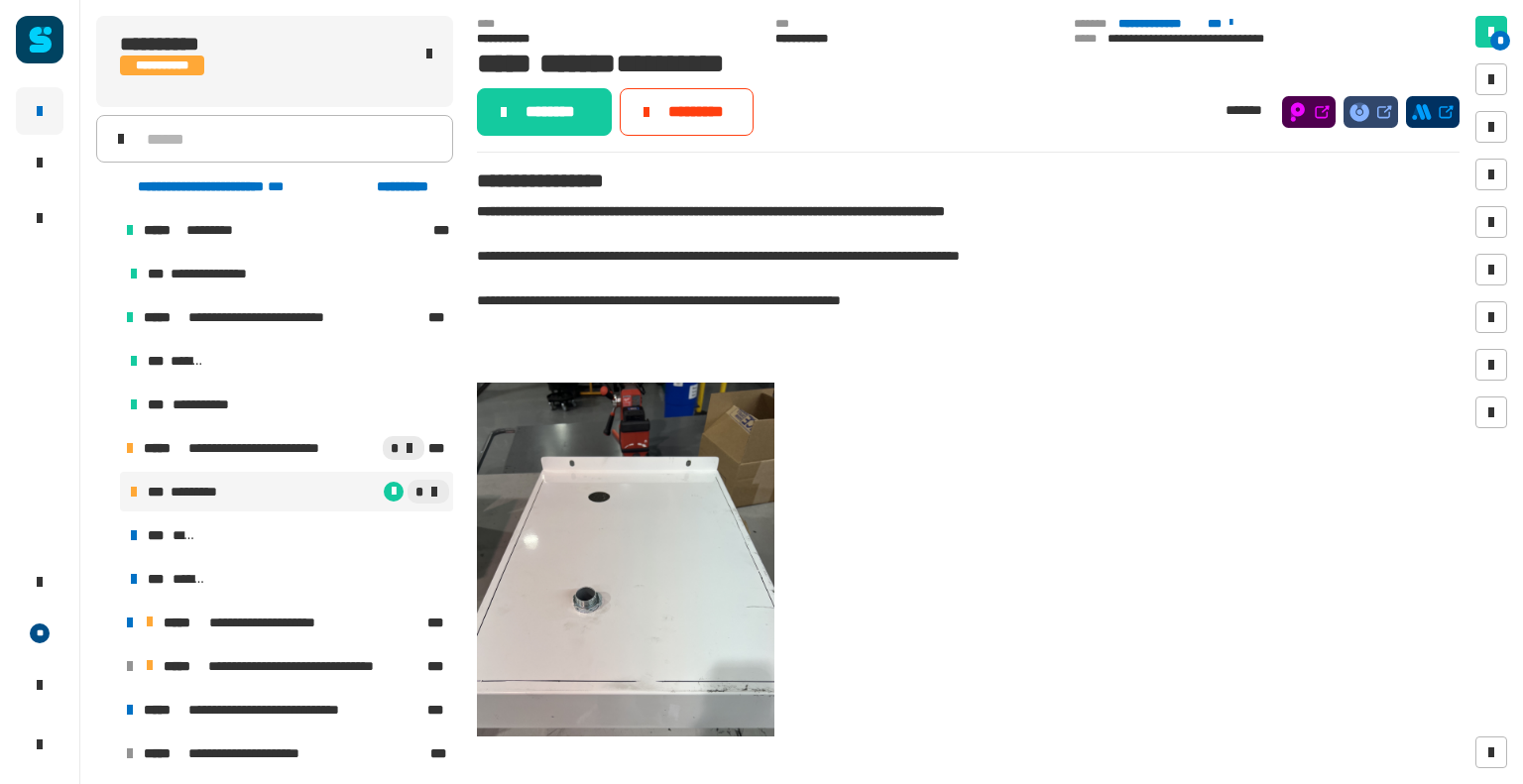 scroll, scrollTop: 0, scrollLeft: 0, axis: both 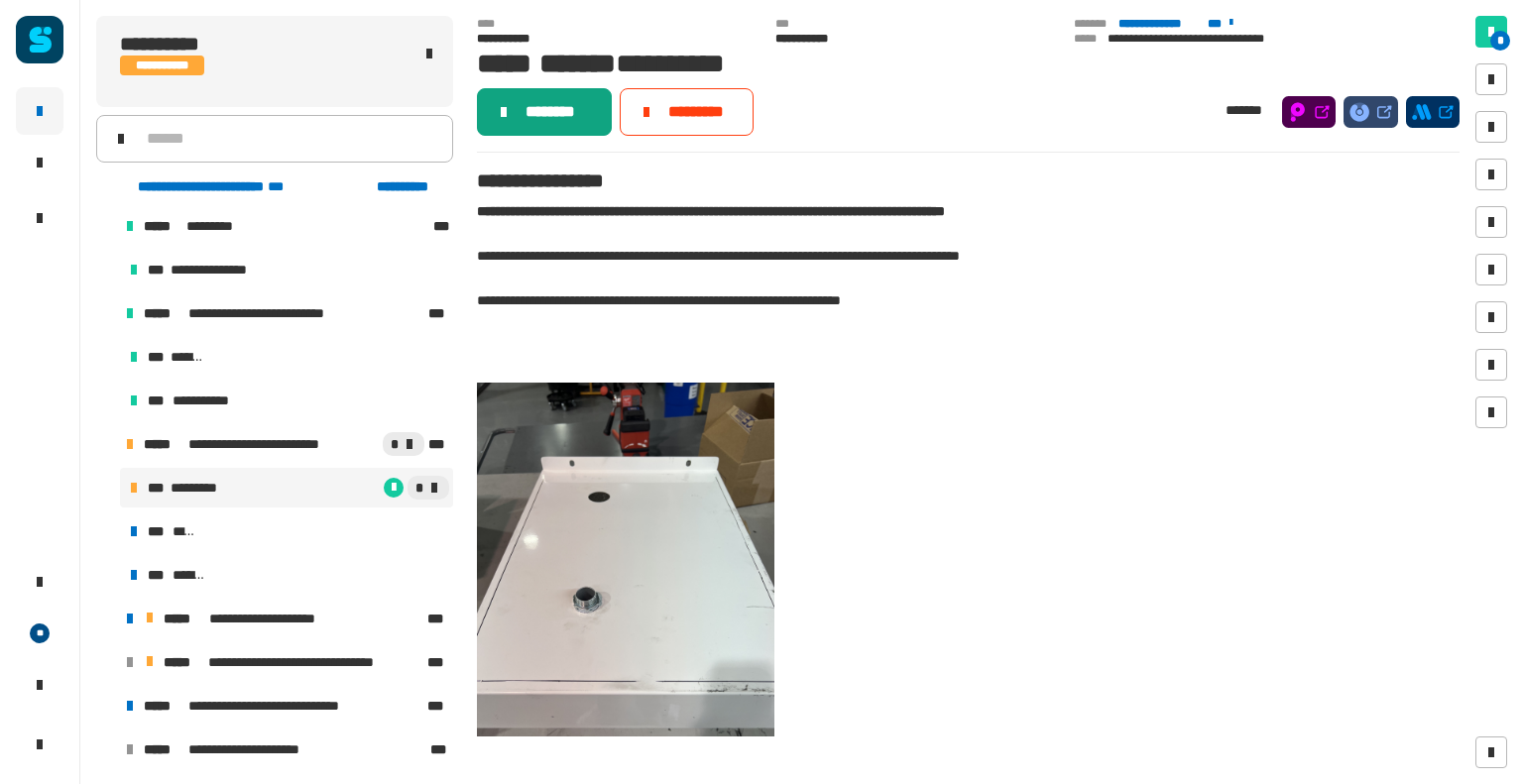 click on "********" 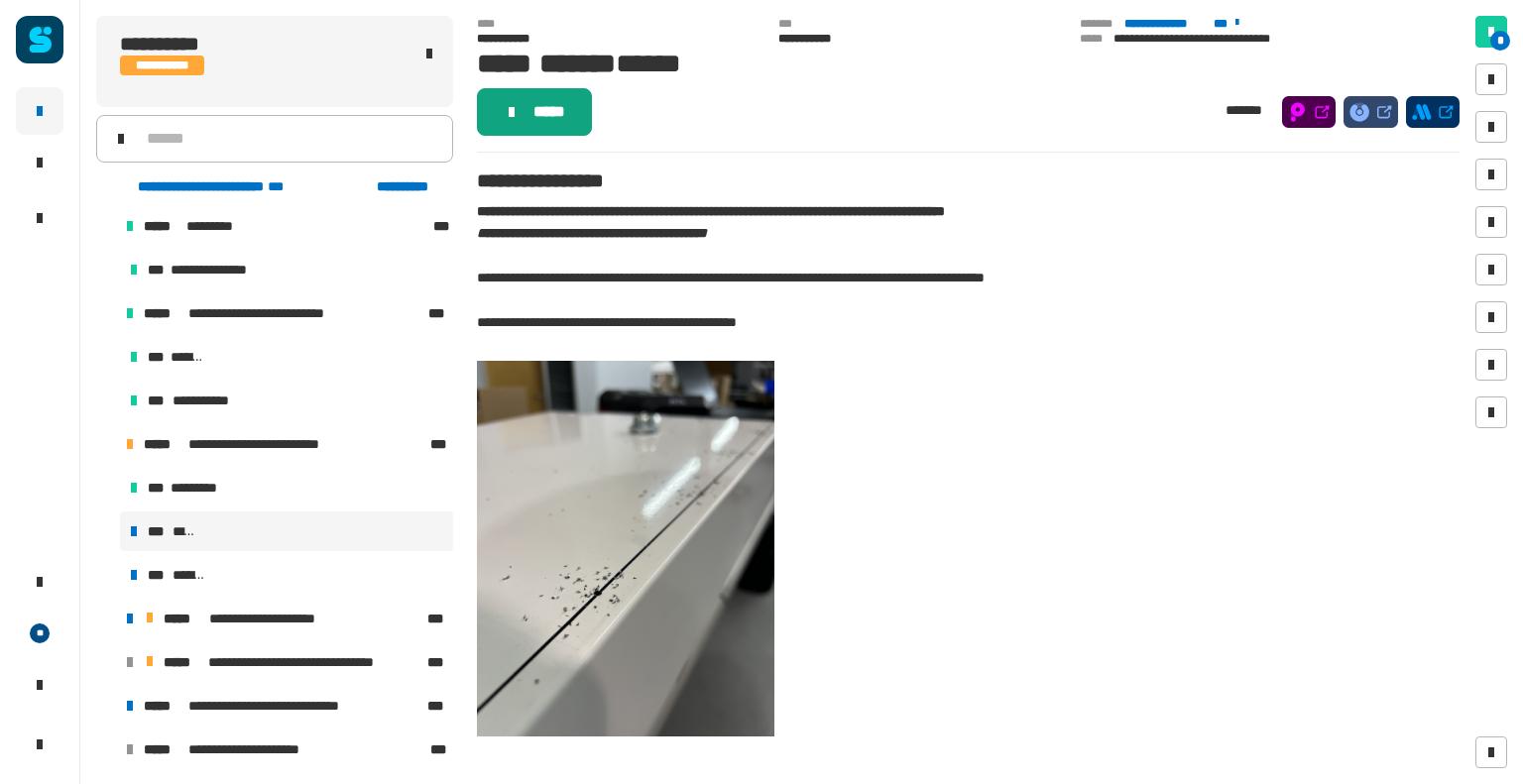 click on "*****" 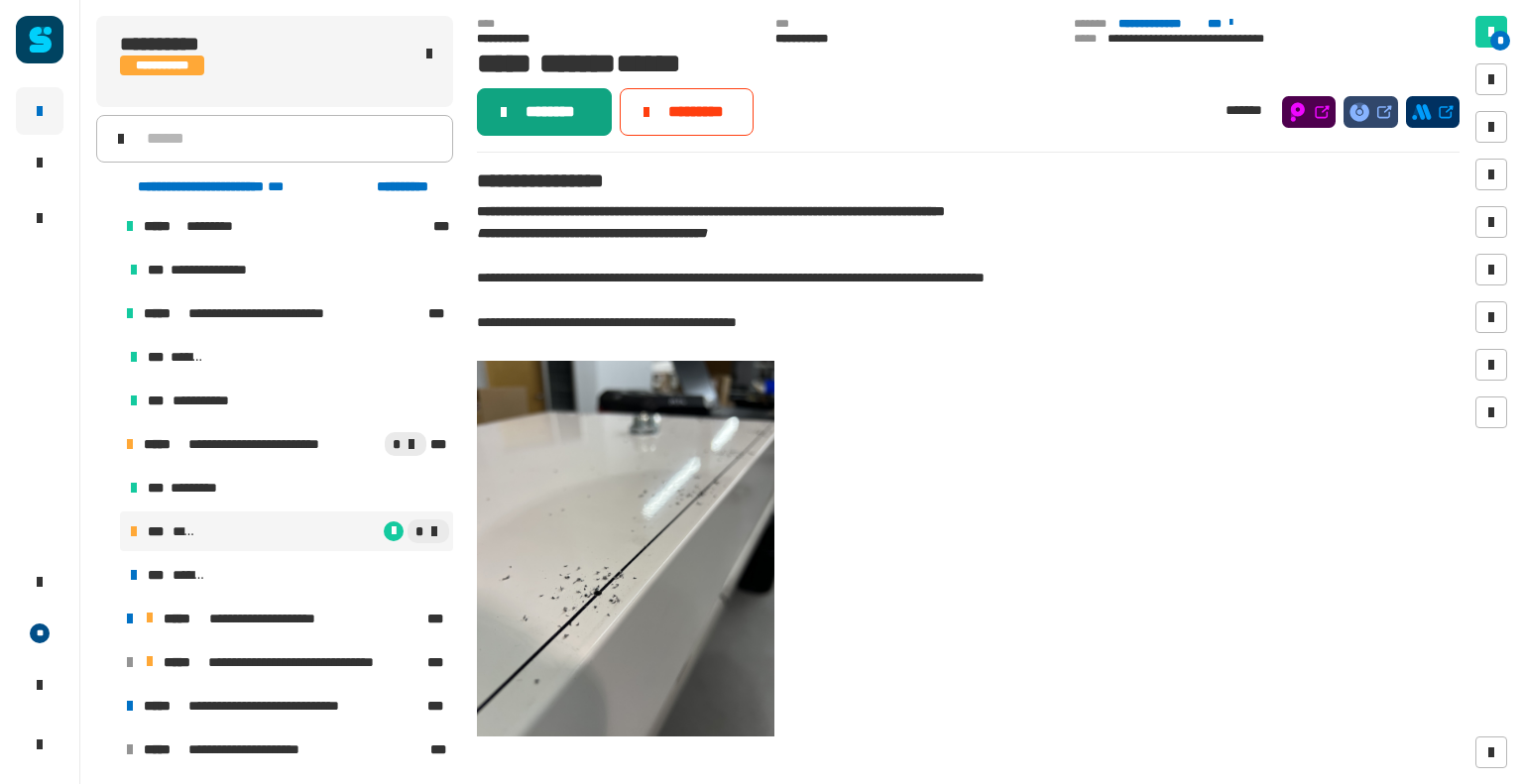 click on "********" 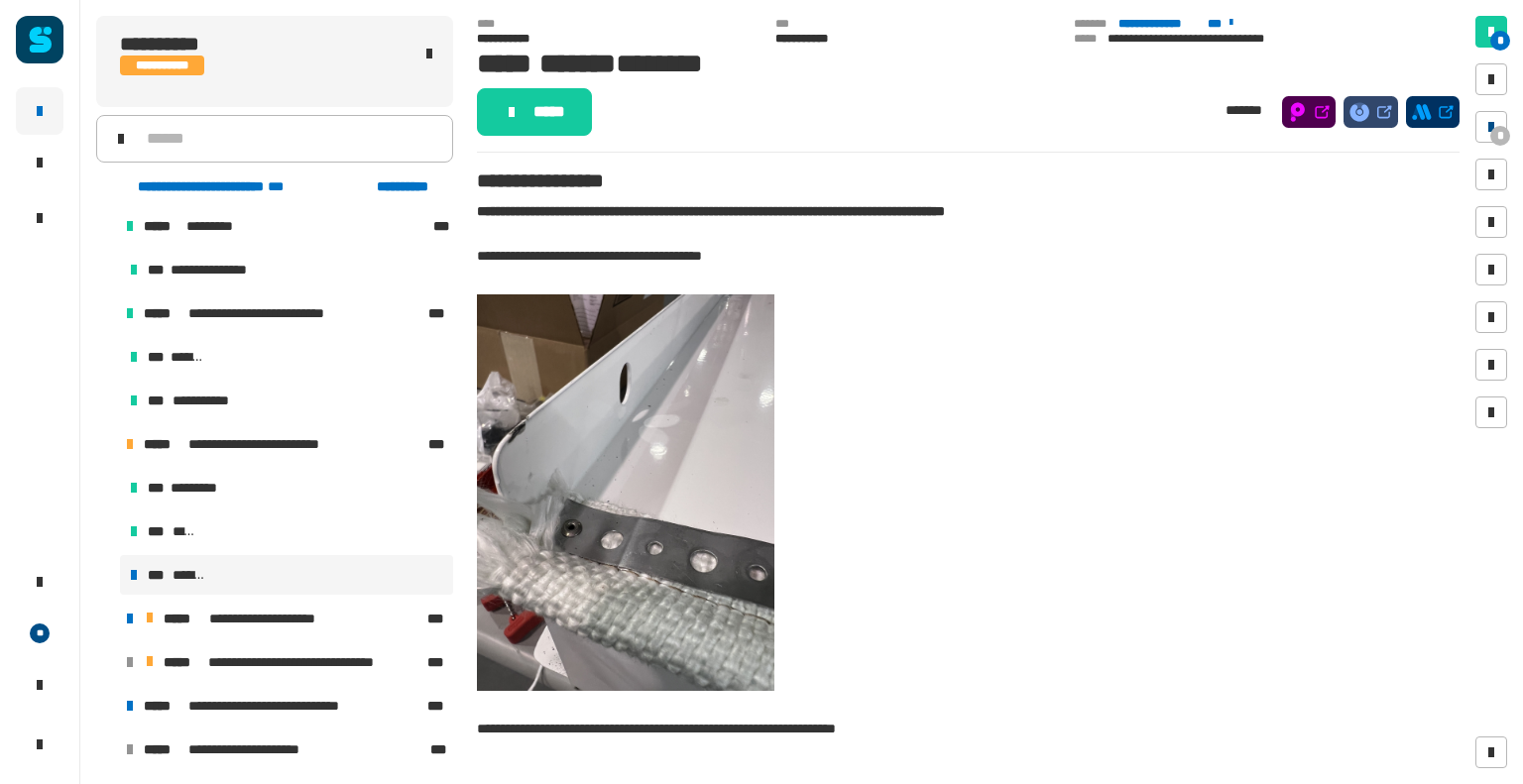 click on "*" at bounding box center [1500, 136] 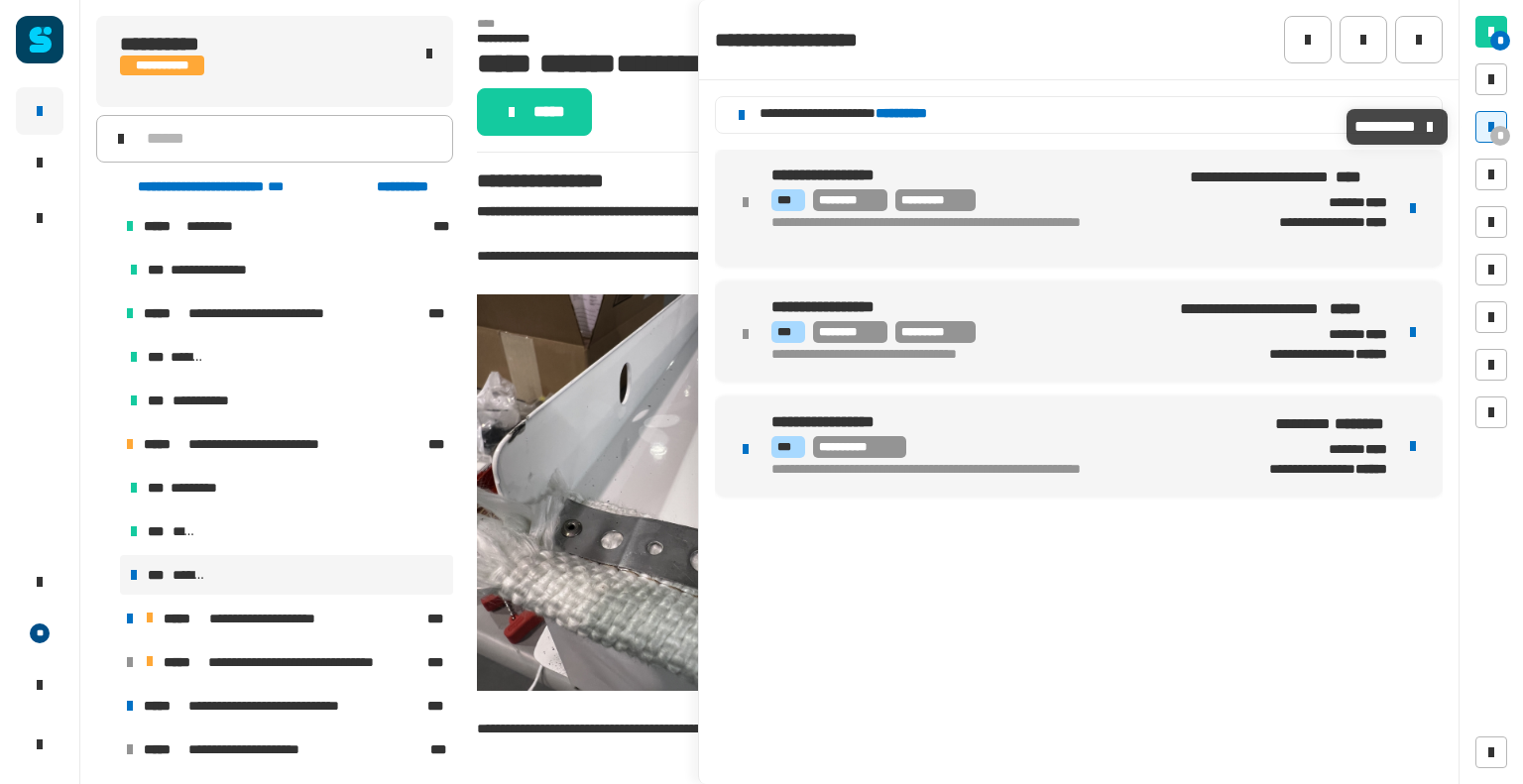 click on "**********" 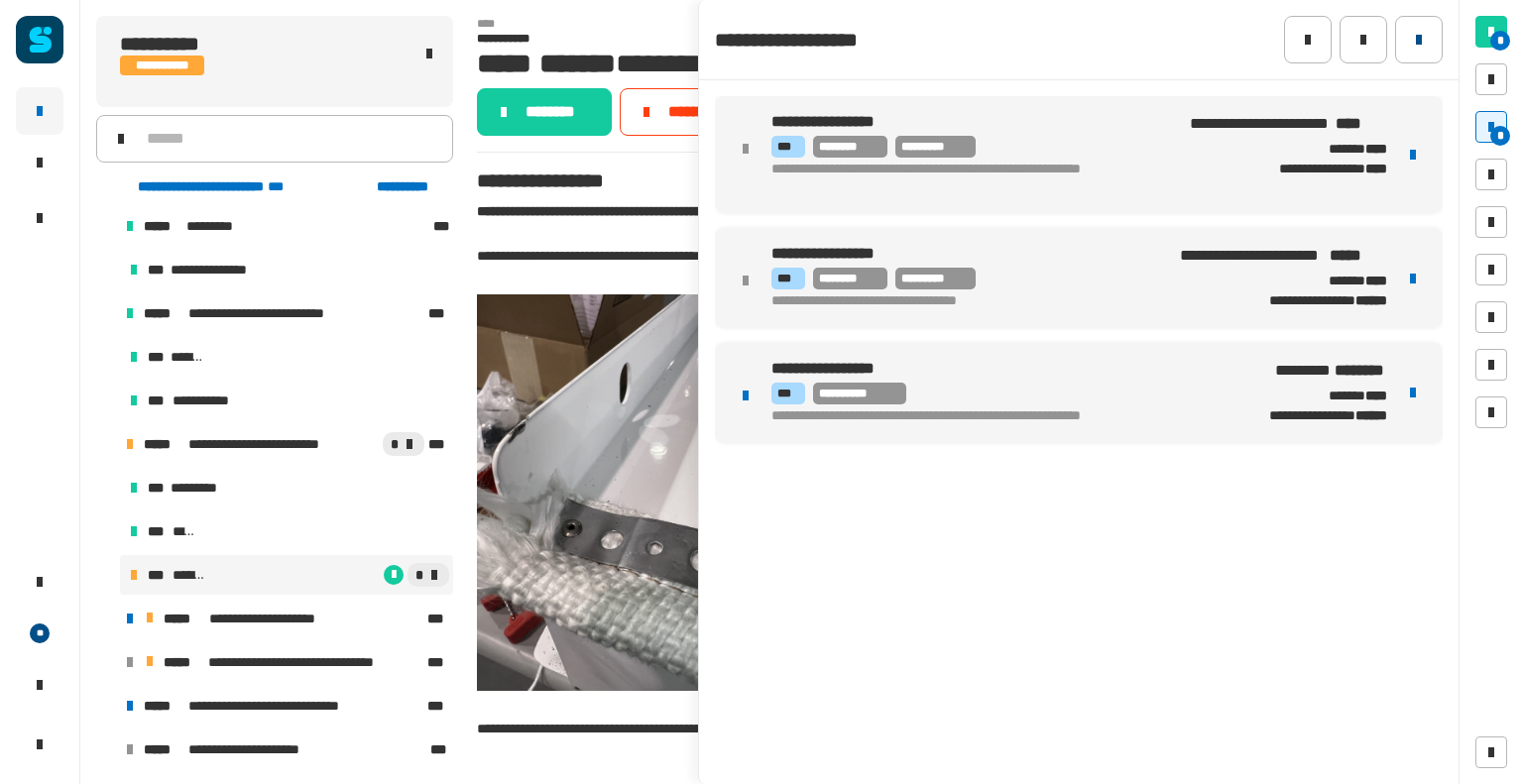 click 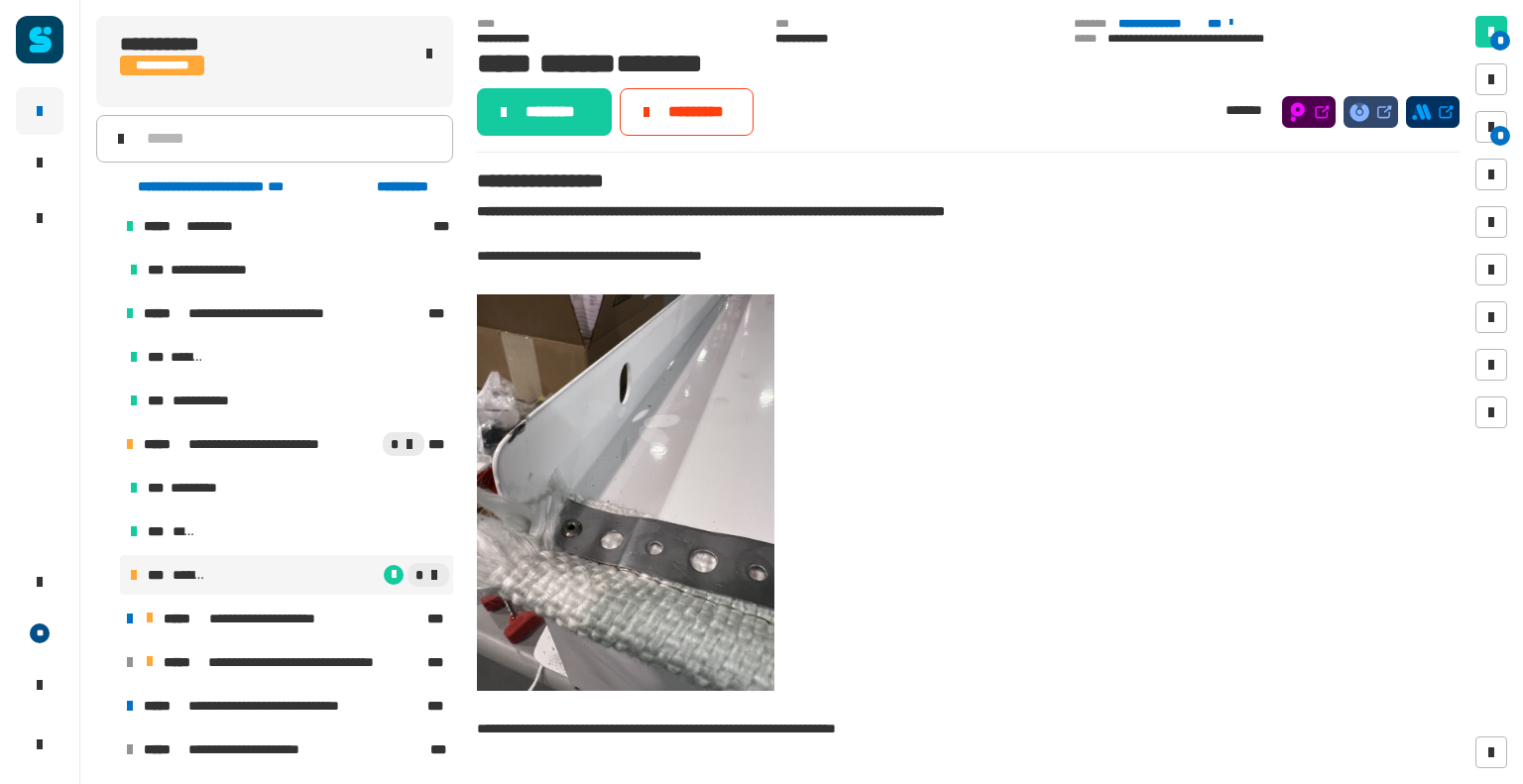 click on "* *" 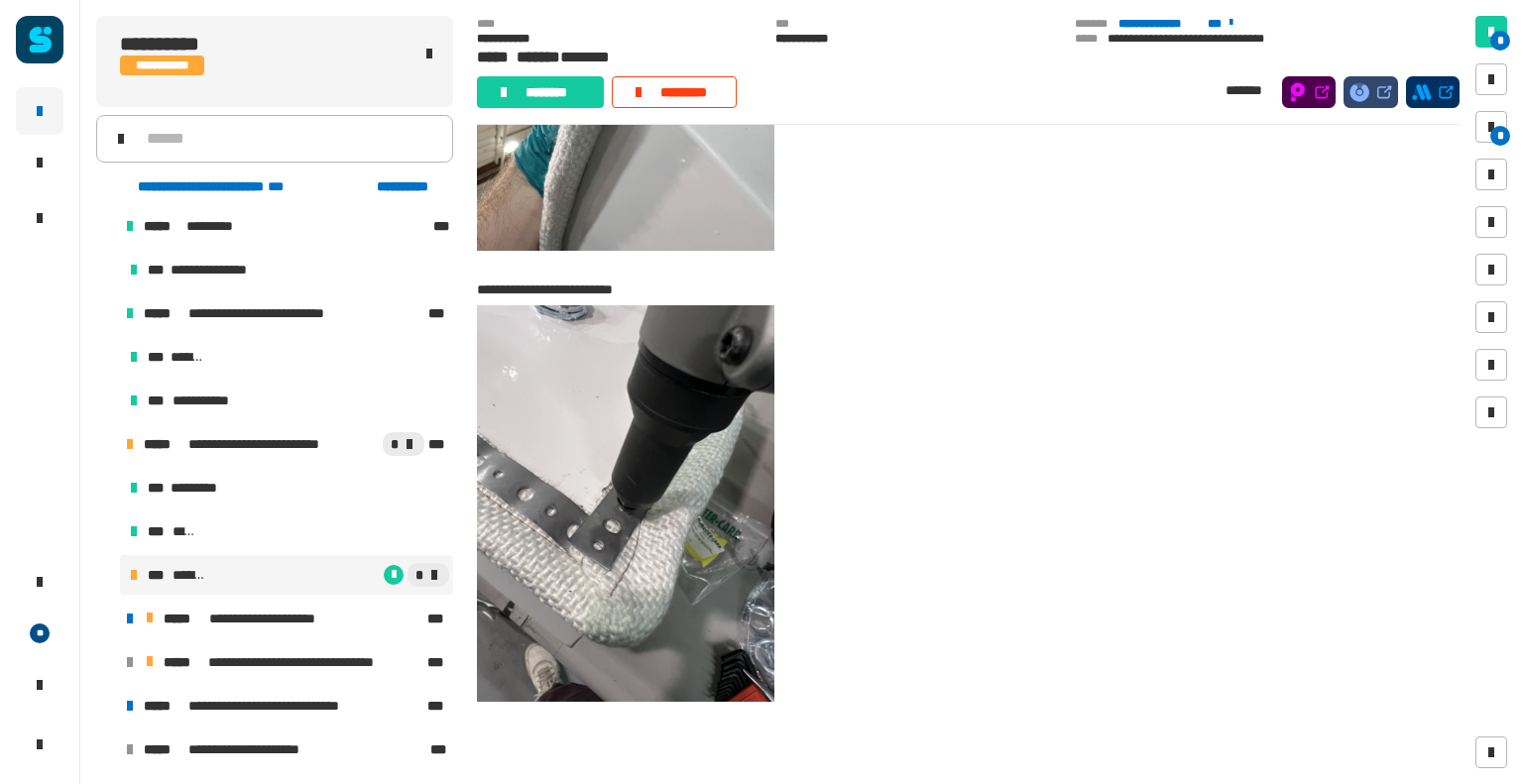 scroll, scrollTop: 1335, scrollLeft: 0, axis: vertical 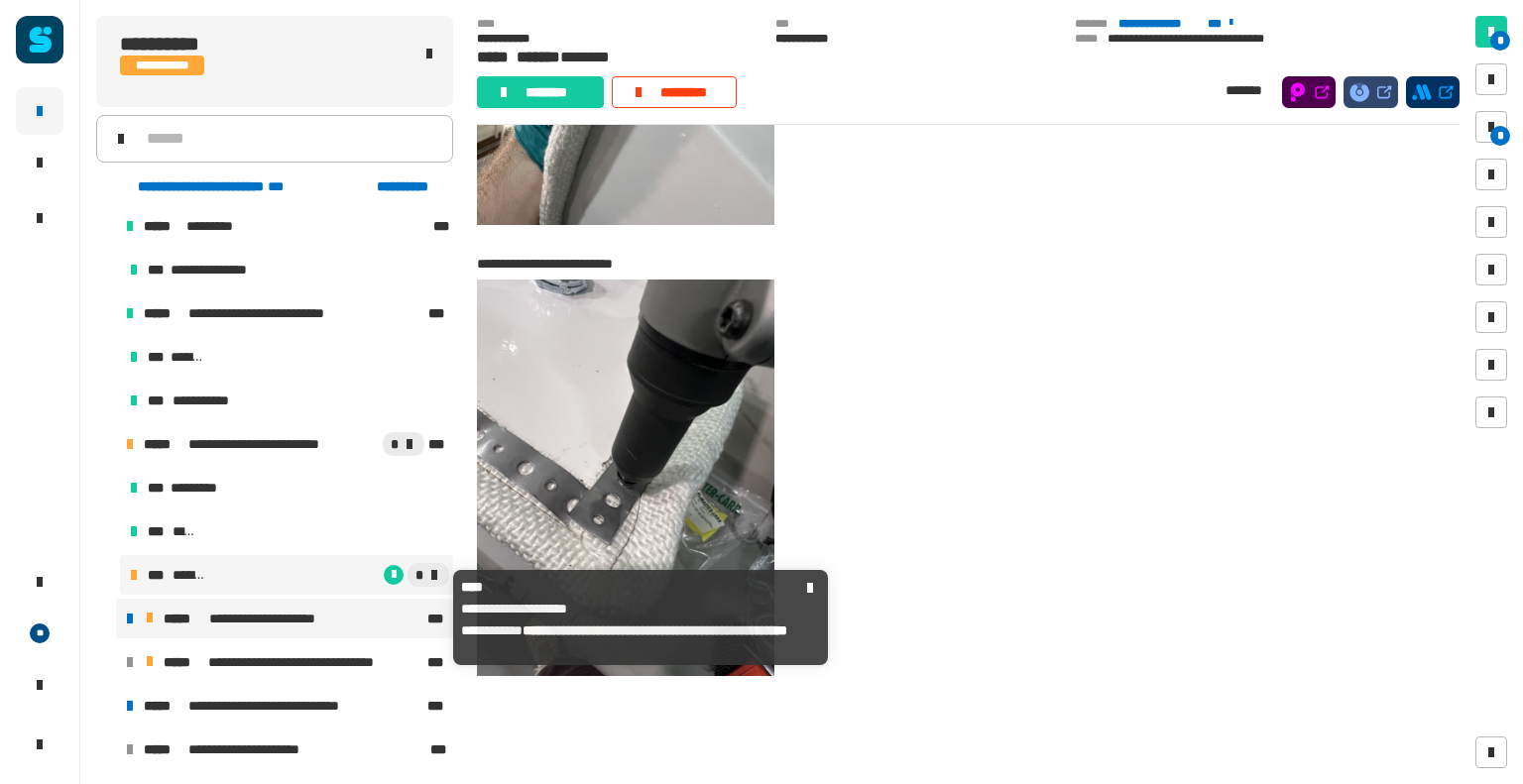 click on "**********" at bounding box center (278, 618) 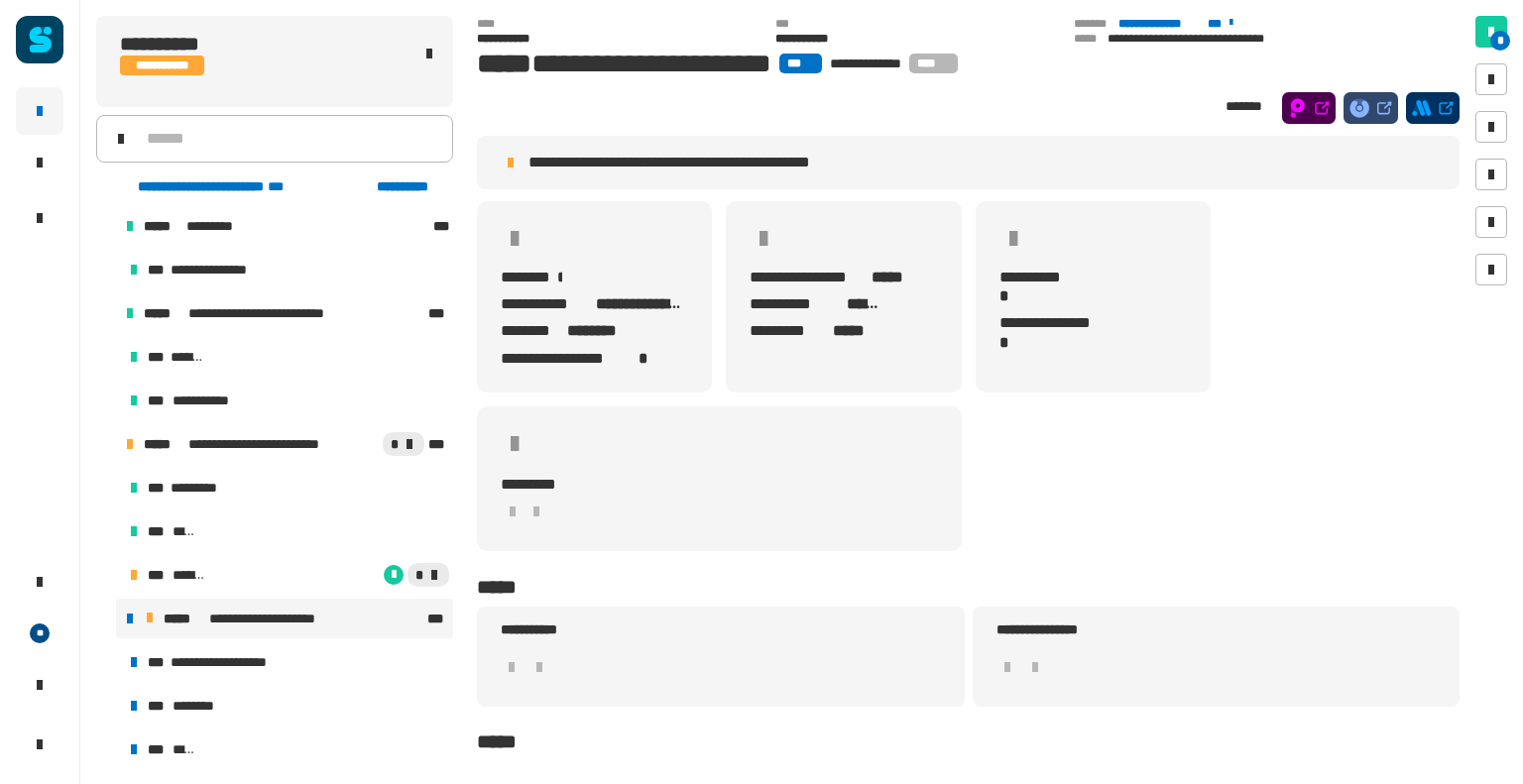 scroll, scrollTop: 365, scrollLeft: 0, axis: vertical 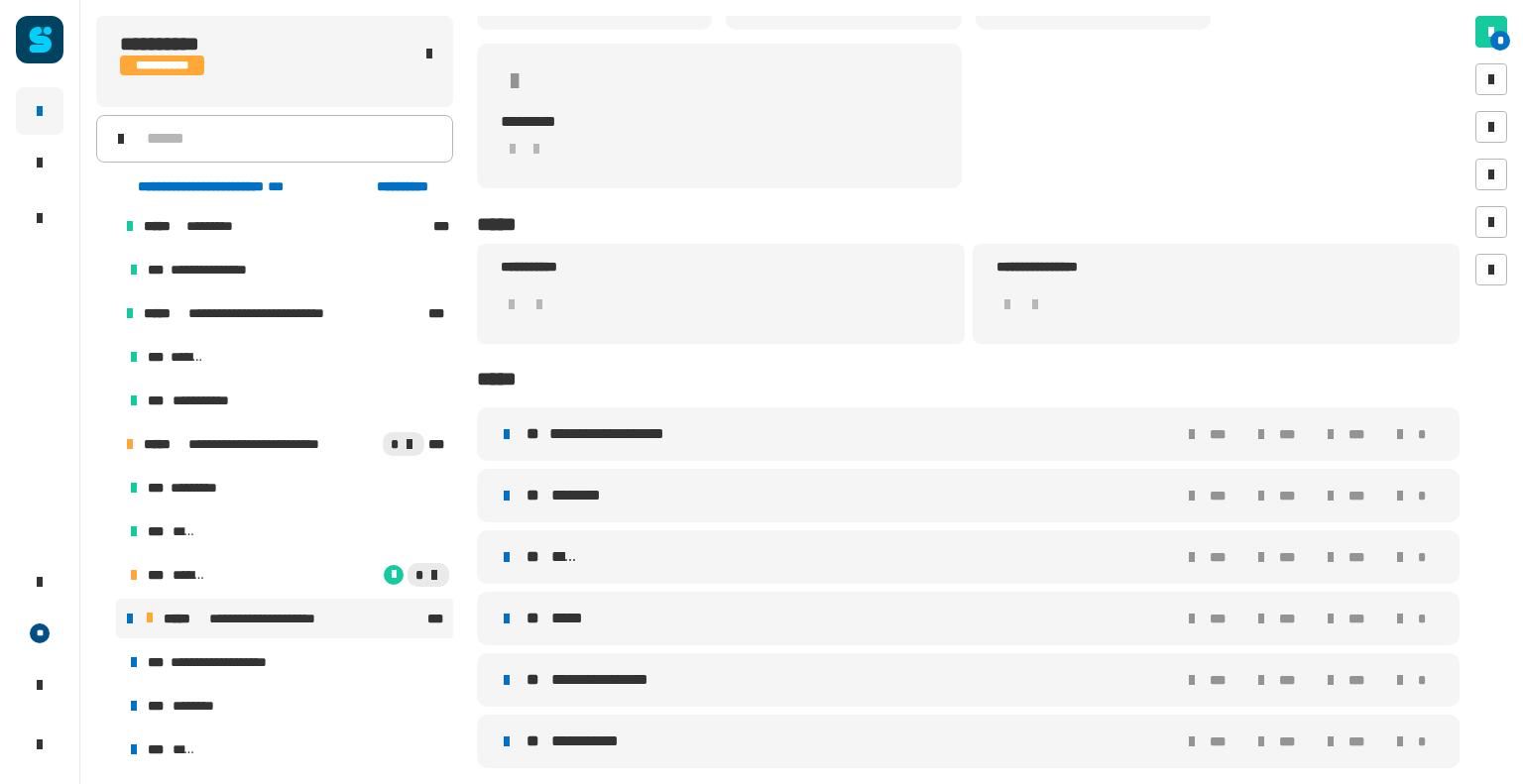 click on "**********" at bounding box center (612, 434) 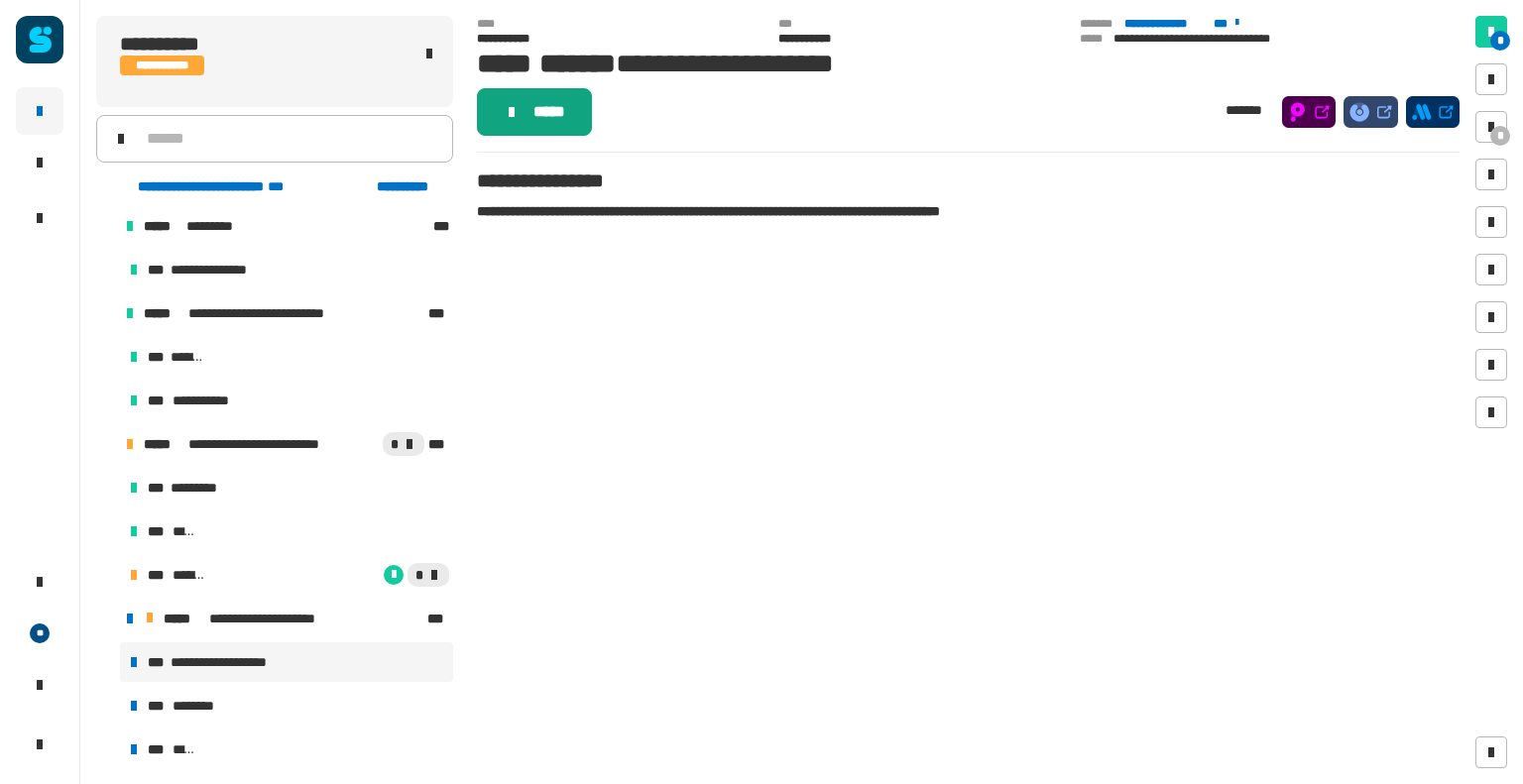 click on "*****" 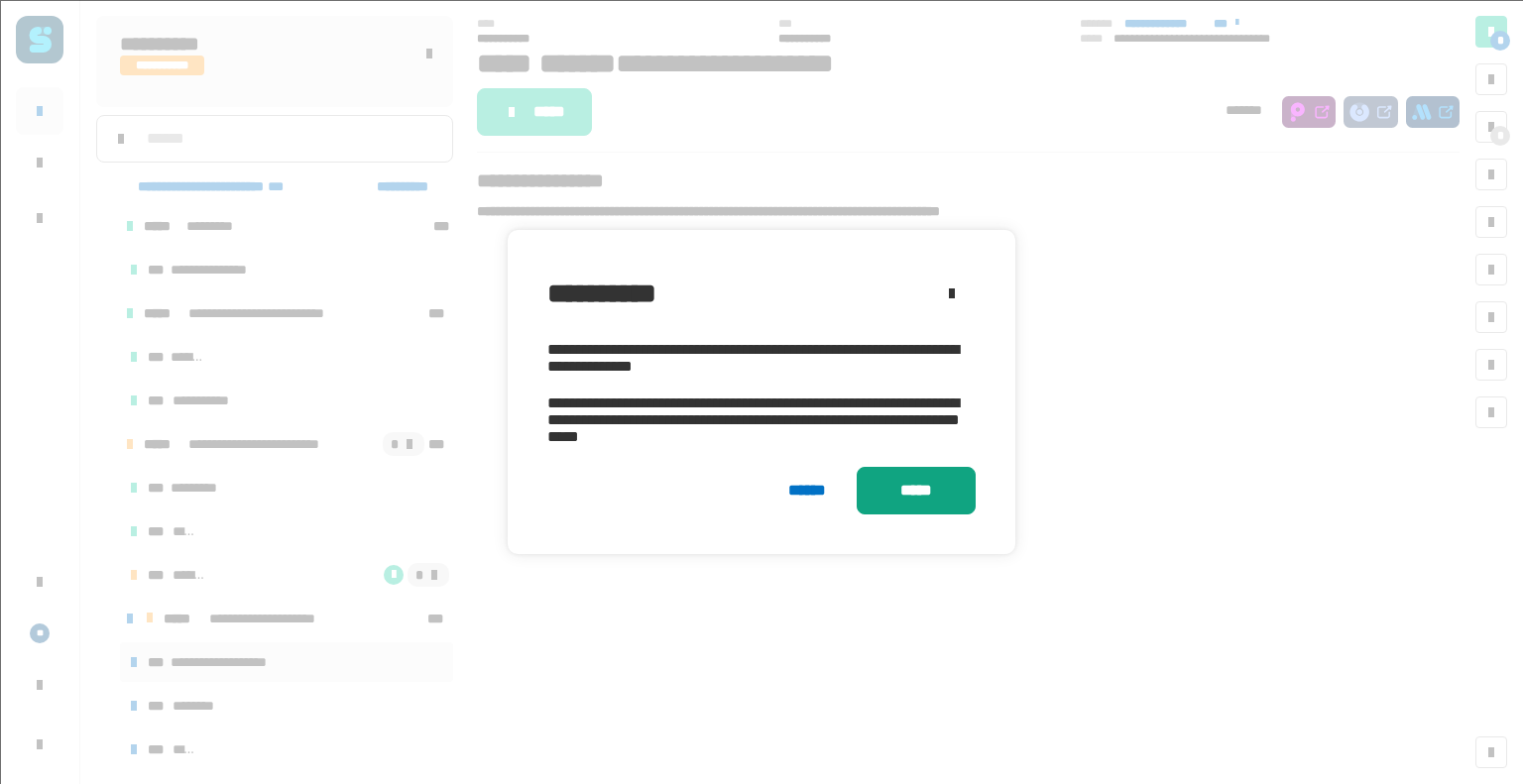 click on "*****" 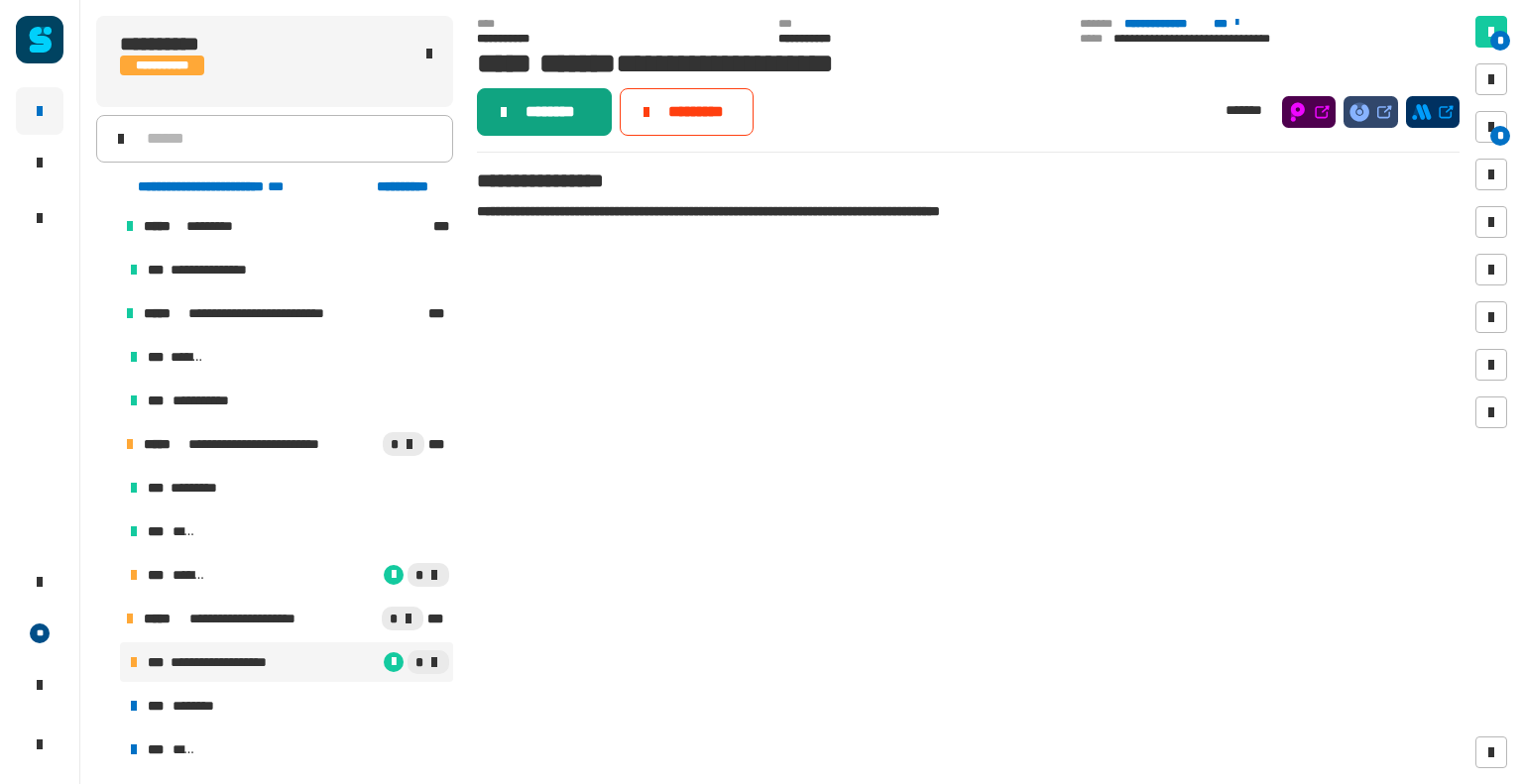 click on "********" 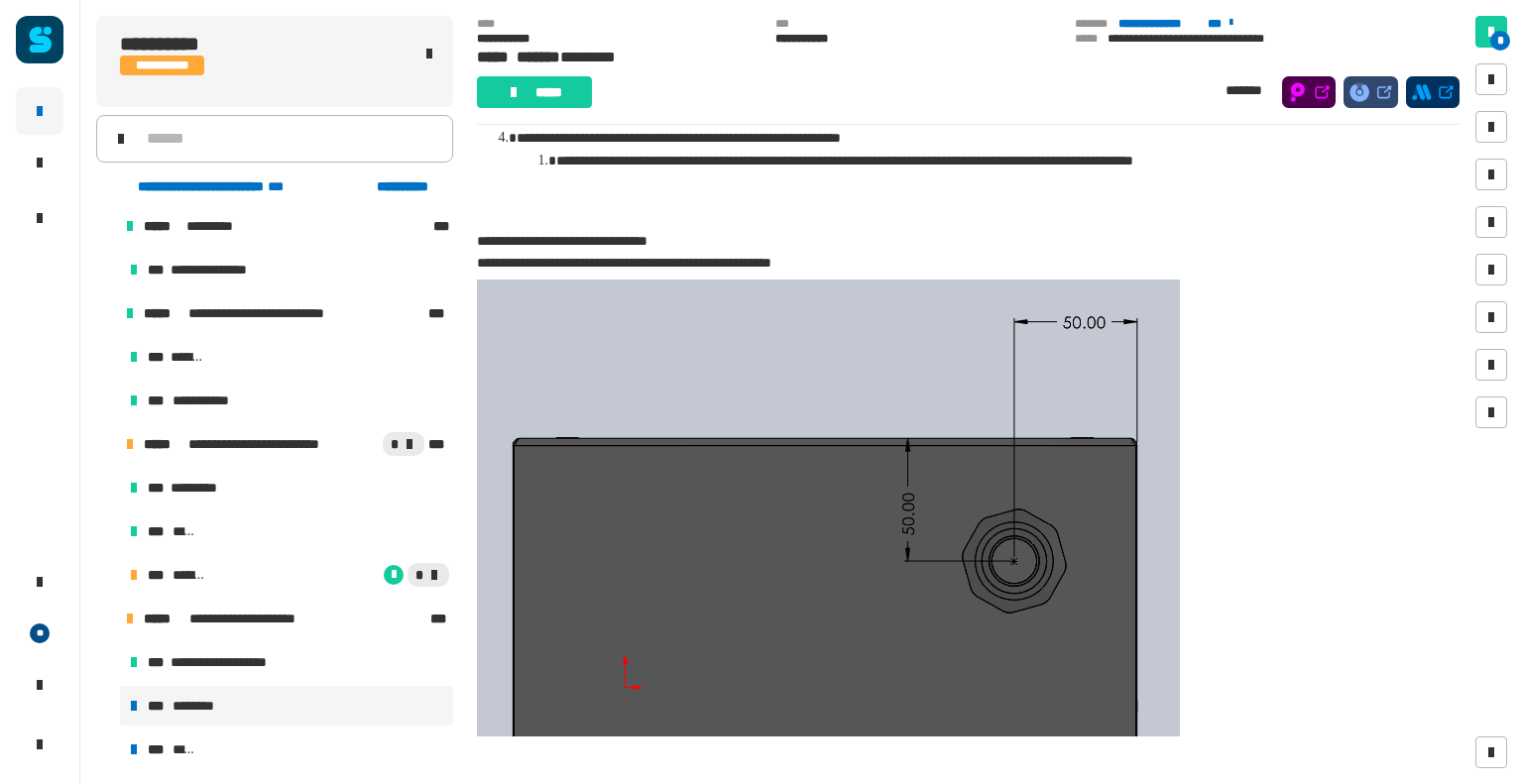 scroll, scrollTop: 736, scrollLeft: 0, axis: vertical 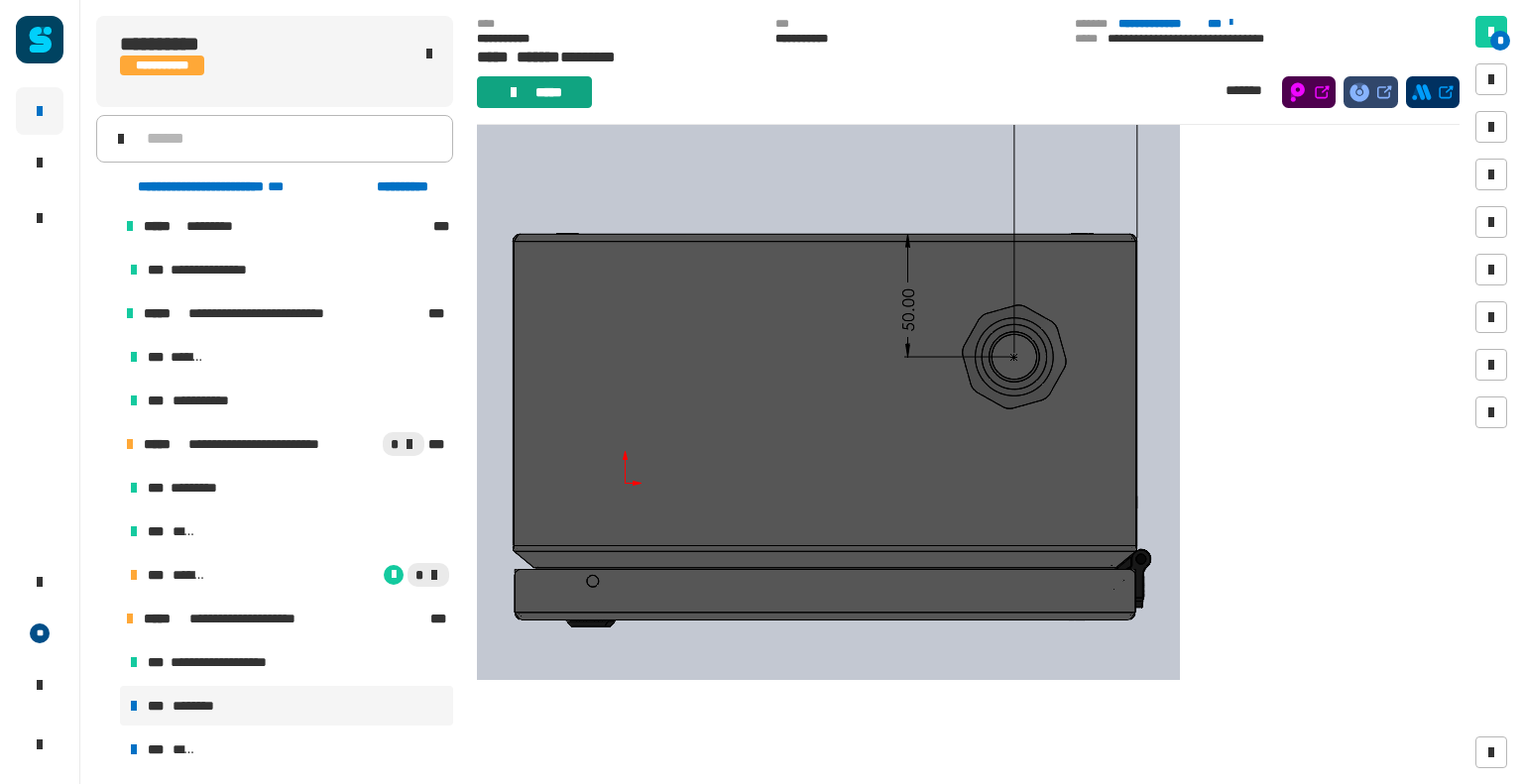 click on "*****" 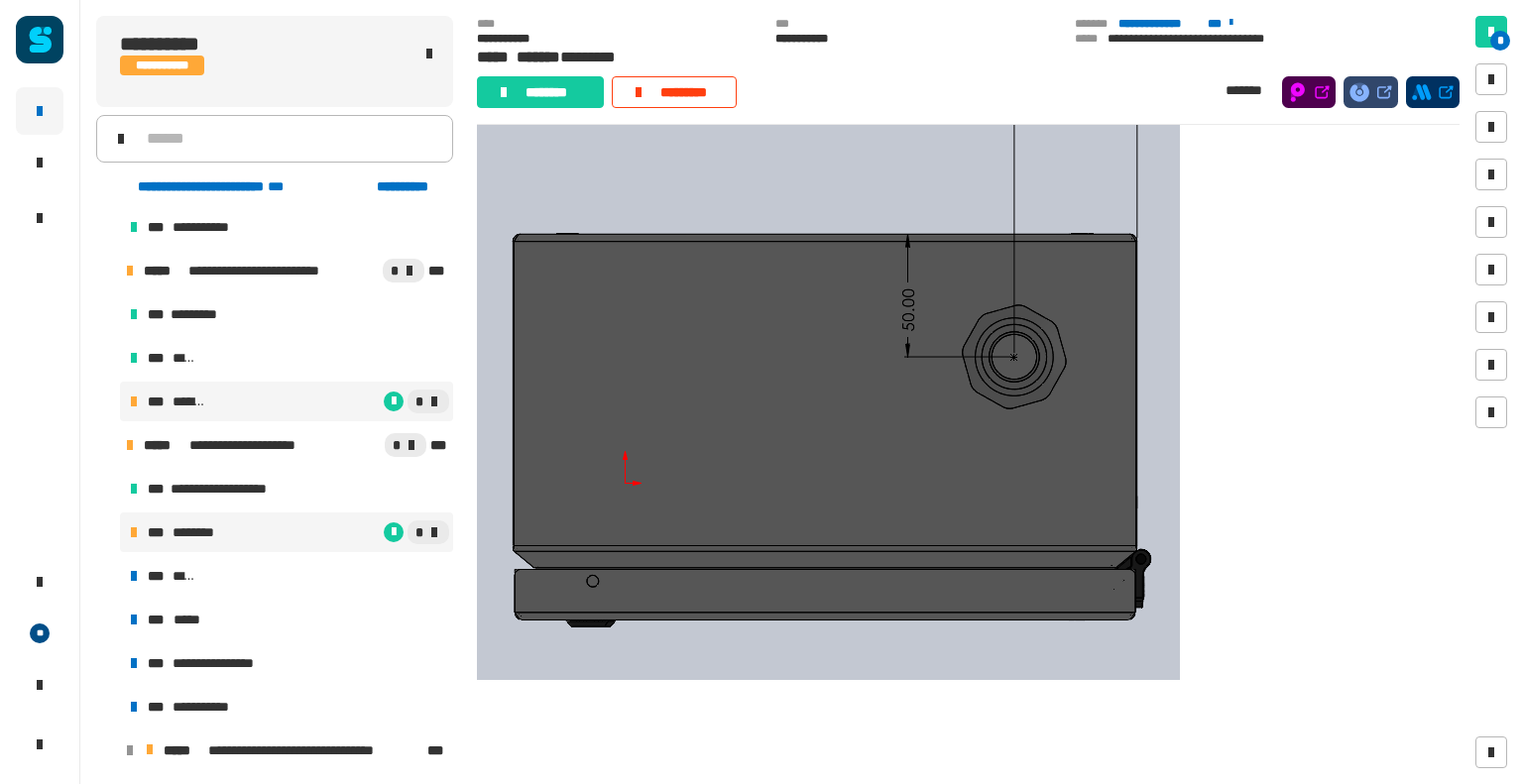 scroll, scrollTop: 185, scrollLeft: 0, axis: vertical 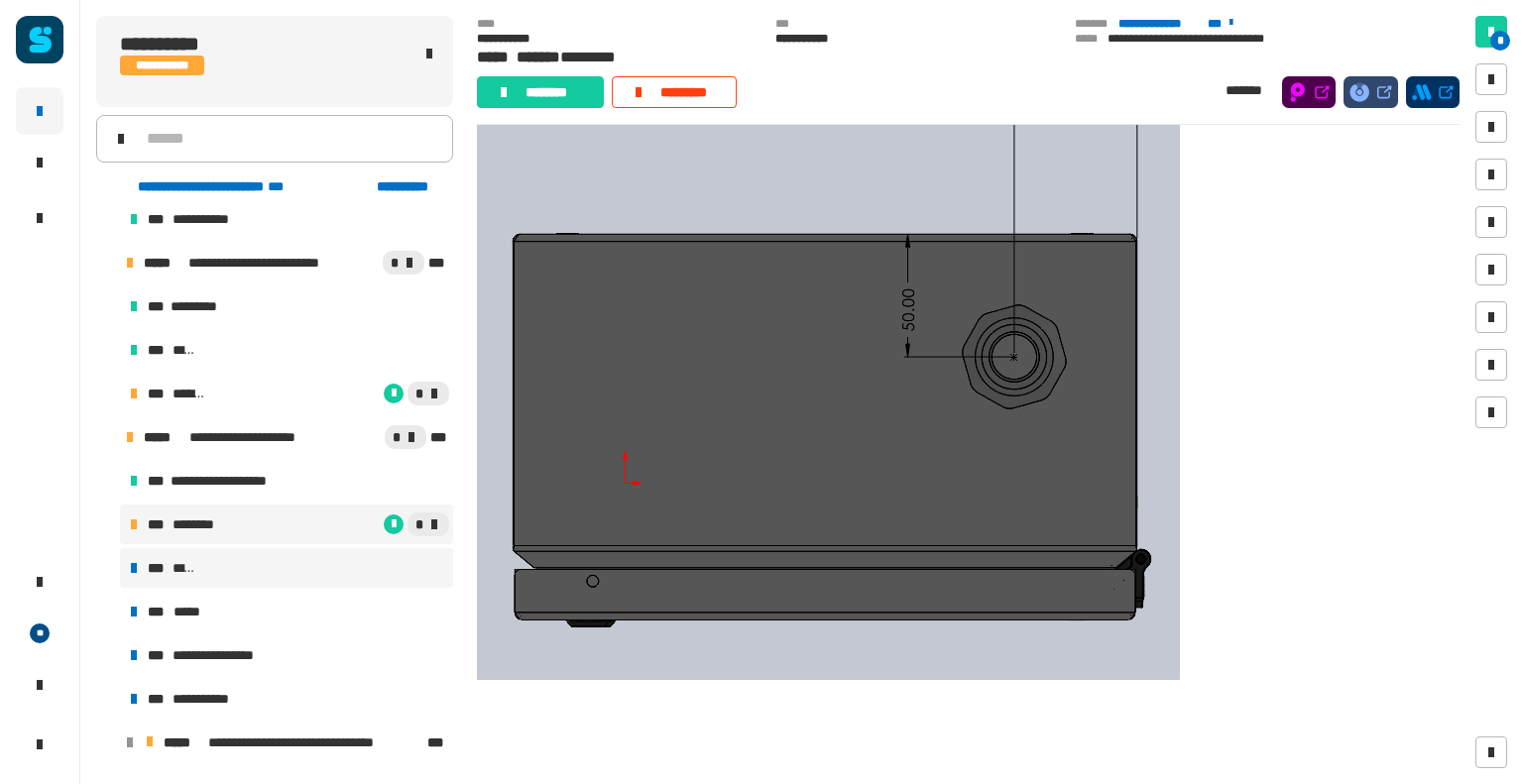 click on "*** *****" at bounding box center (287, 568) 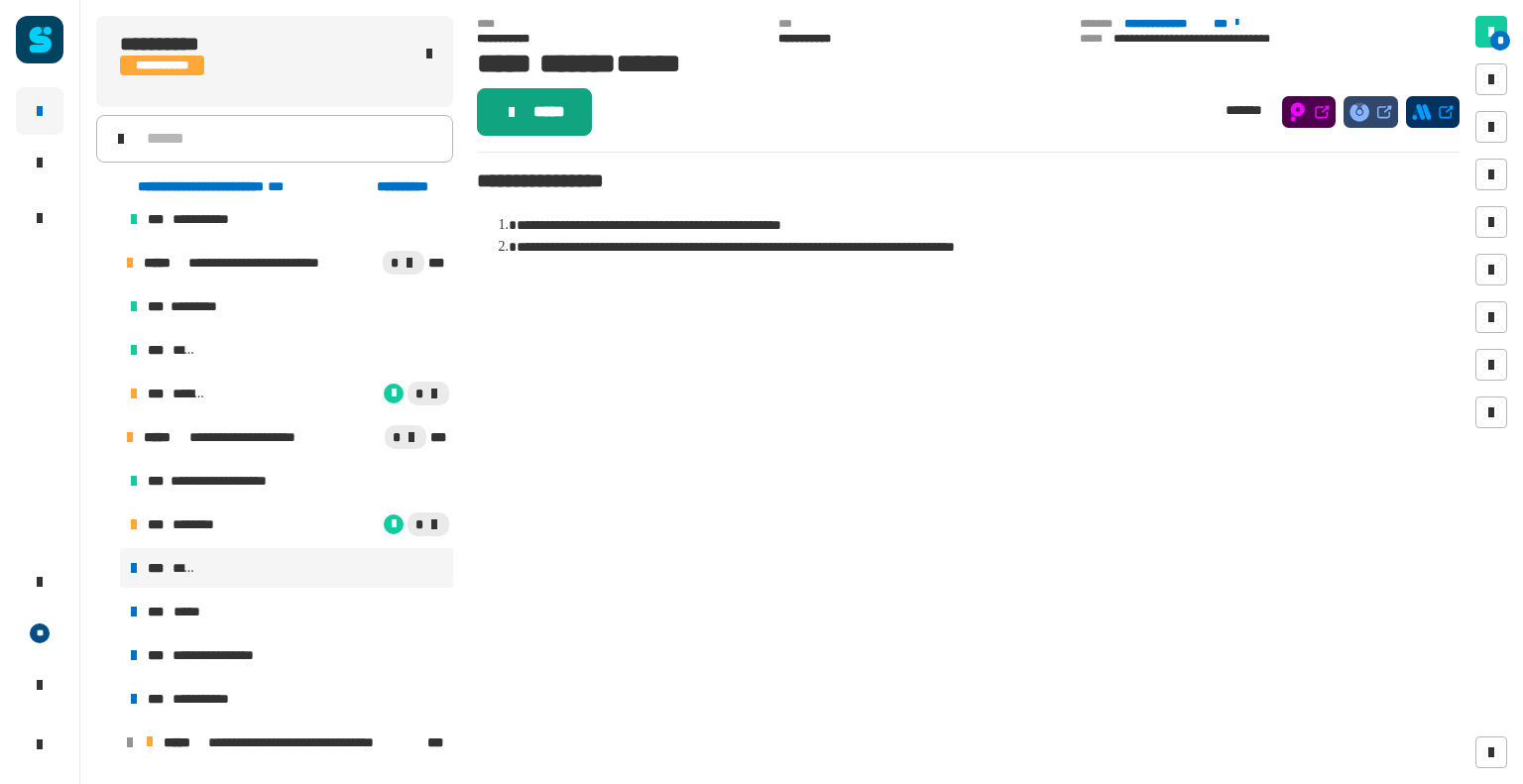 click on "*****" 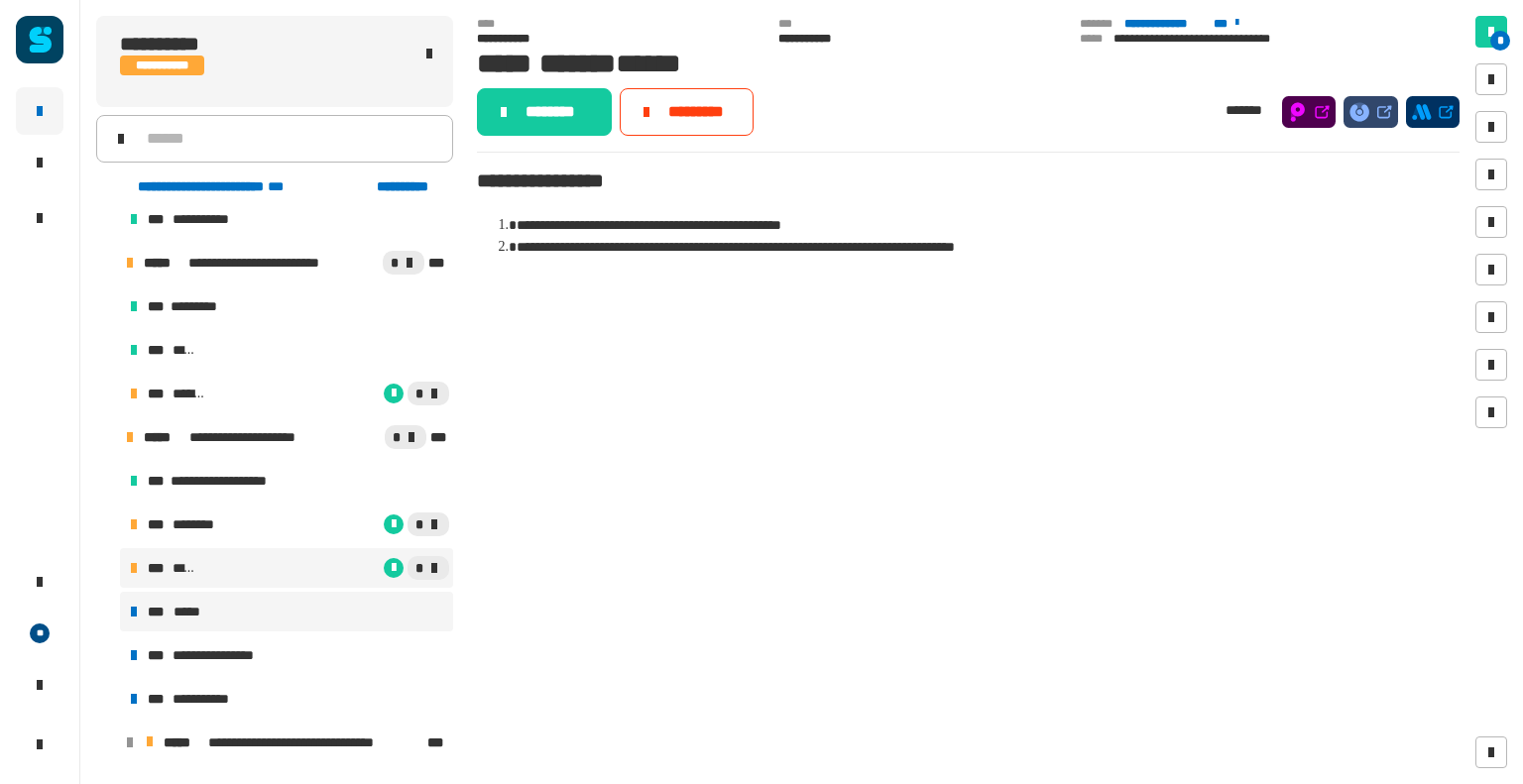 click on "*** *****" at bounding box center [287, 612] 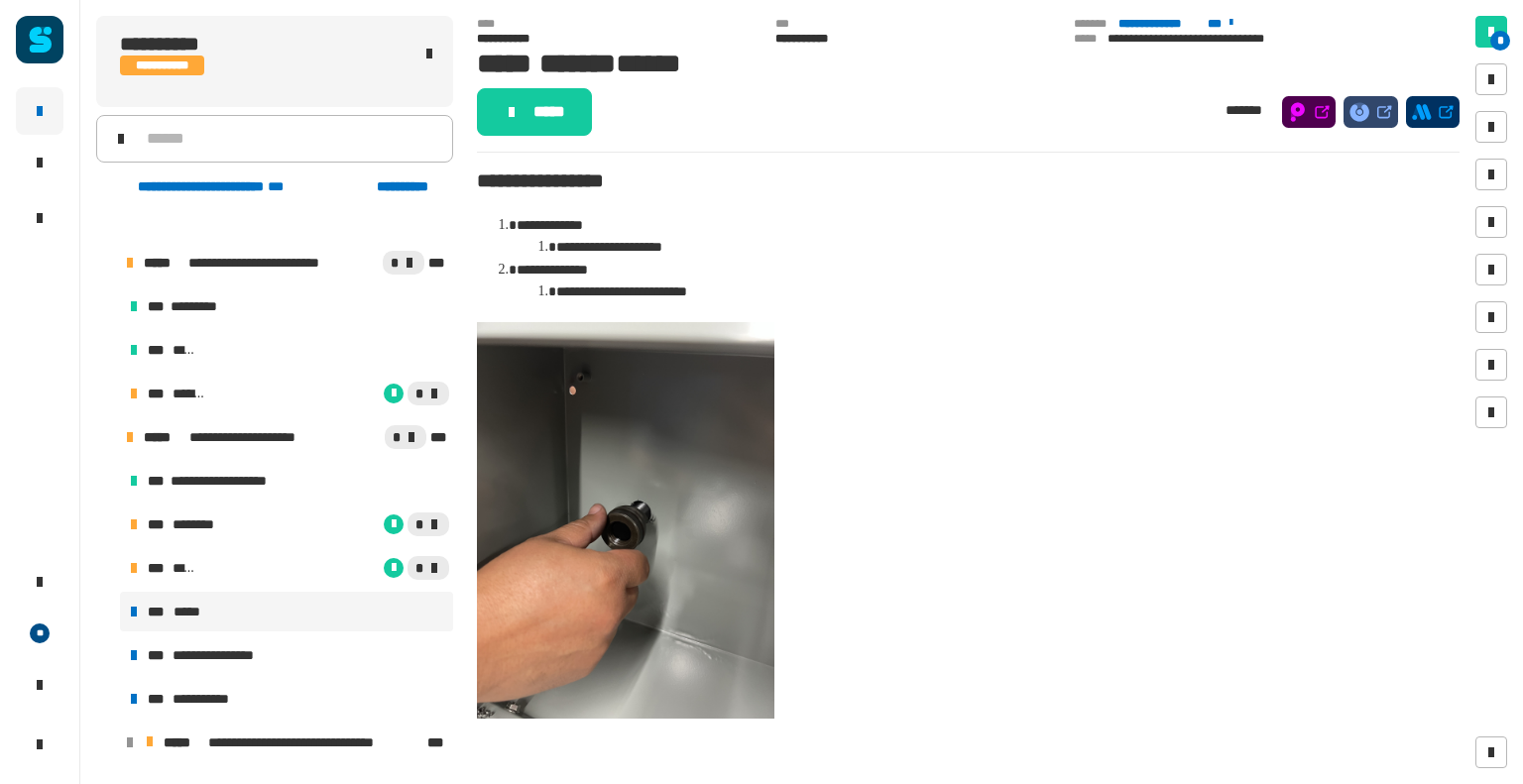 scroll, scrollTop: 266, scrollLeft: 0, axis: vertical 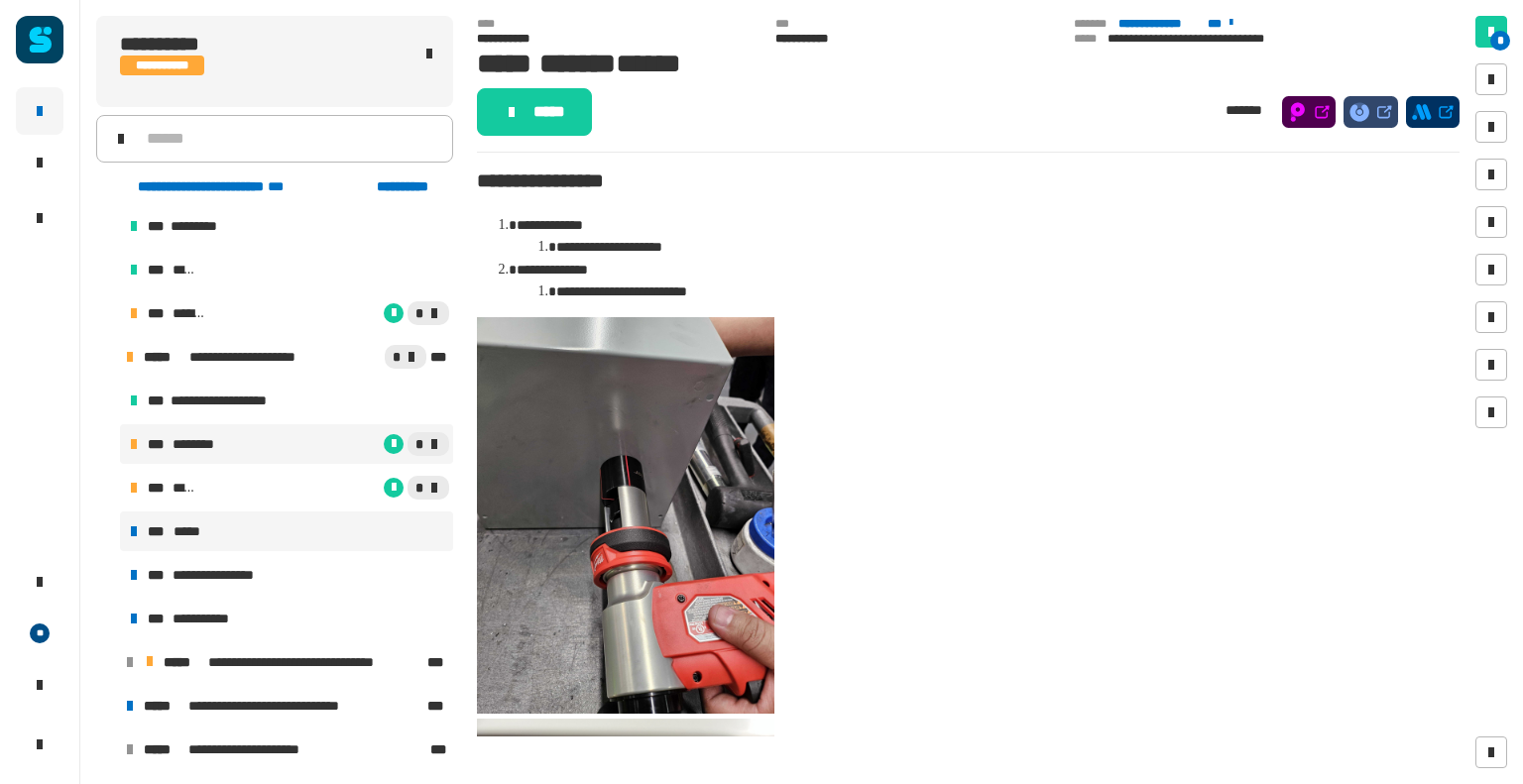 click on "*" at bounding box center (341, 444) 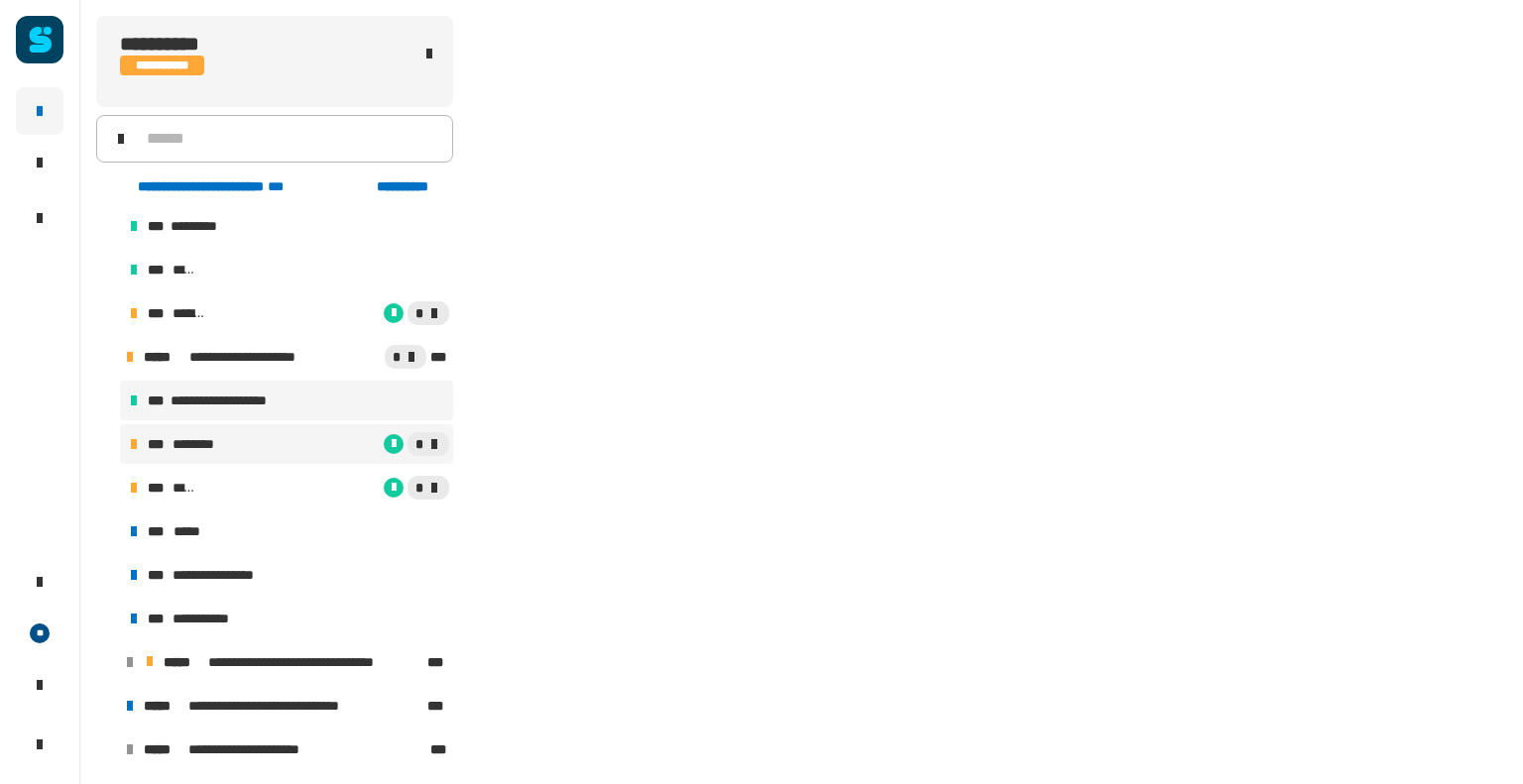 click on "**********" at bounding box center [287, 400] 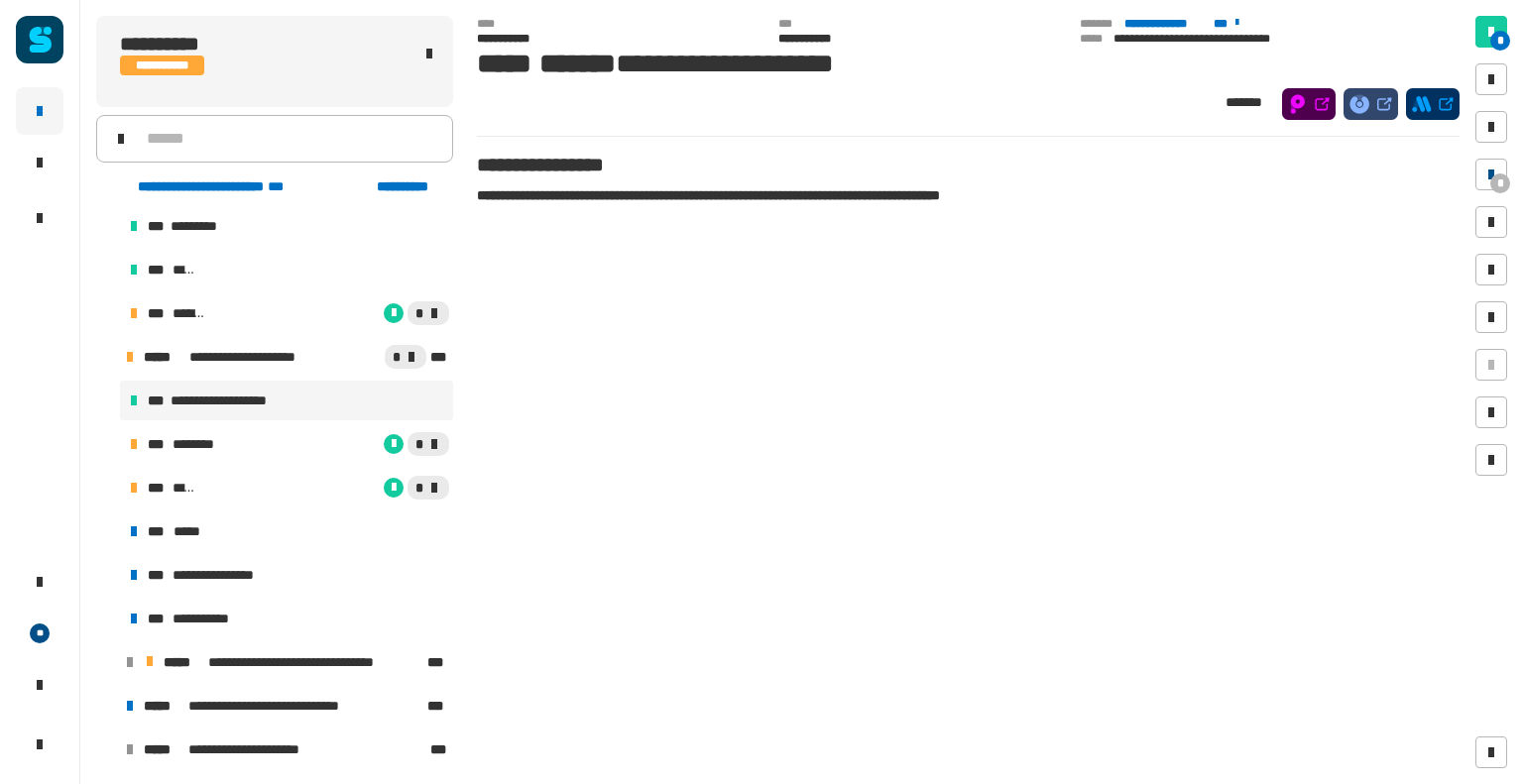 click on "*" at bounding box center [1491, 174] 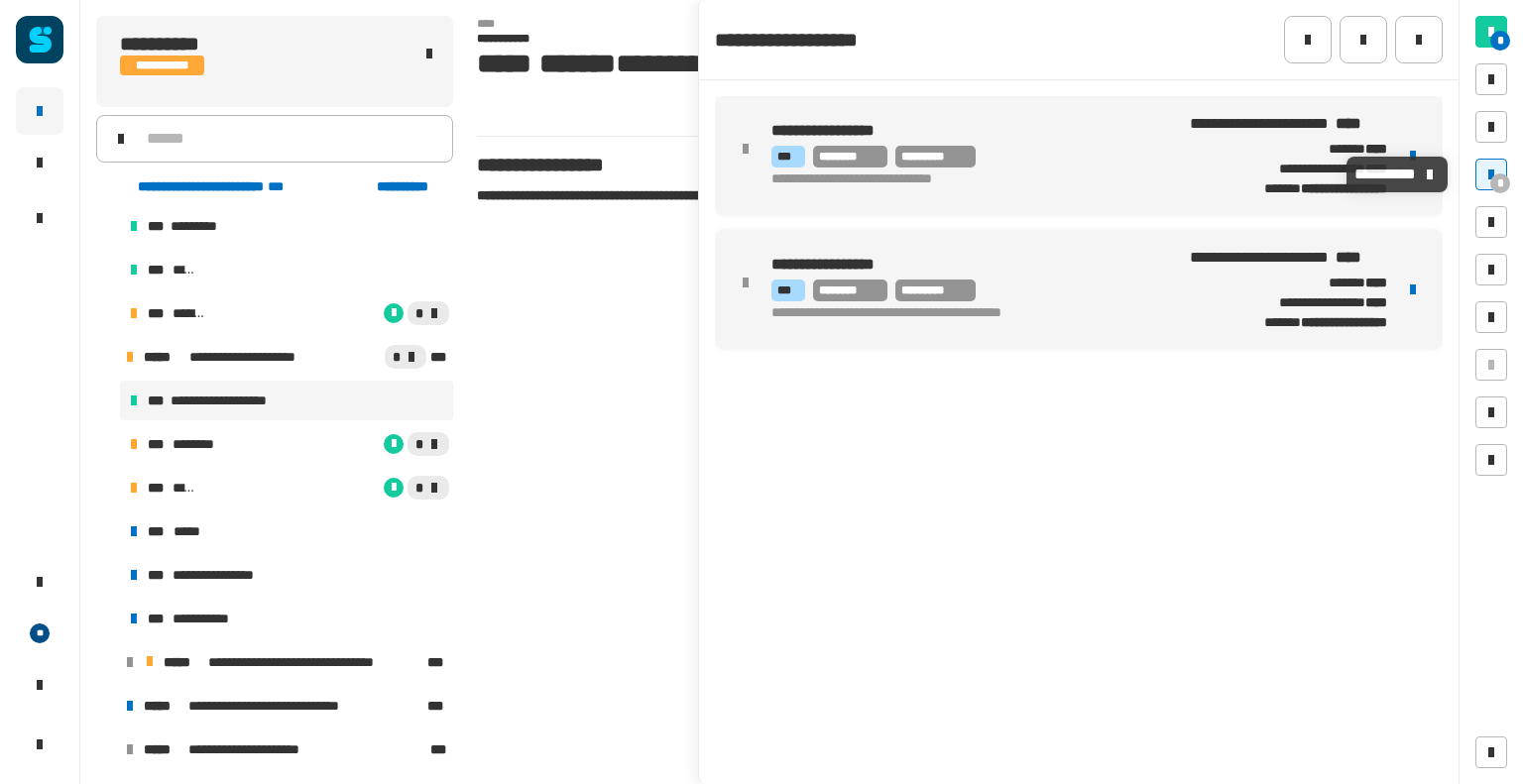 click on "* *" 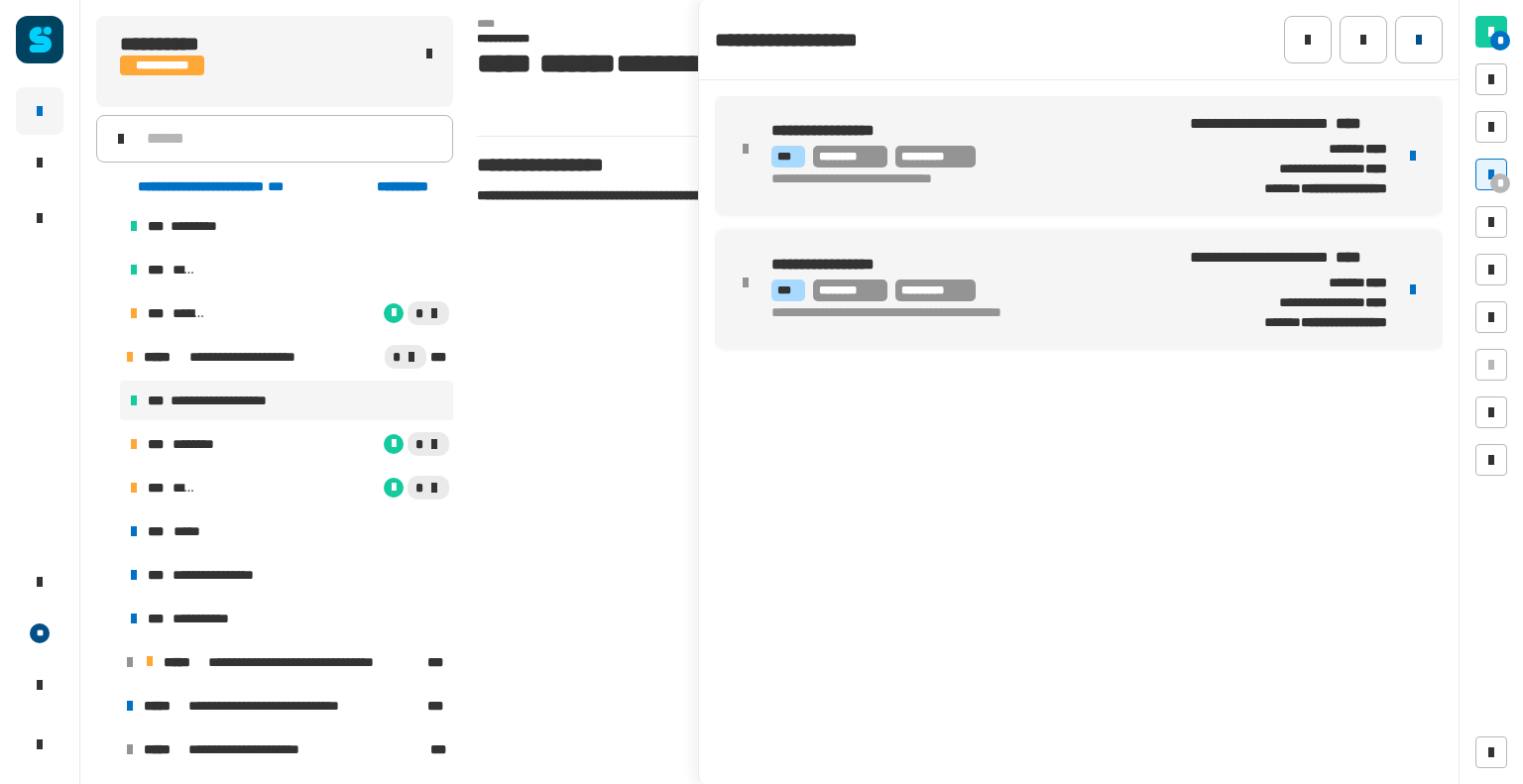 click 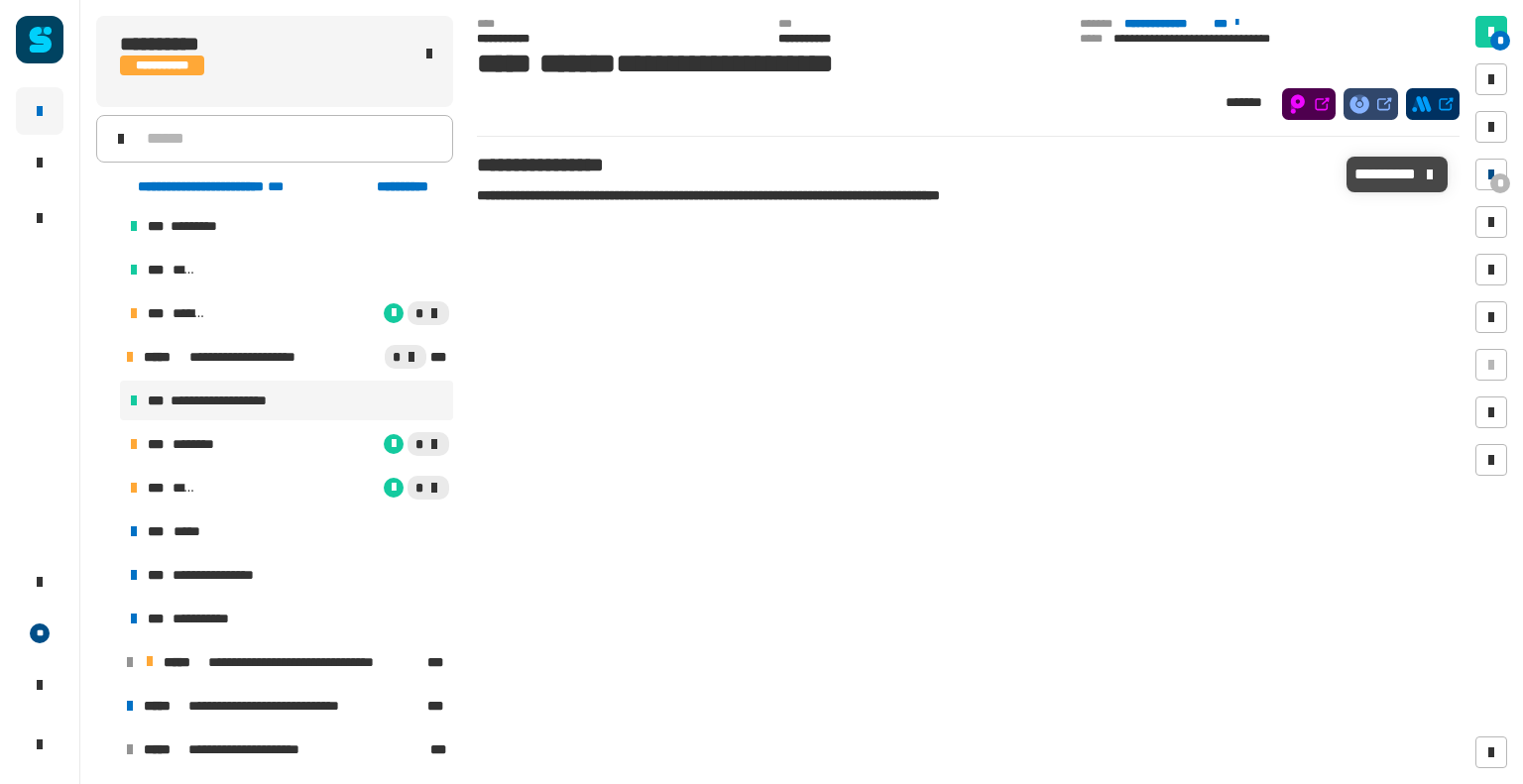 click on "*" at bounding box center [1491, 174] 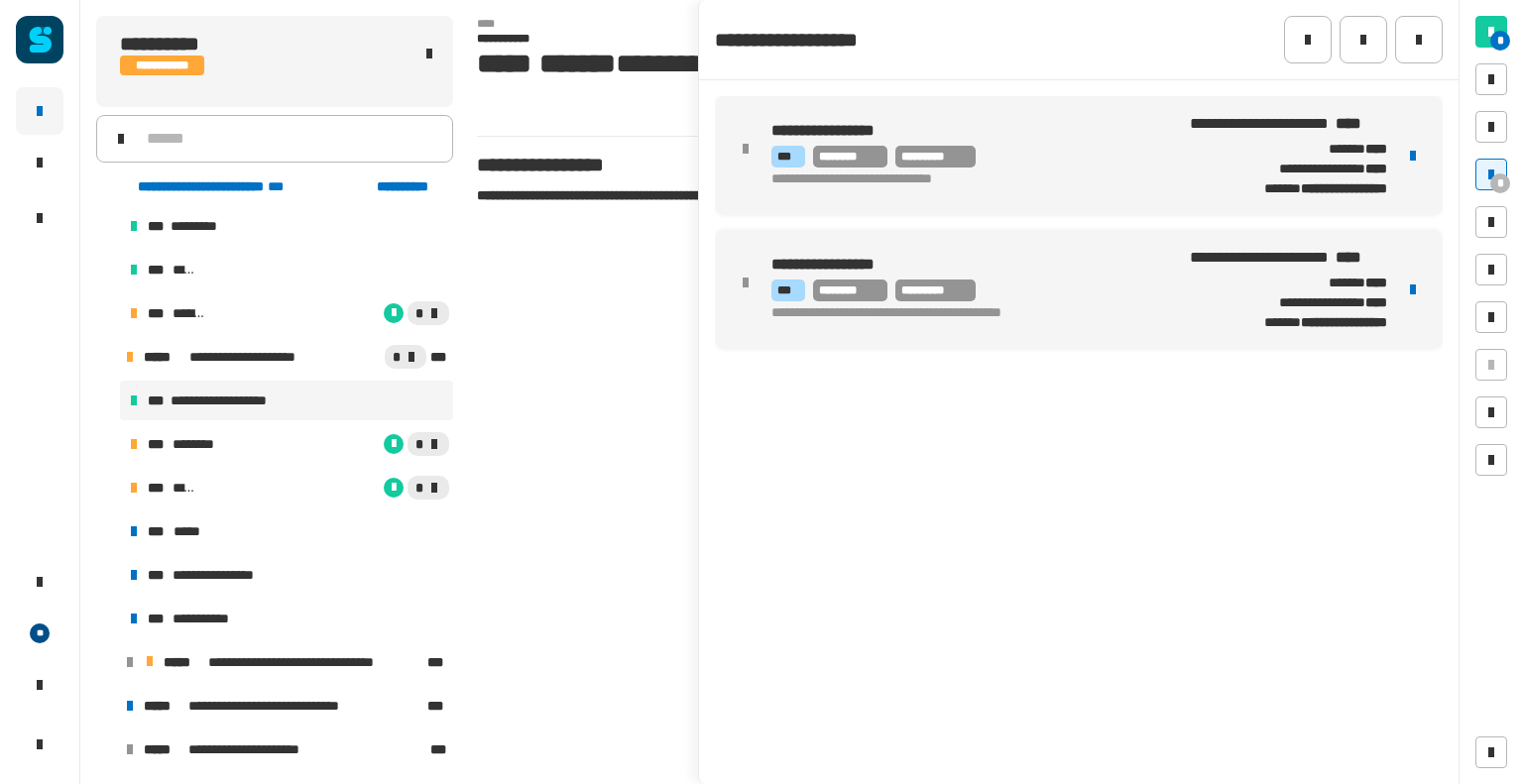 click 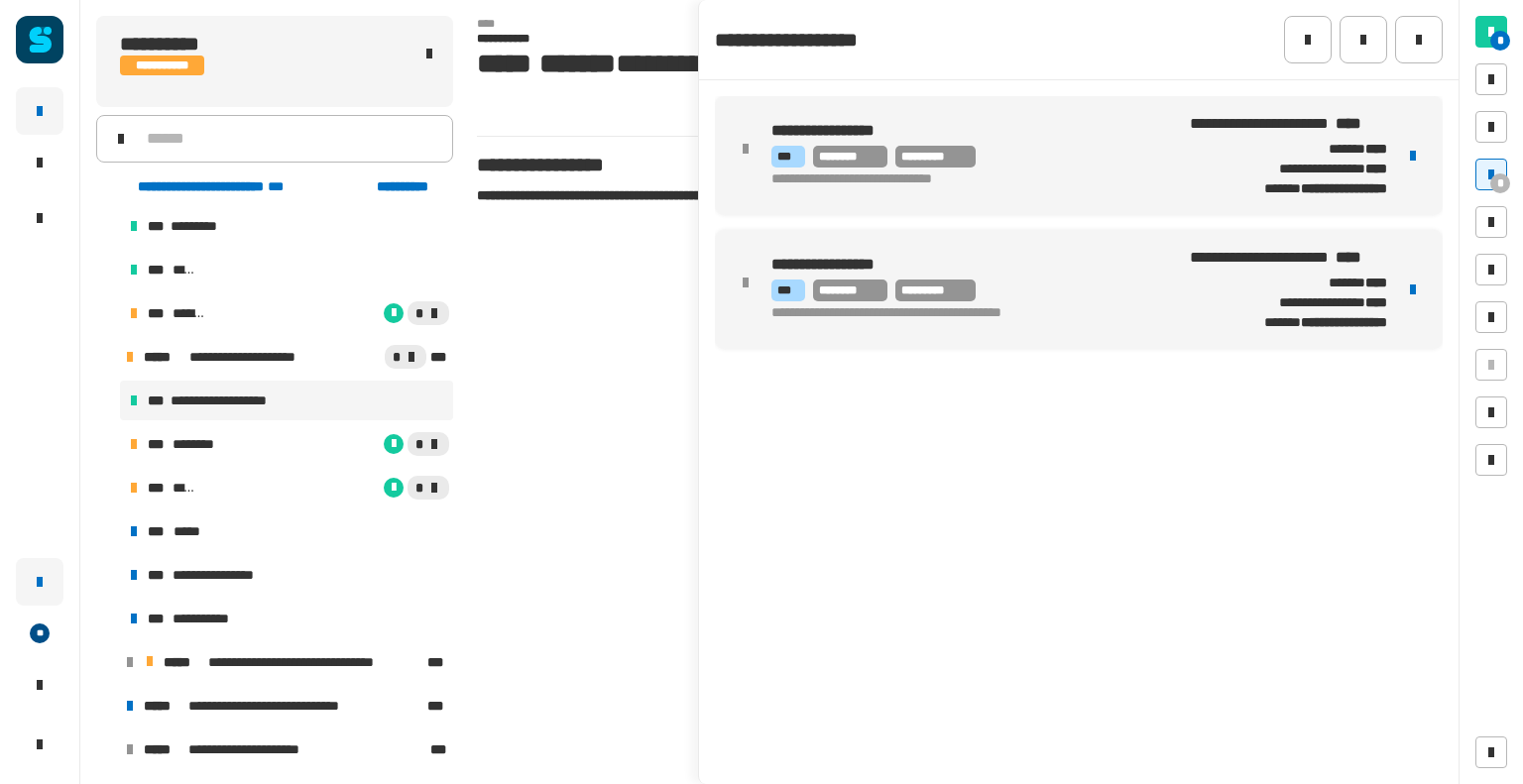 click 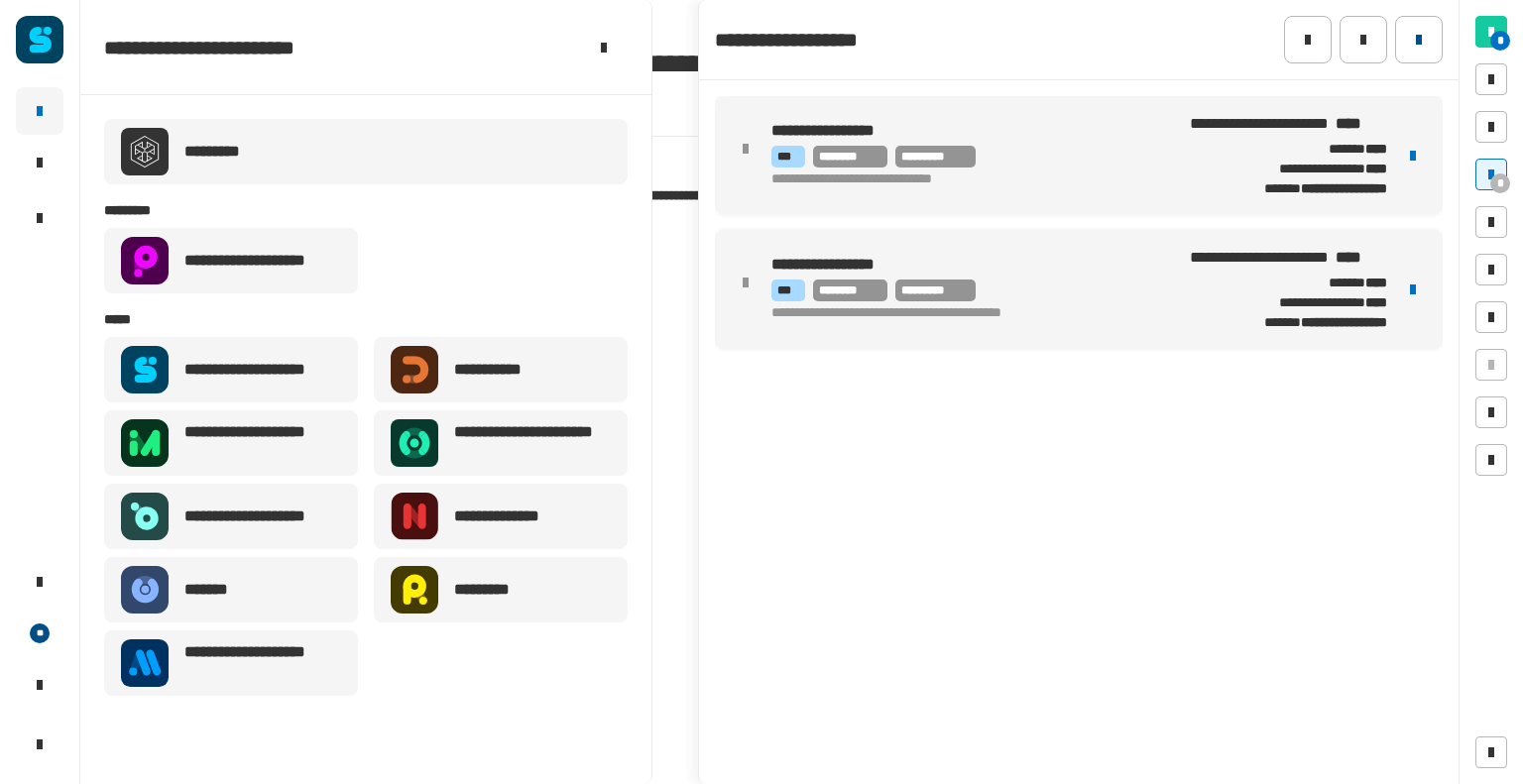 click 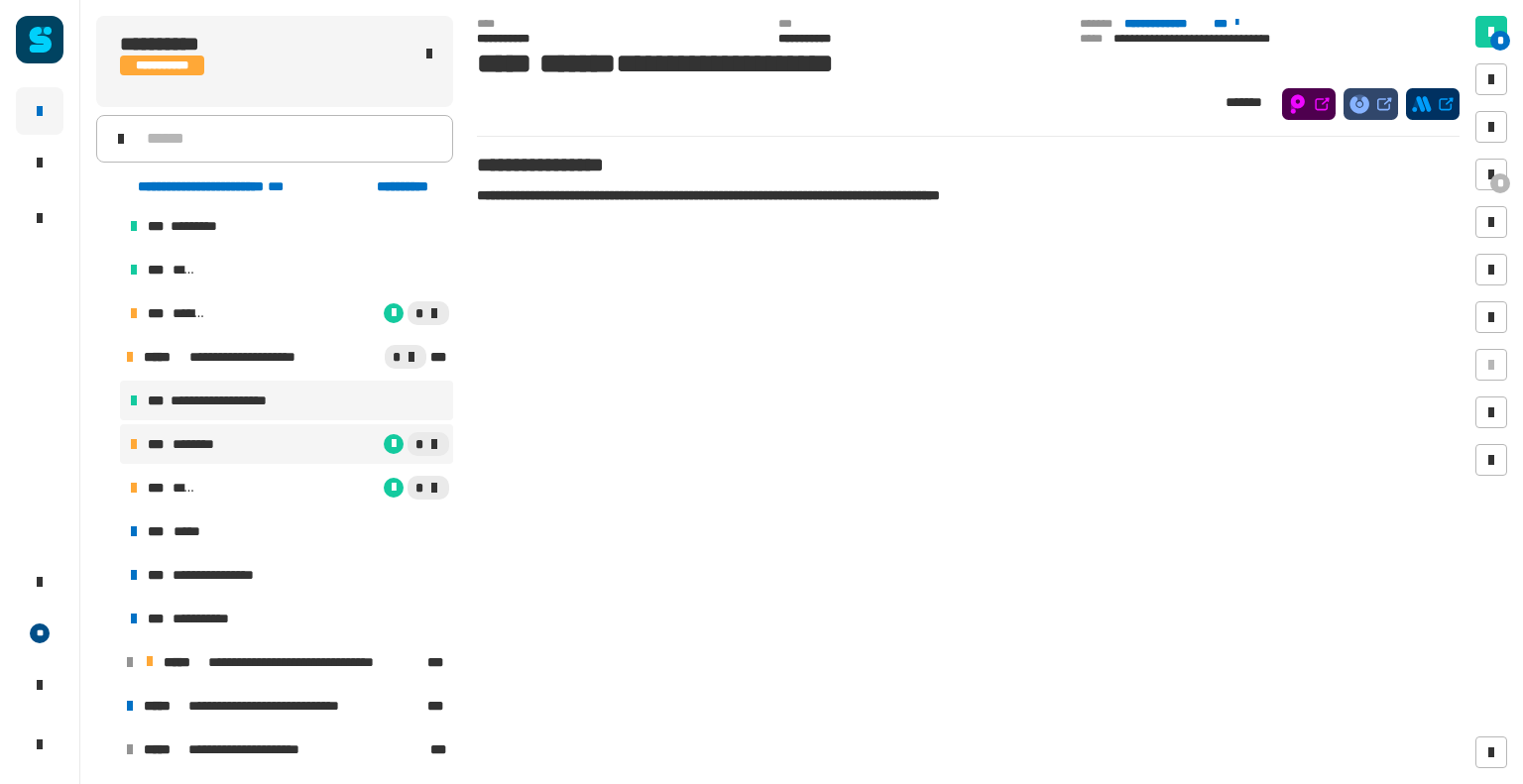 click on "*" at bounding box center (341, 444) 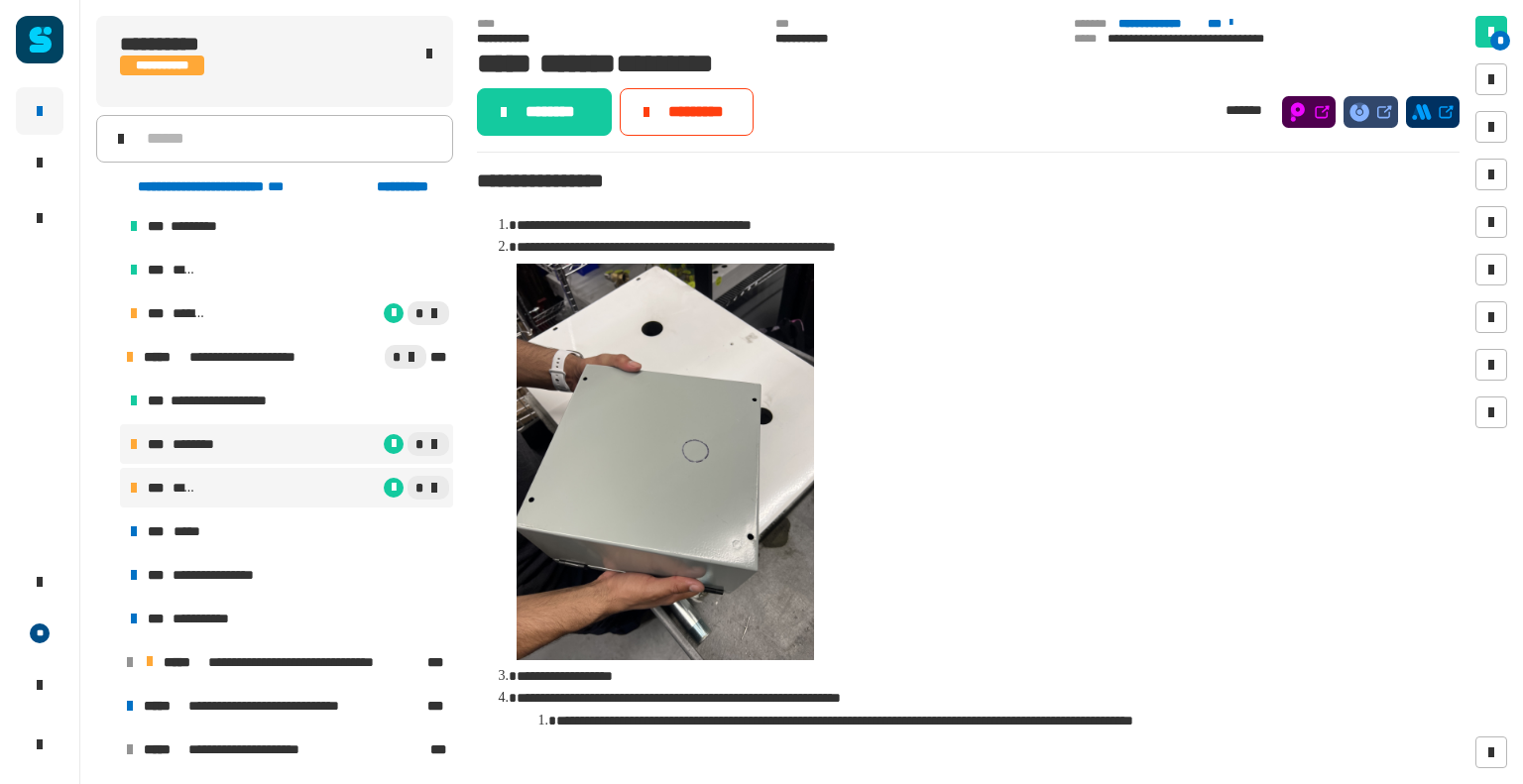 click on "*" at bounding box center [324, 488] 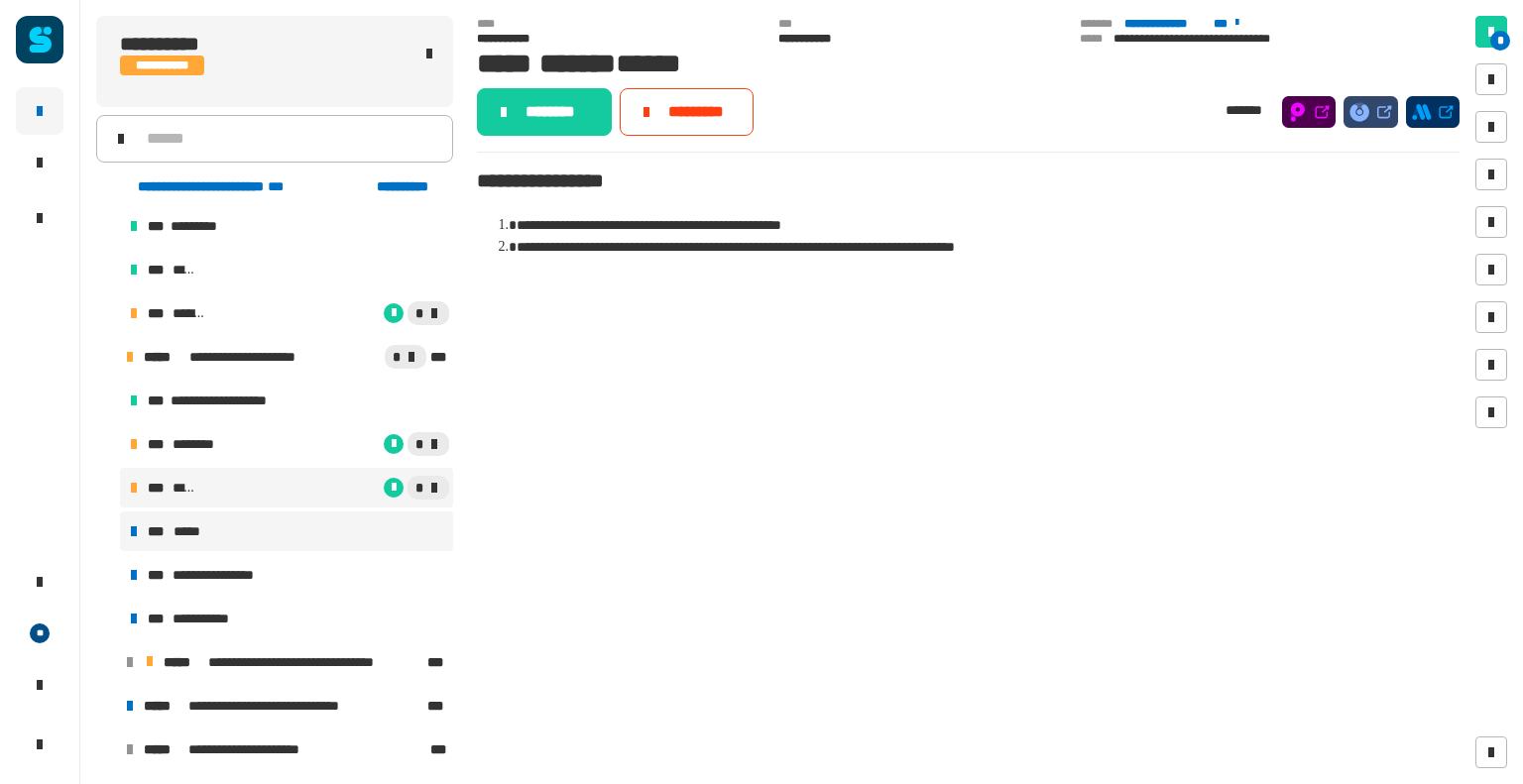 click on "*** *****" at bounding box center [287, 531] 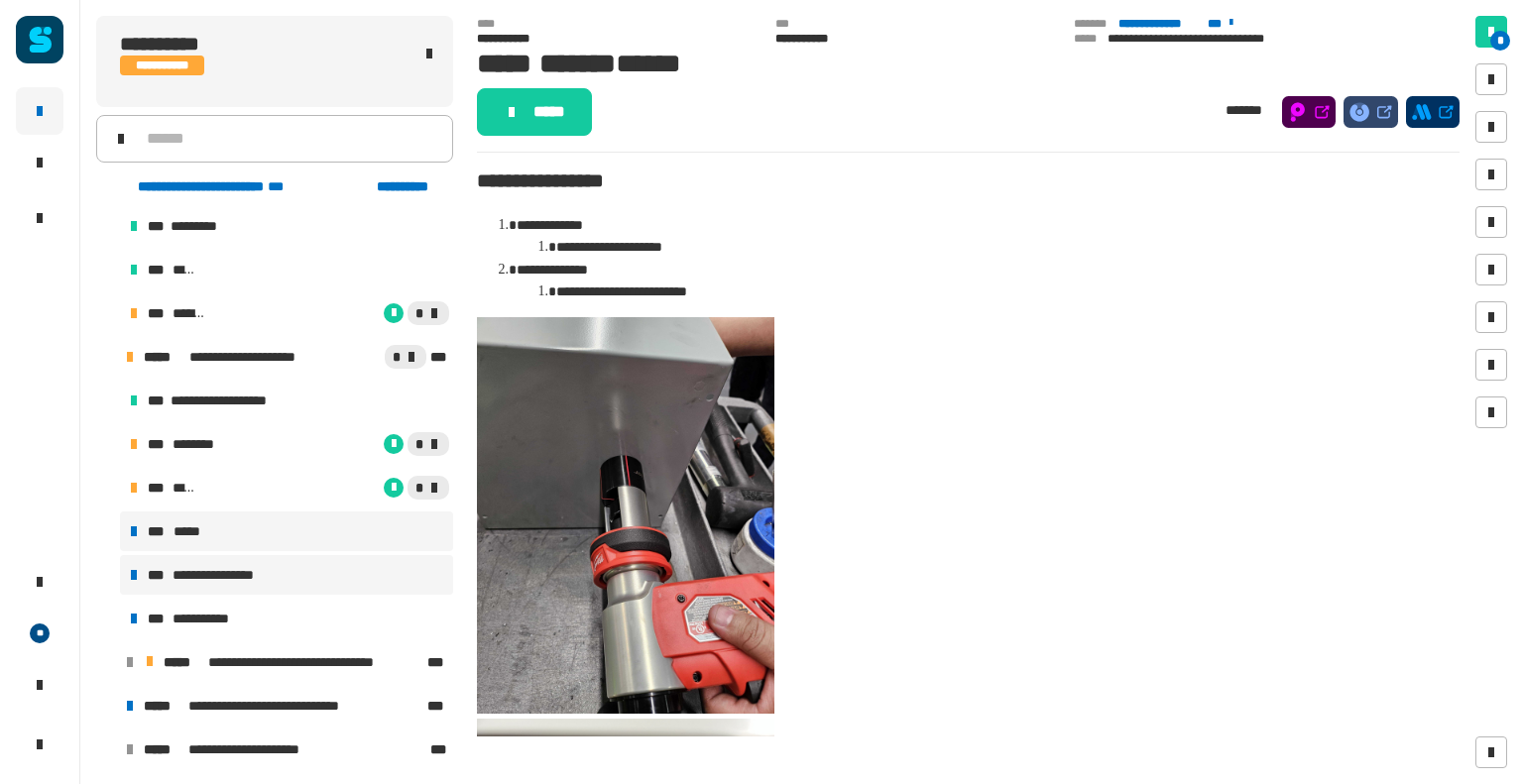 click on "**********" at bounding box center (287, 575) 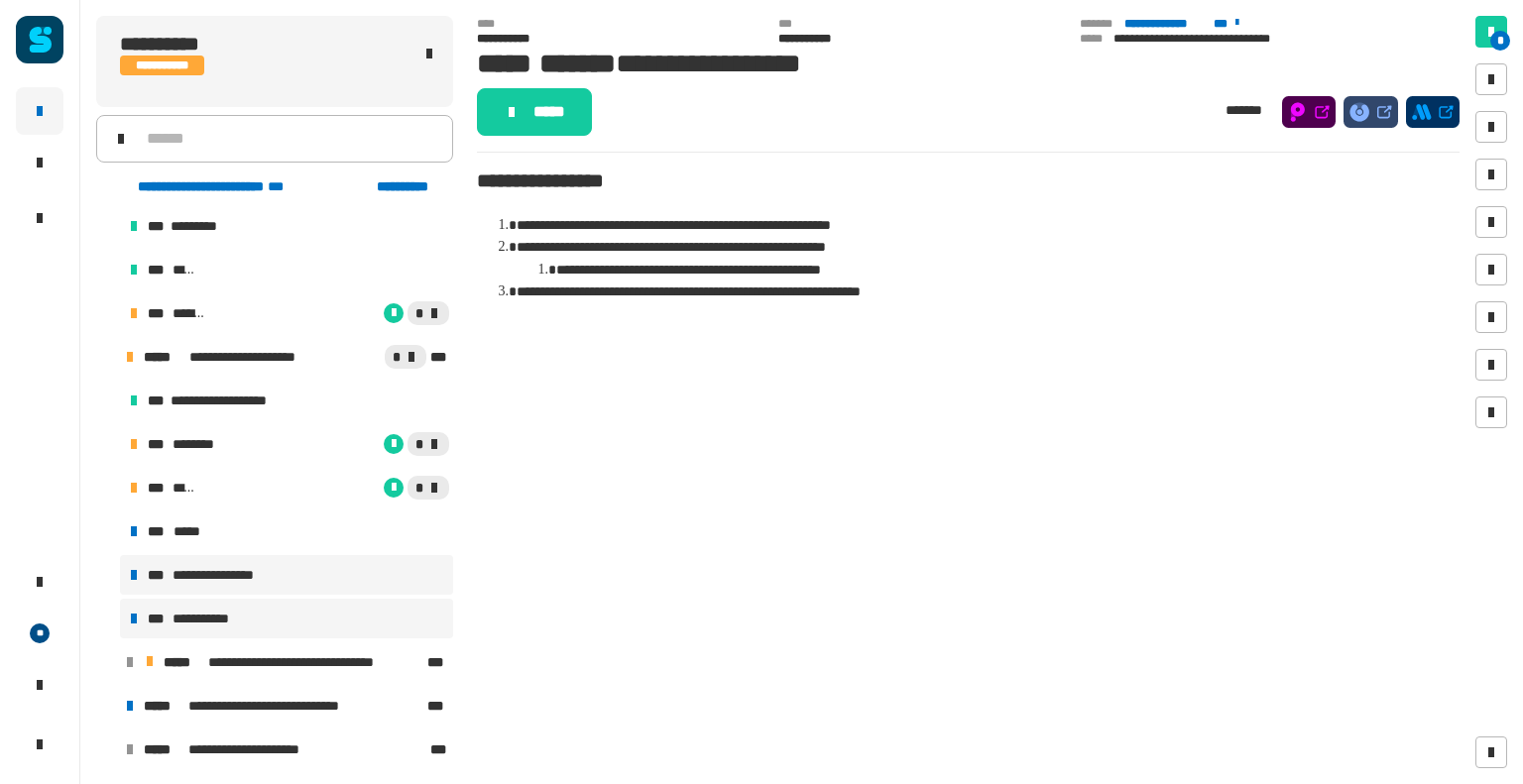 click on "**********" at bounding box center [287, 618] 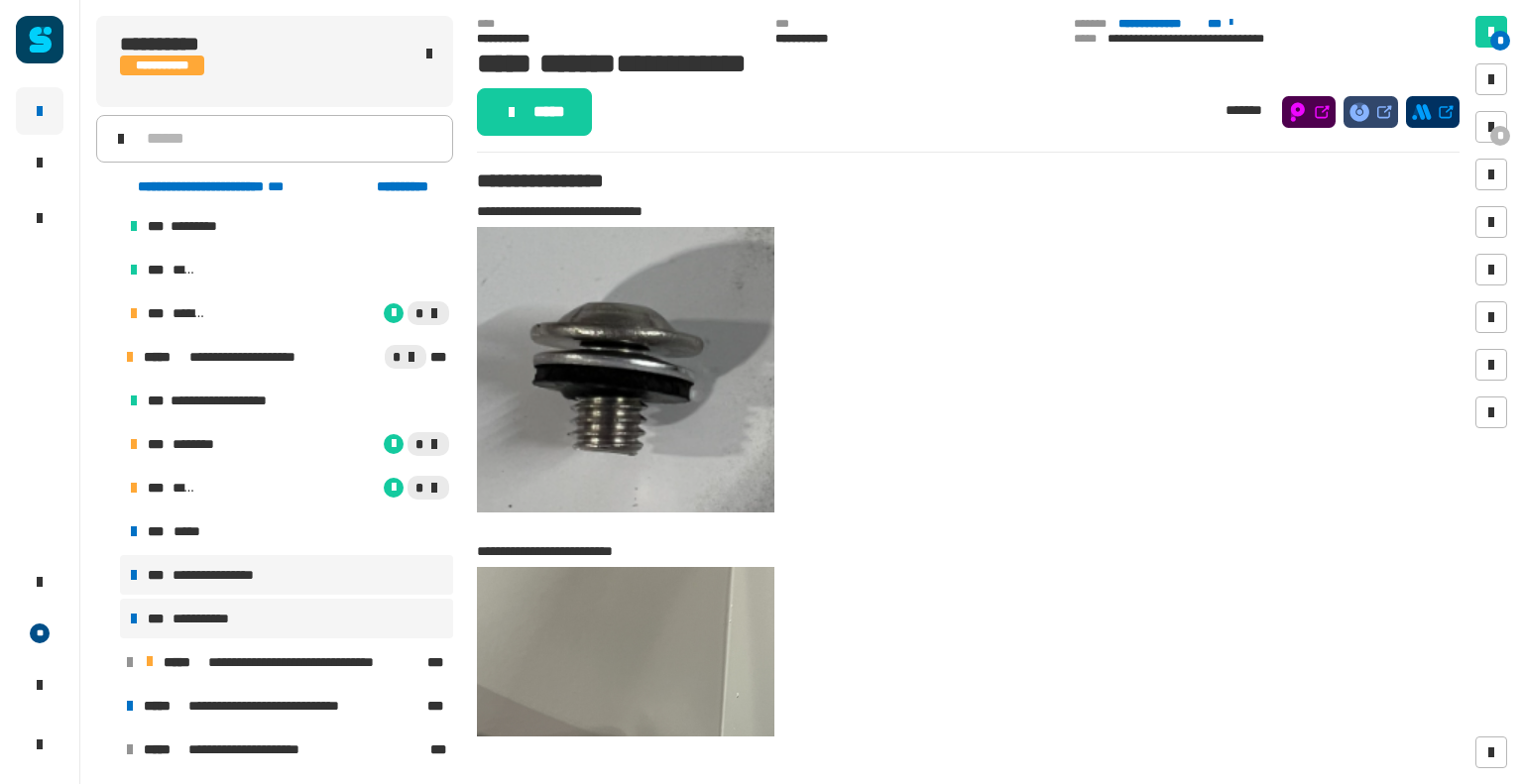 click on "**********" at bounding box center (287, 575) 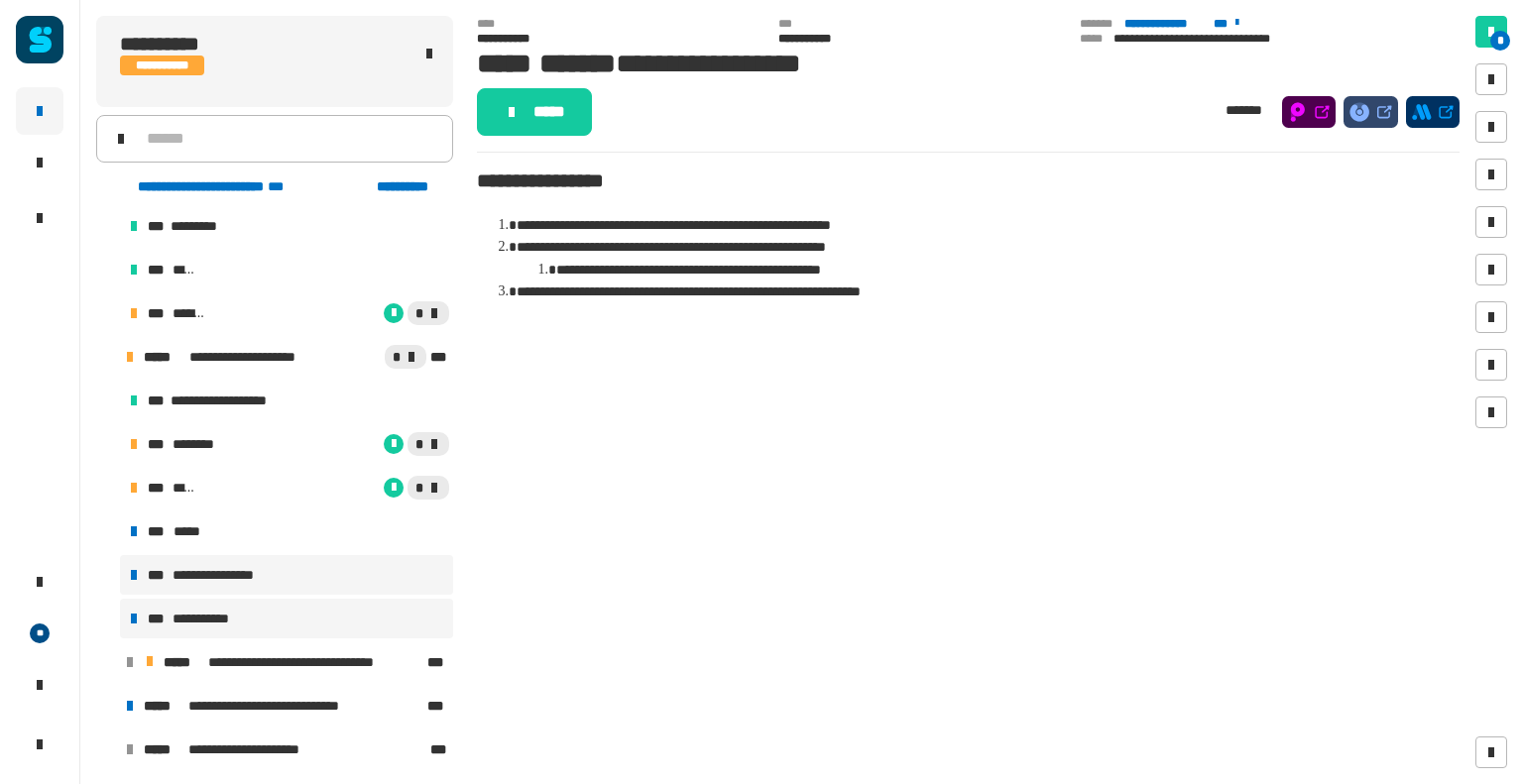 click on "**********" at bounding box center (287, 618) 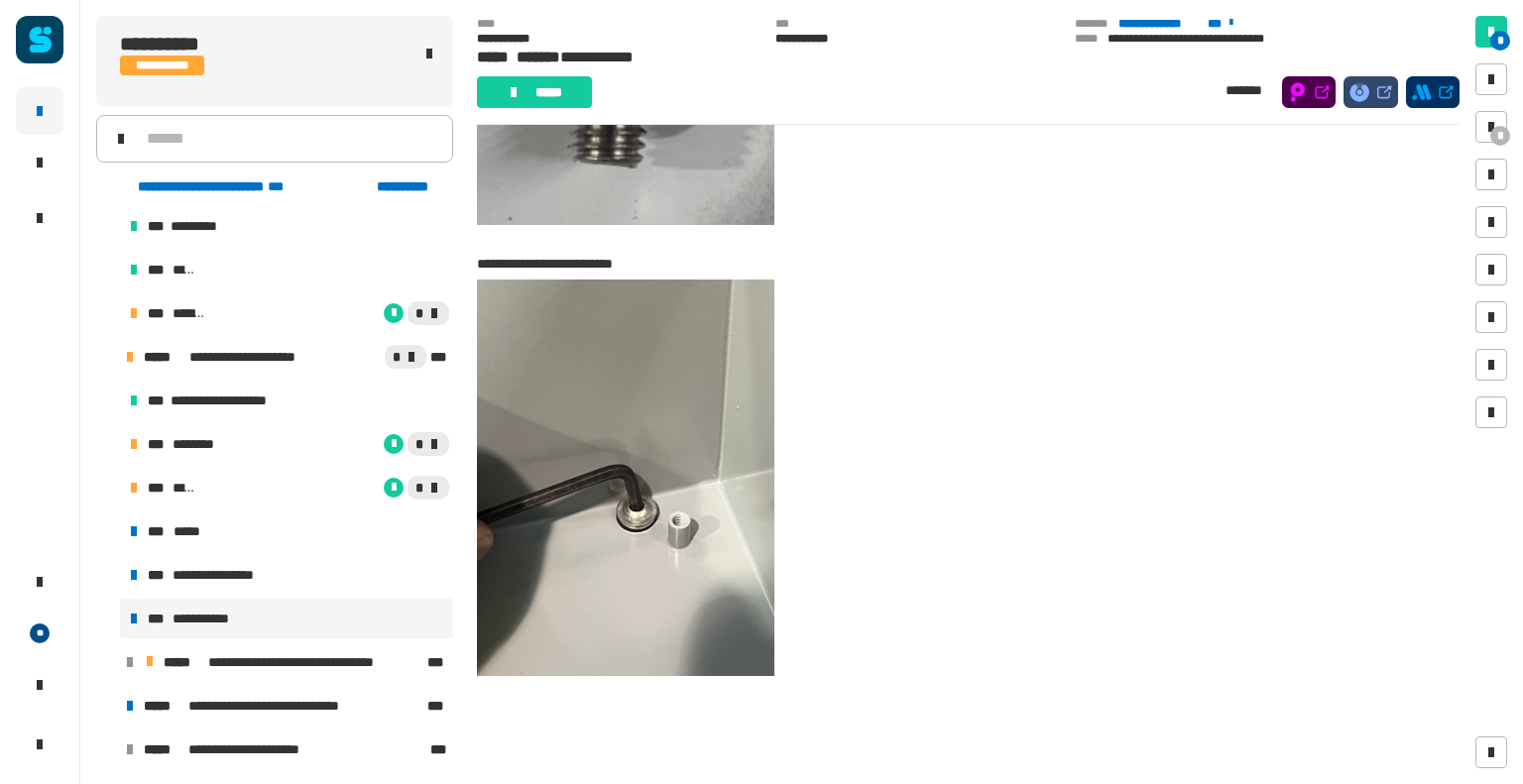 scroll, scrollTop: 261, scrollLeft: 0, axis: vertical 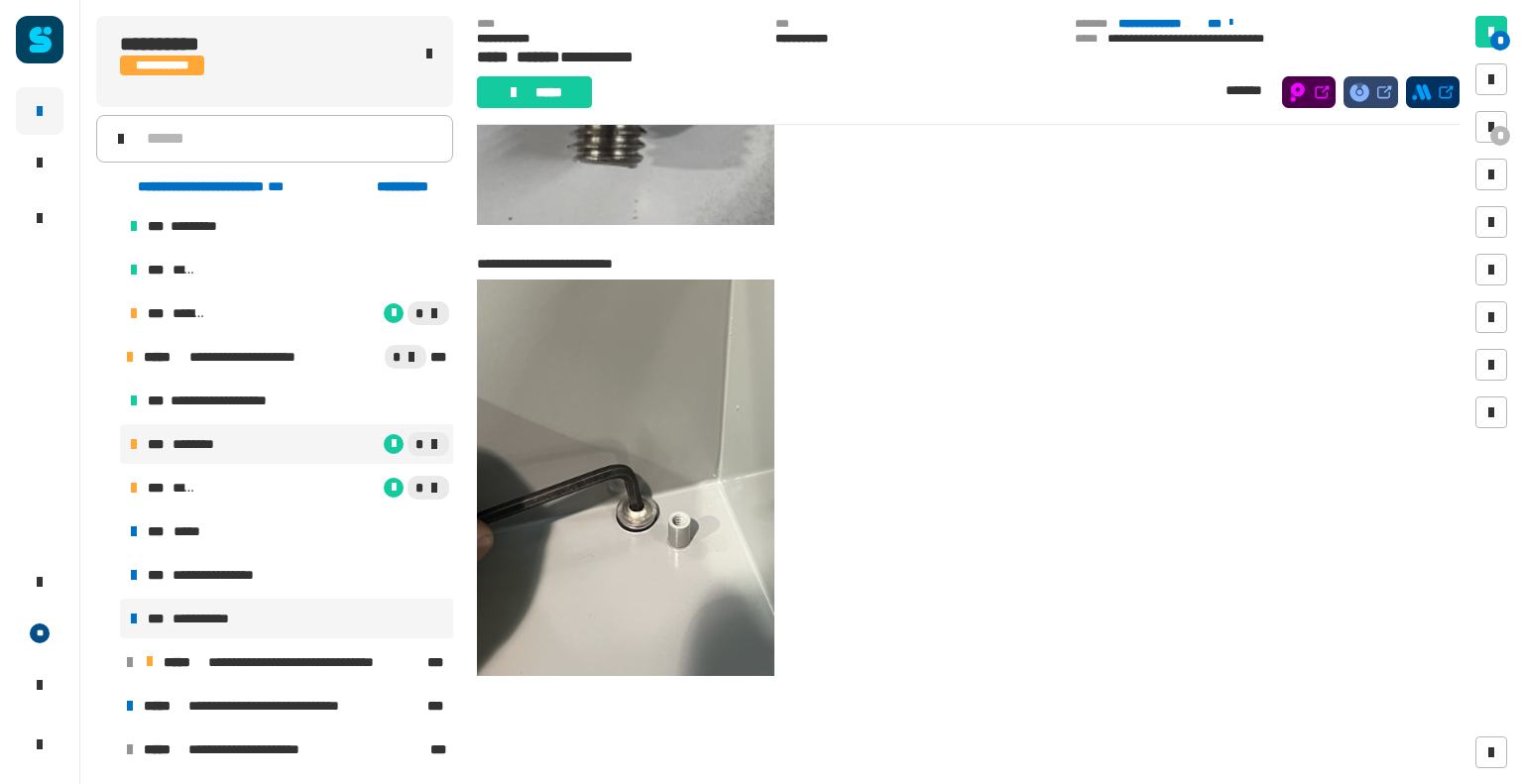 click on "*** ******** *" at bounding box center [287, 444] 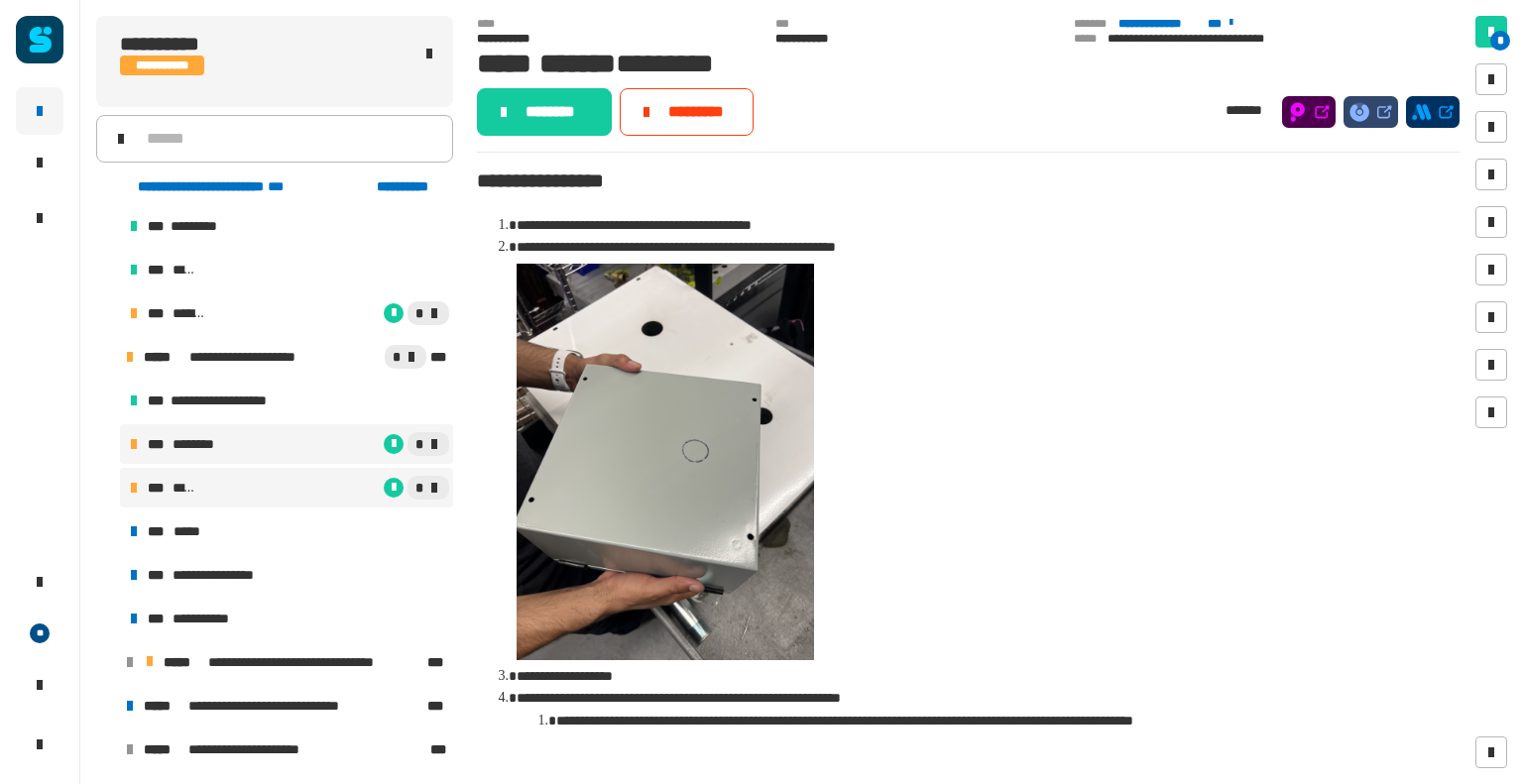 click on "*" at bounding box center [324, 488] 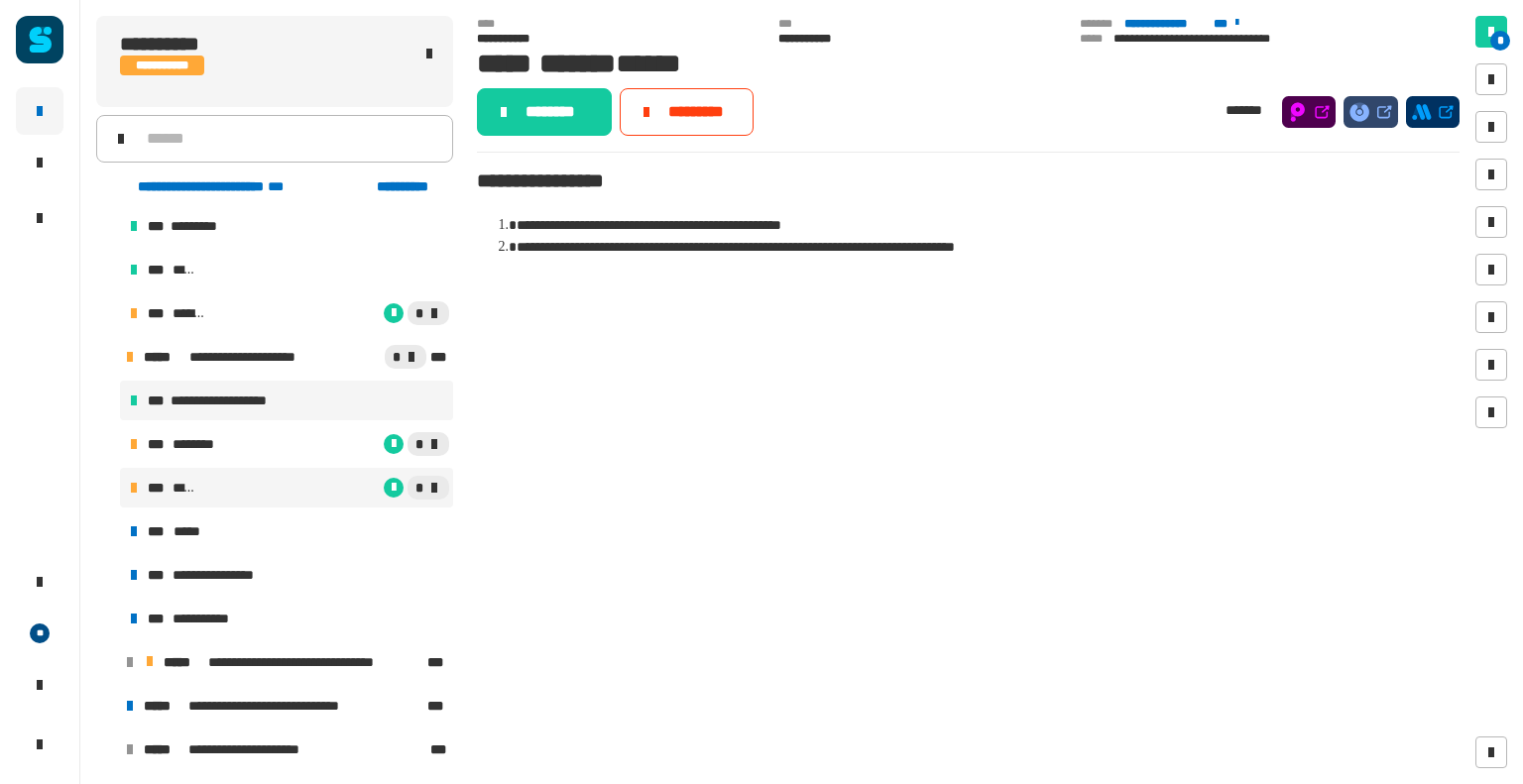 click on "**********" at bounding box center [287, 400] 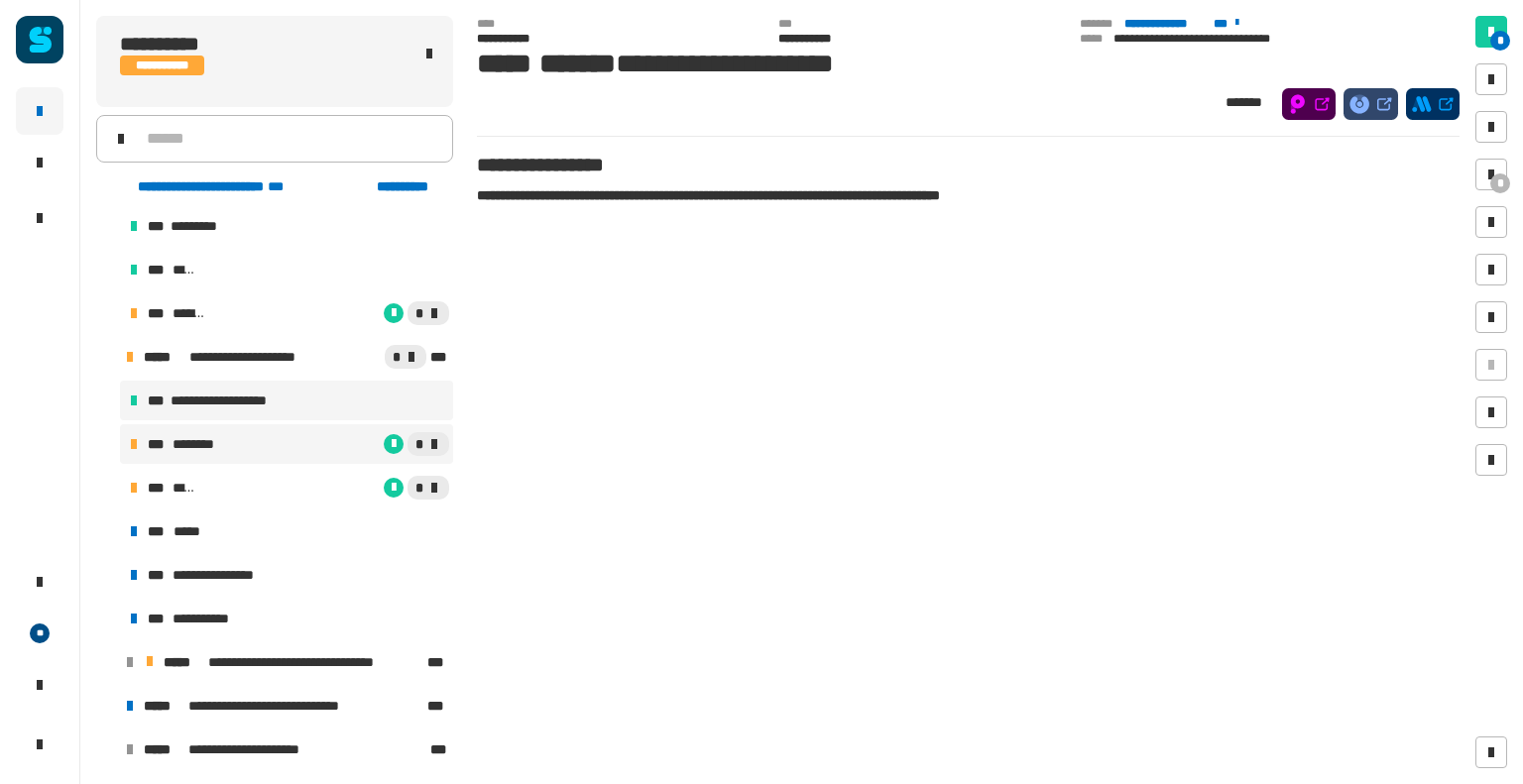 click on "*" at bounding box center (341, 444) 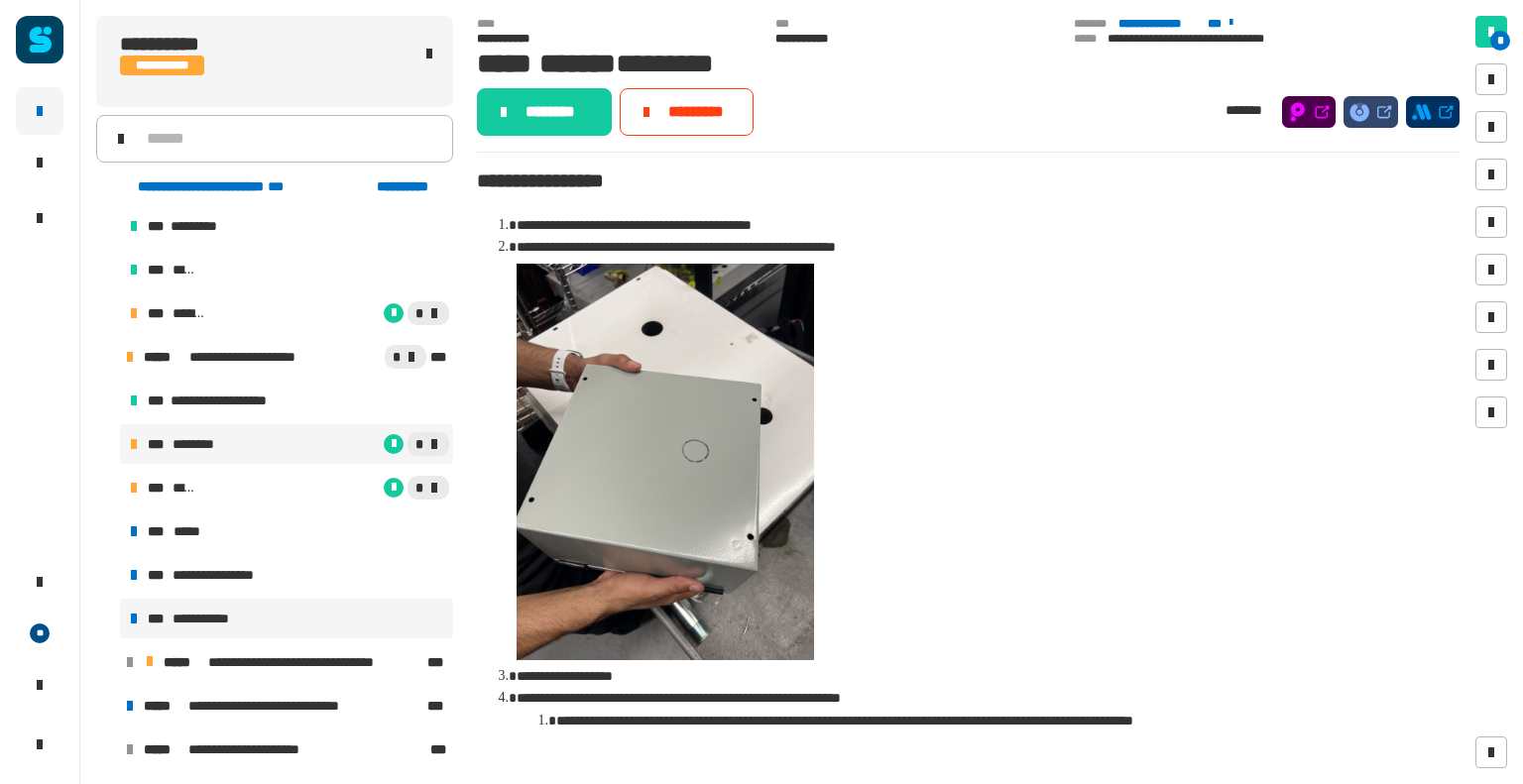 click on "**********" at bounding box center [287, 618] 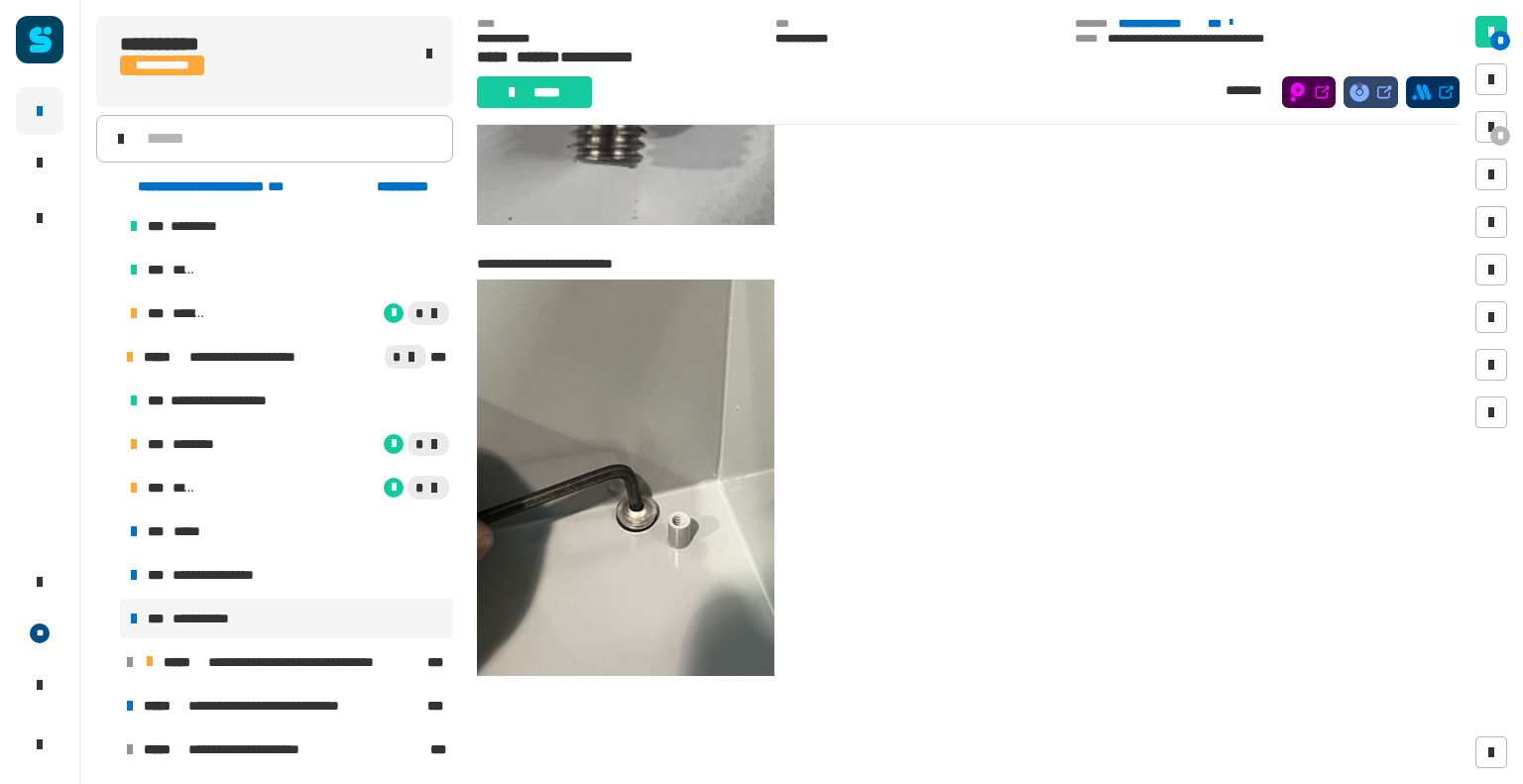 scroll, scrollTop: 261, scrollLeft: 0, axis: vertical 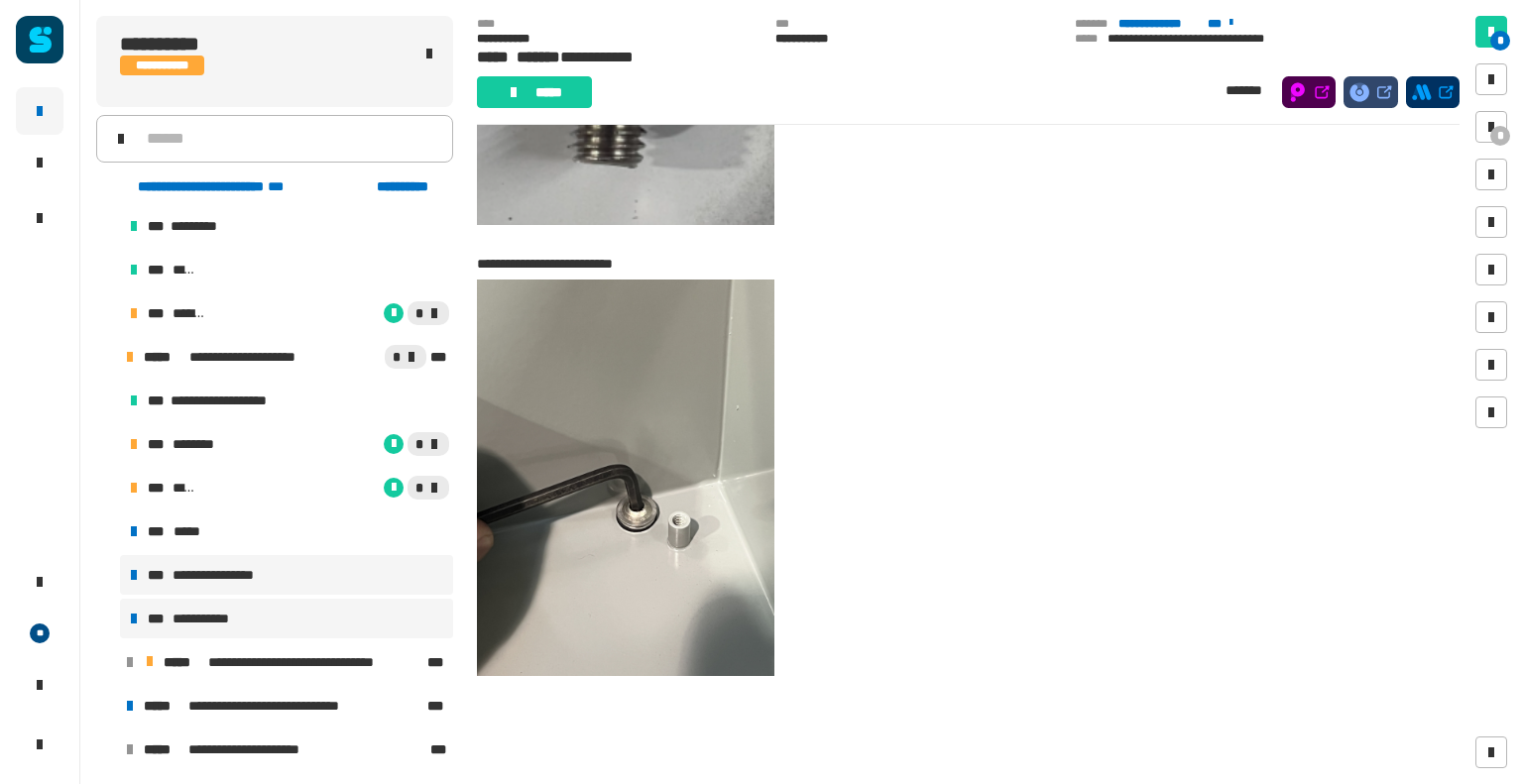 click on "**********" at bounding box center (287, 575) 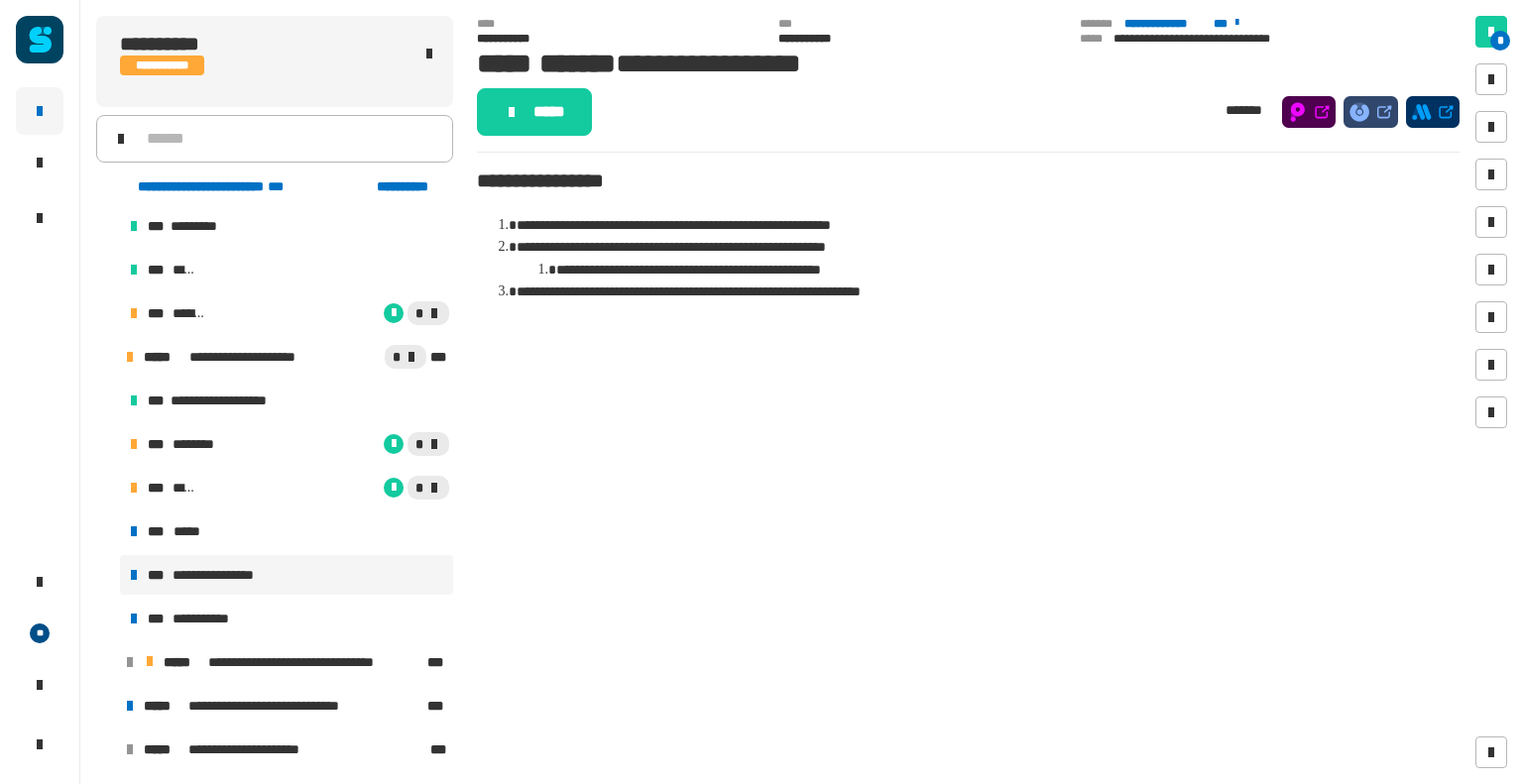 click on "[NAME] [ADDRESS] [CITY] [STATE] [ZIP] [COUNTRY] [PHONE] [EMAIL] [WEBSITE] [COMPANY] [PRODUCT] [DATE] [TIME] [CURRENCY] [NUMBER] [DESCRIPTION]" 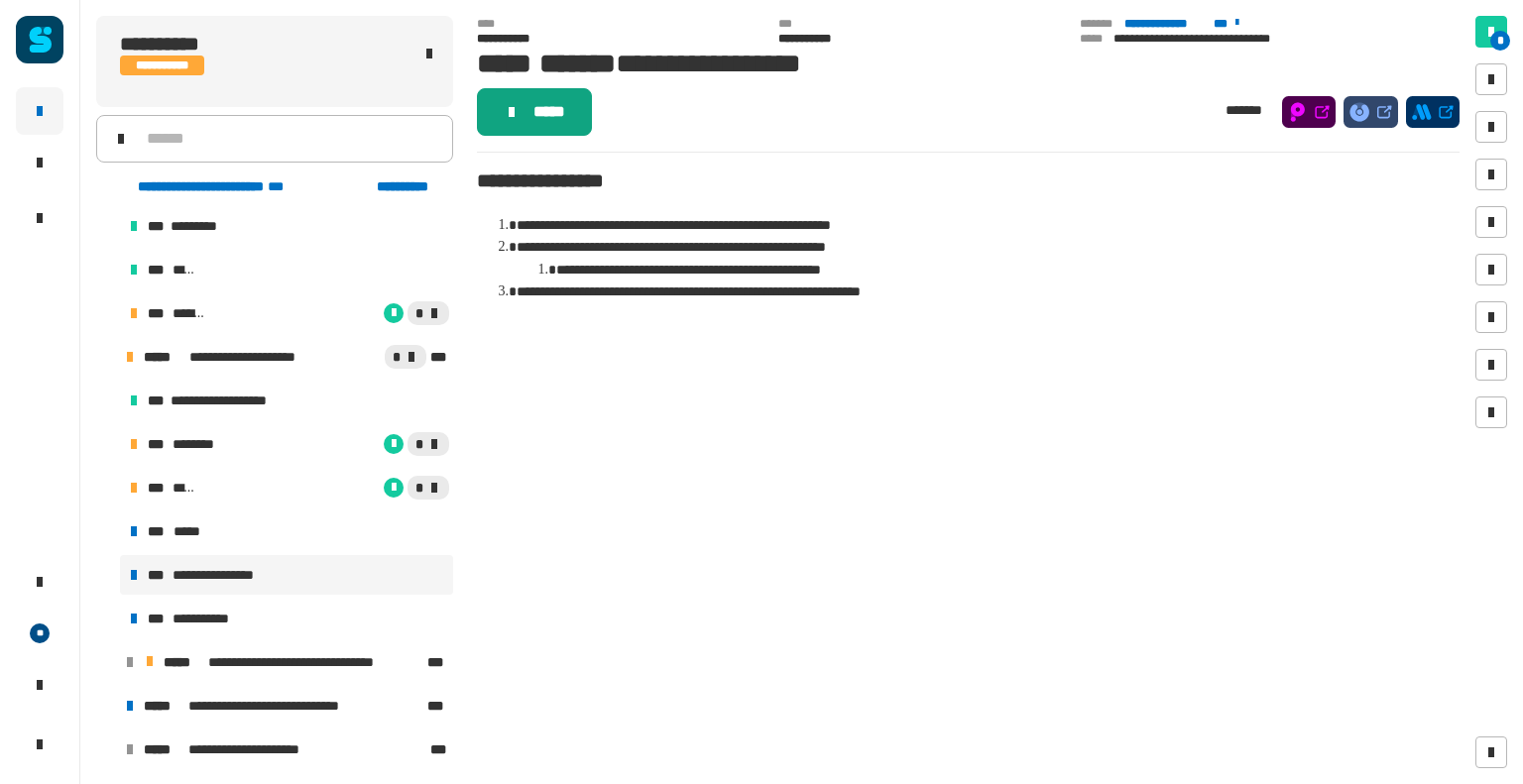 click on "*****" 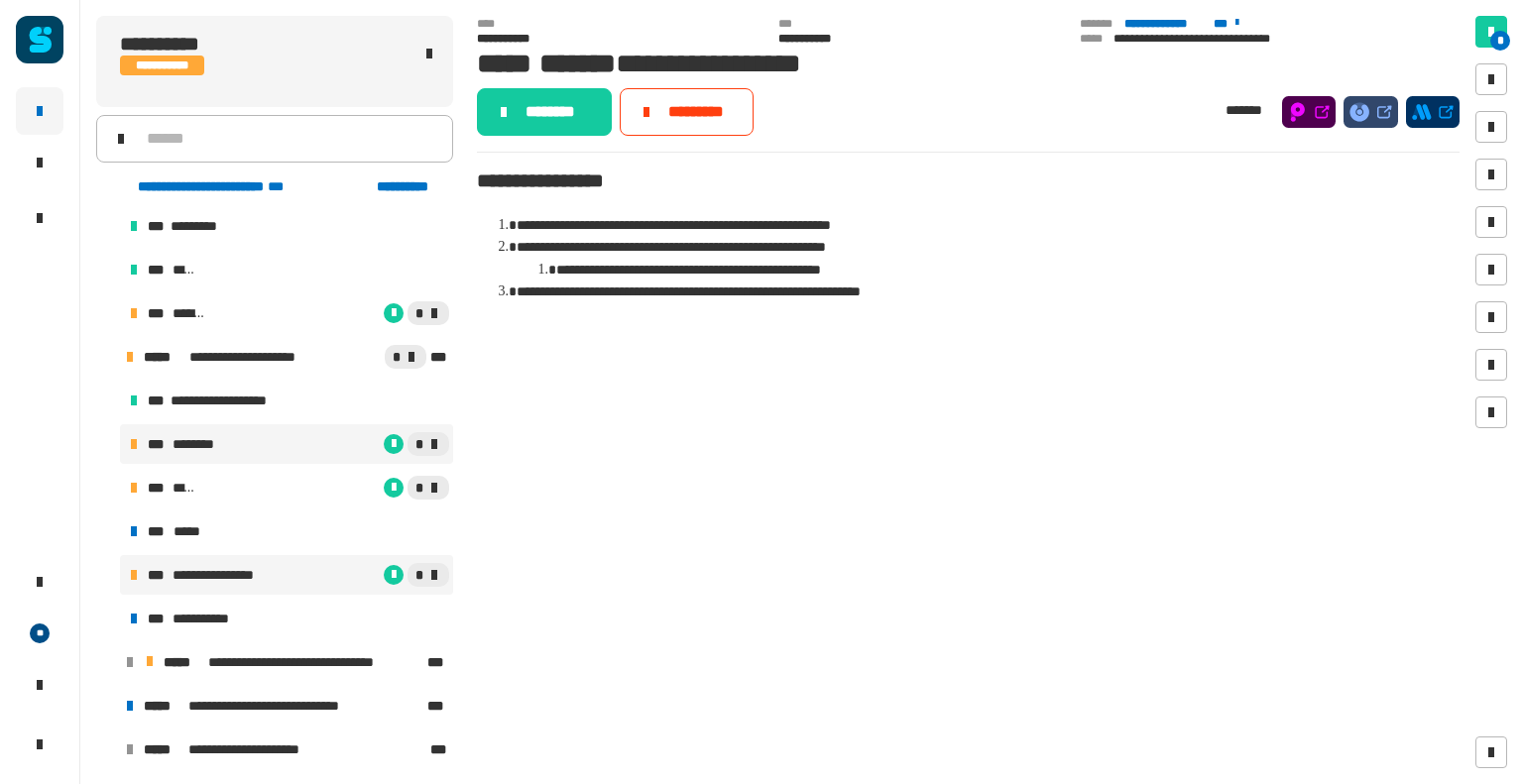 click on "********" at bounding box center (200, 444) 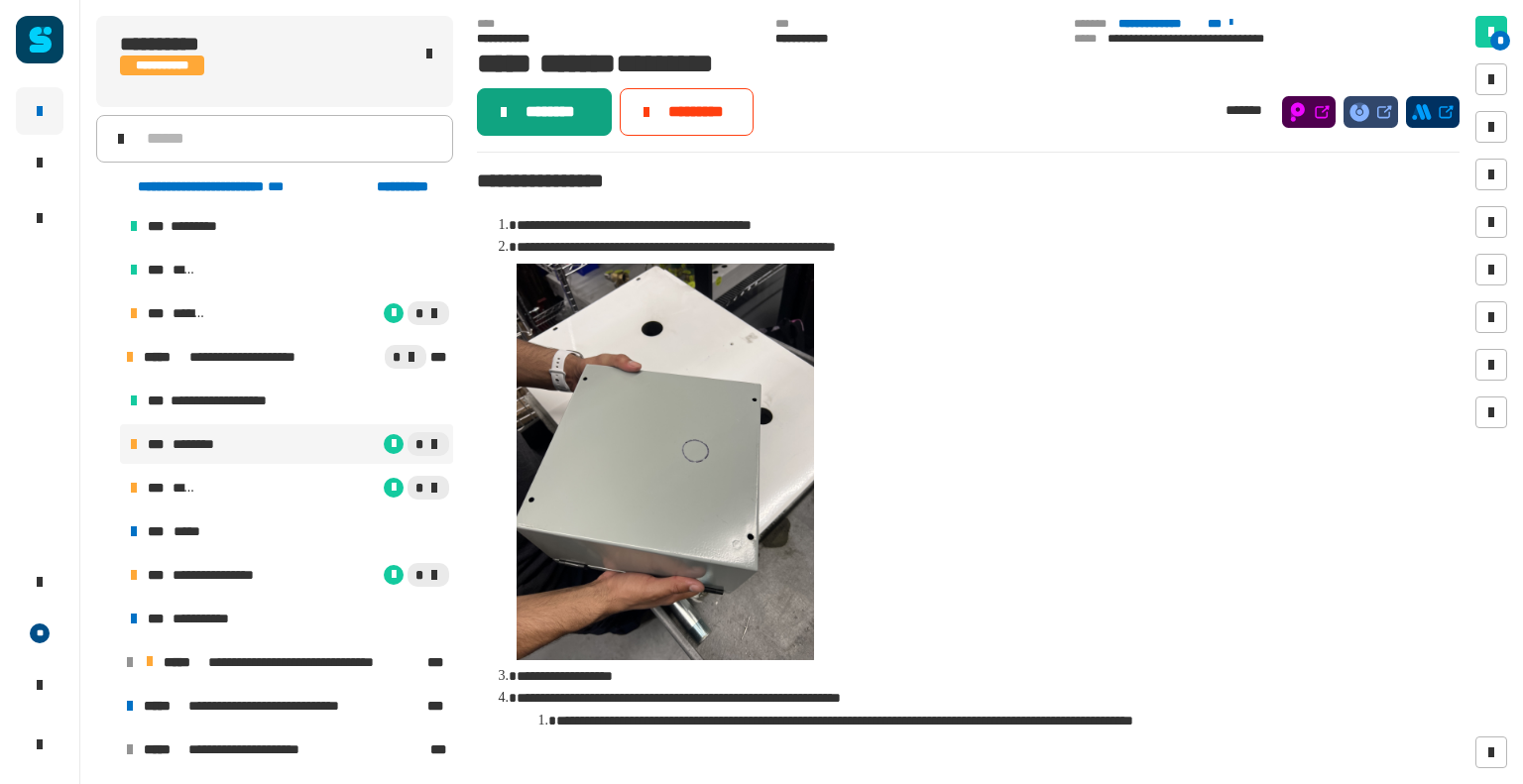 click on "********" 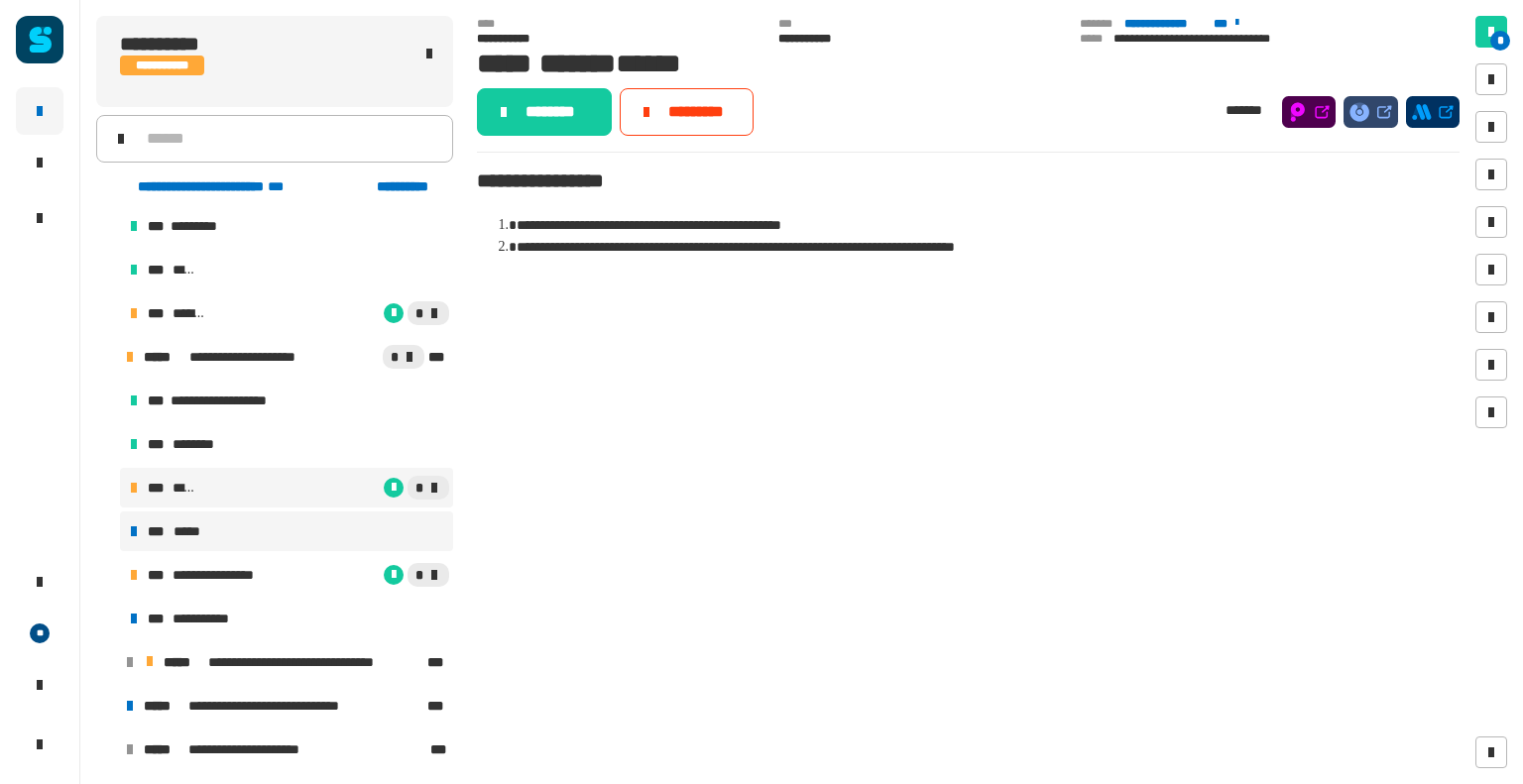 click on "*** *****" at bounding box center (287, 531) 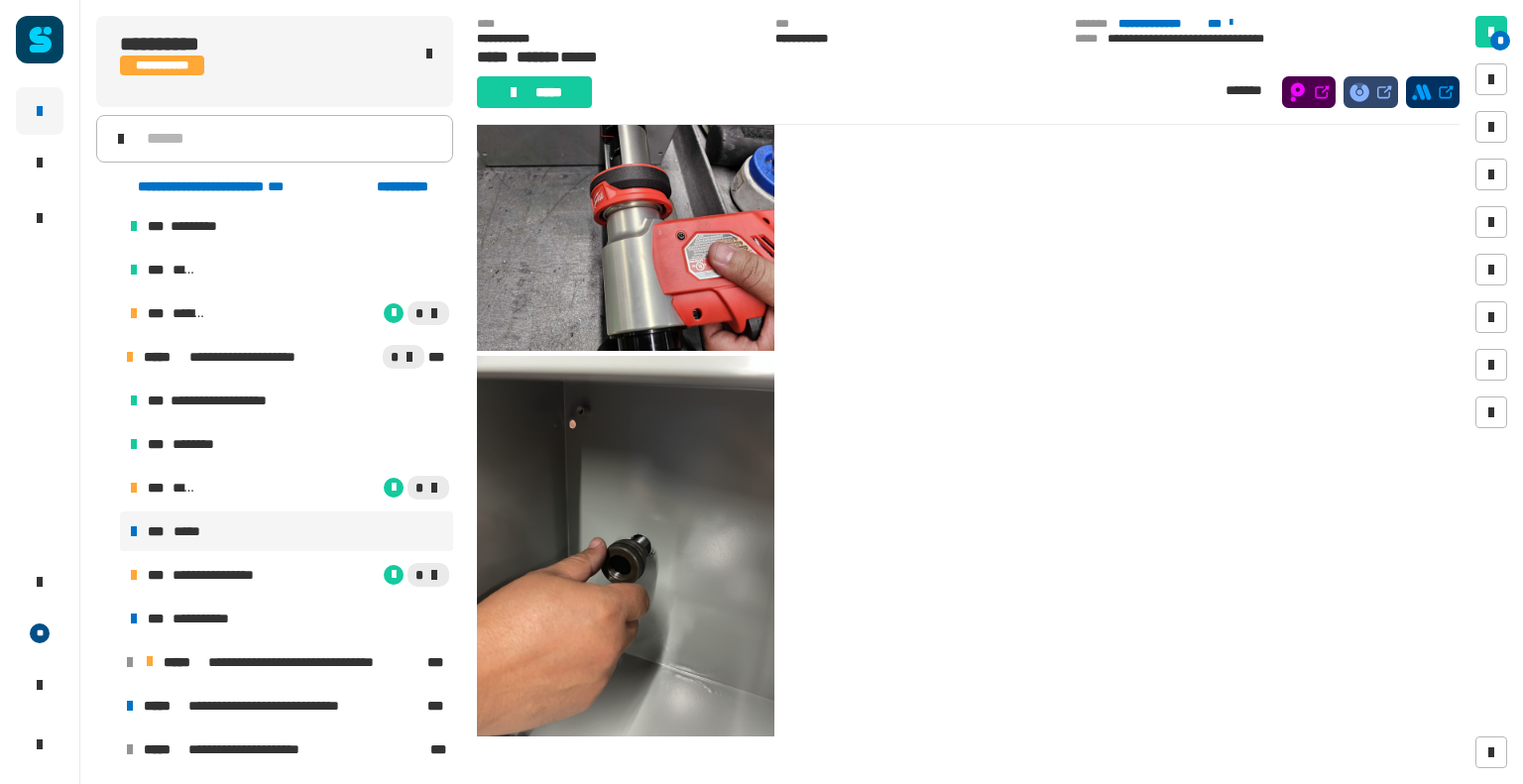 scroll, scrollTop: 412, scrollLeft: 0, axis: vertical 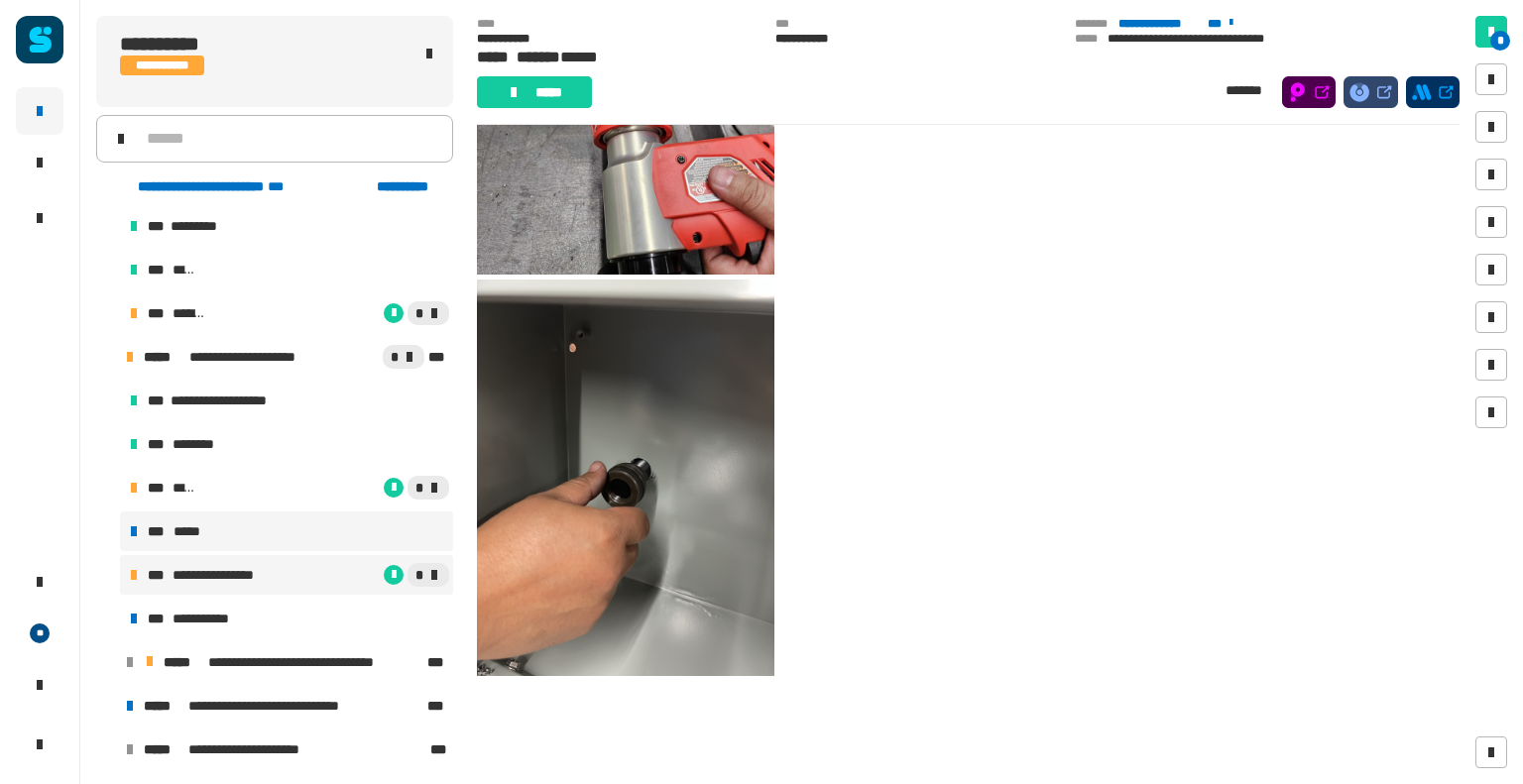 click on "**********" at bounding box center (220, 575) 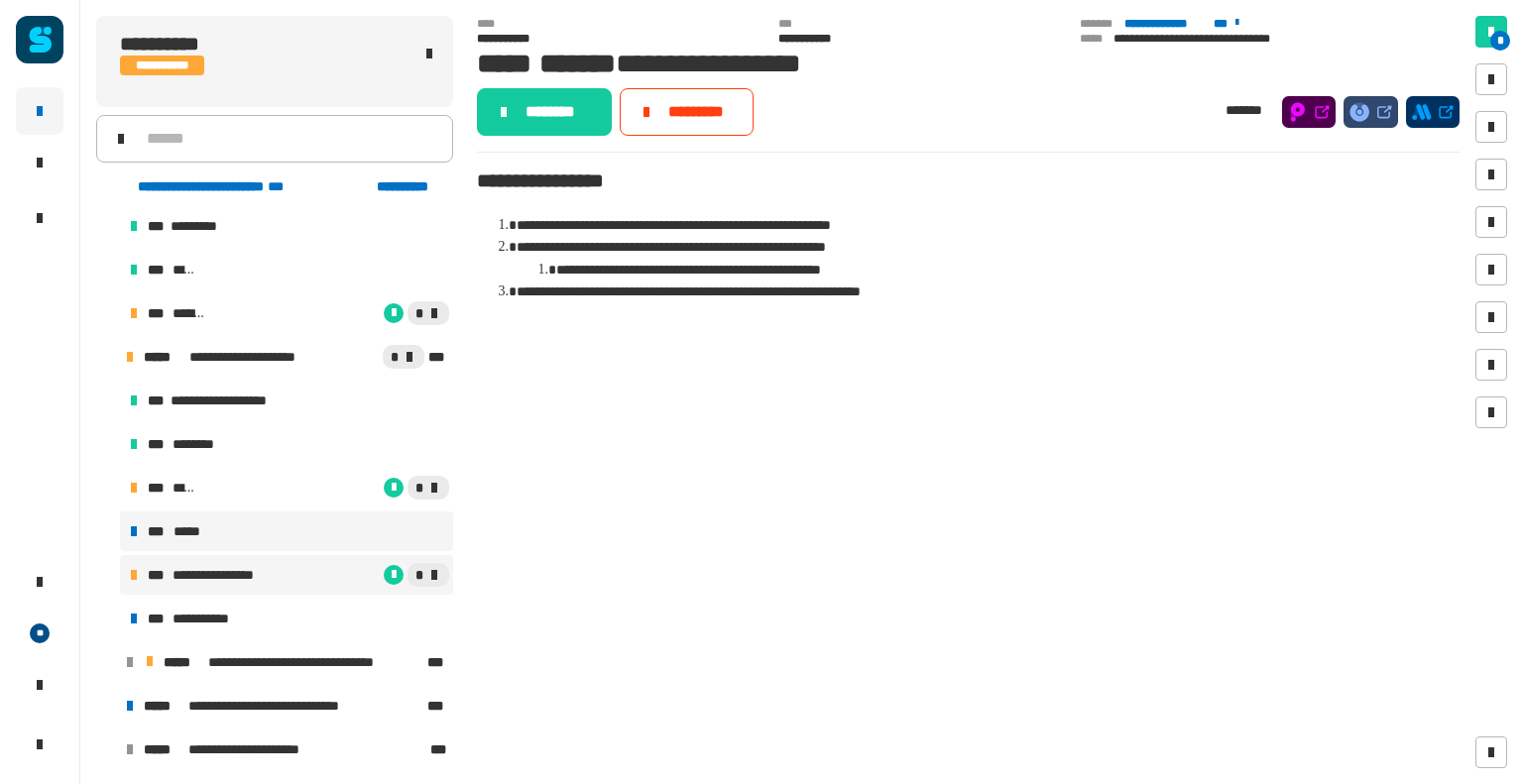 click on "*** *****" at bounding box center [287, 531] 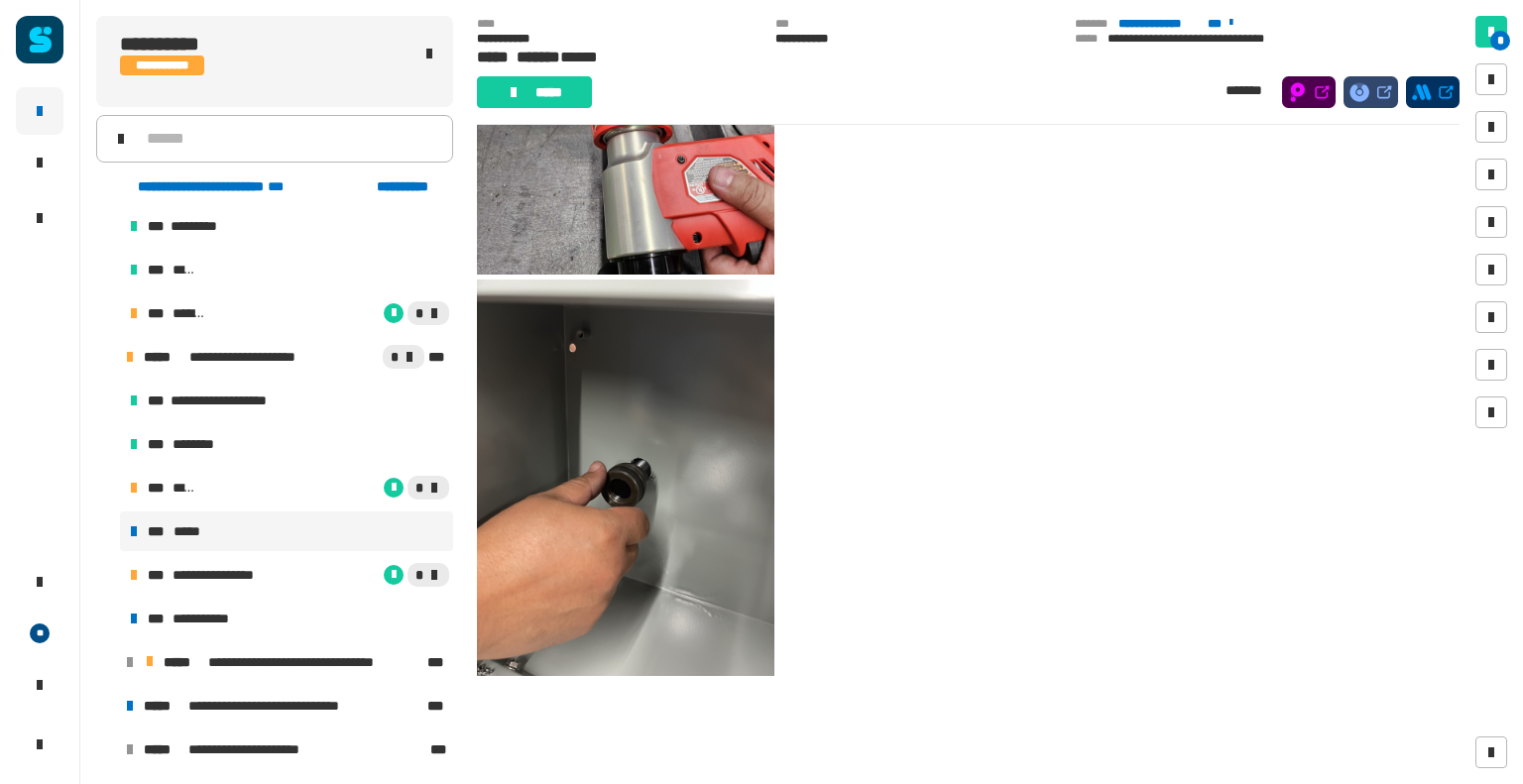 scroll, scrollTop: 412, scrollLeft: 0, axis: vertical 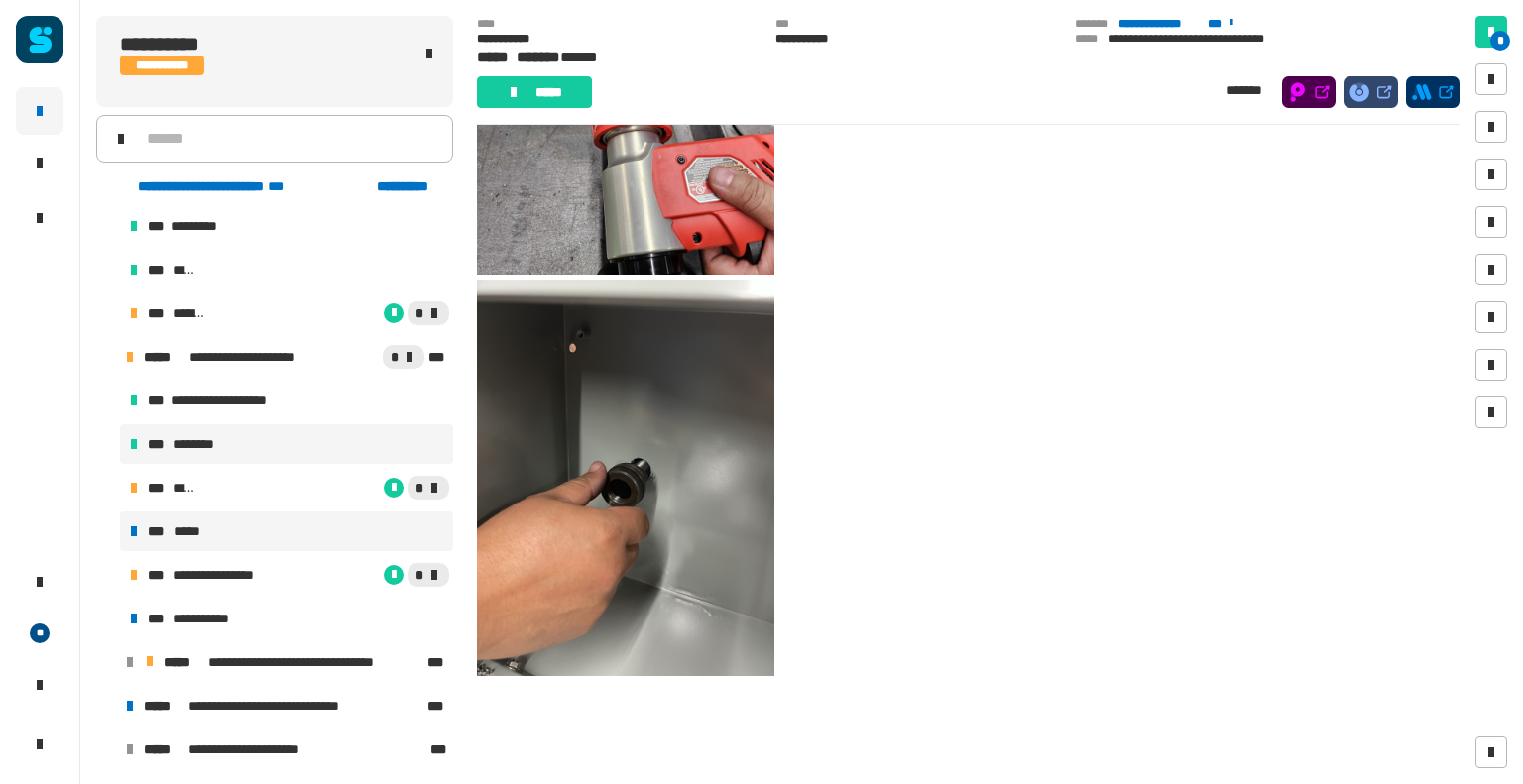 click on "*** ********" at bounding box center (287, 444) 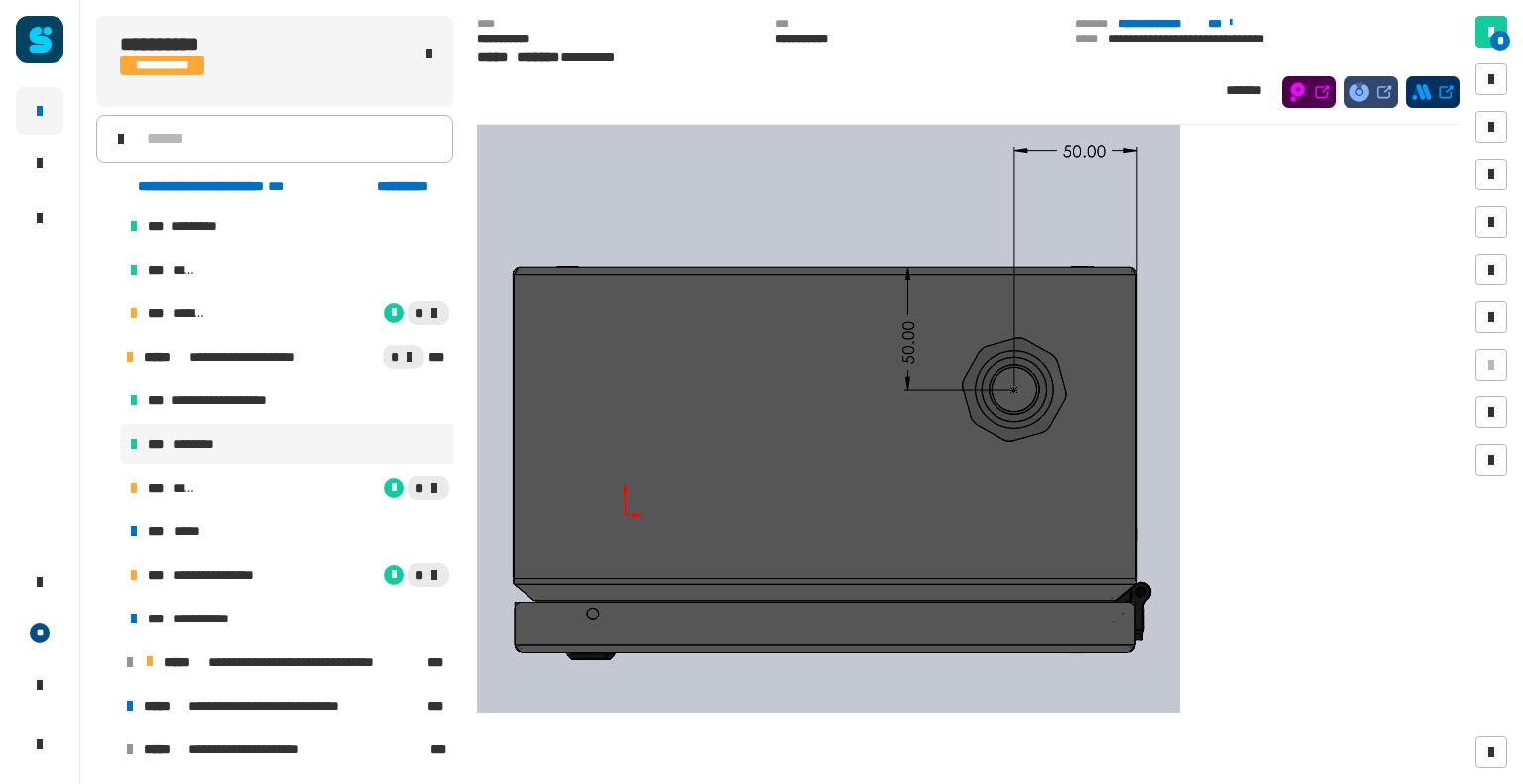 scroll, scrollTop: 705, scrollLeft: 0, axis: vertical 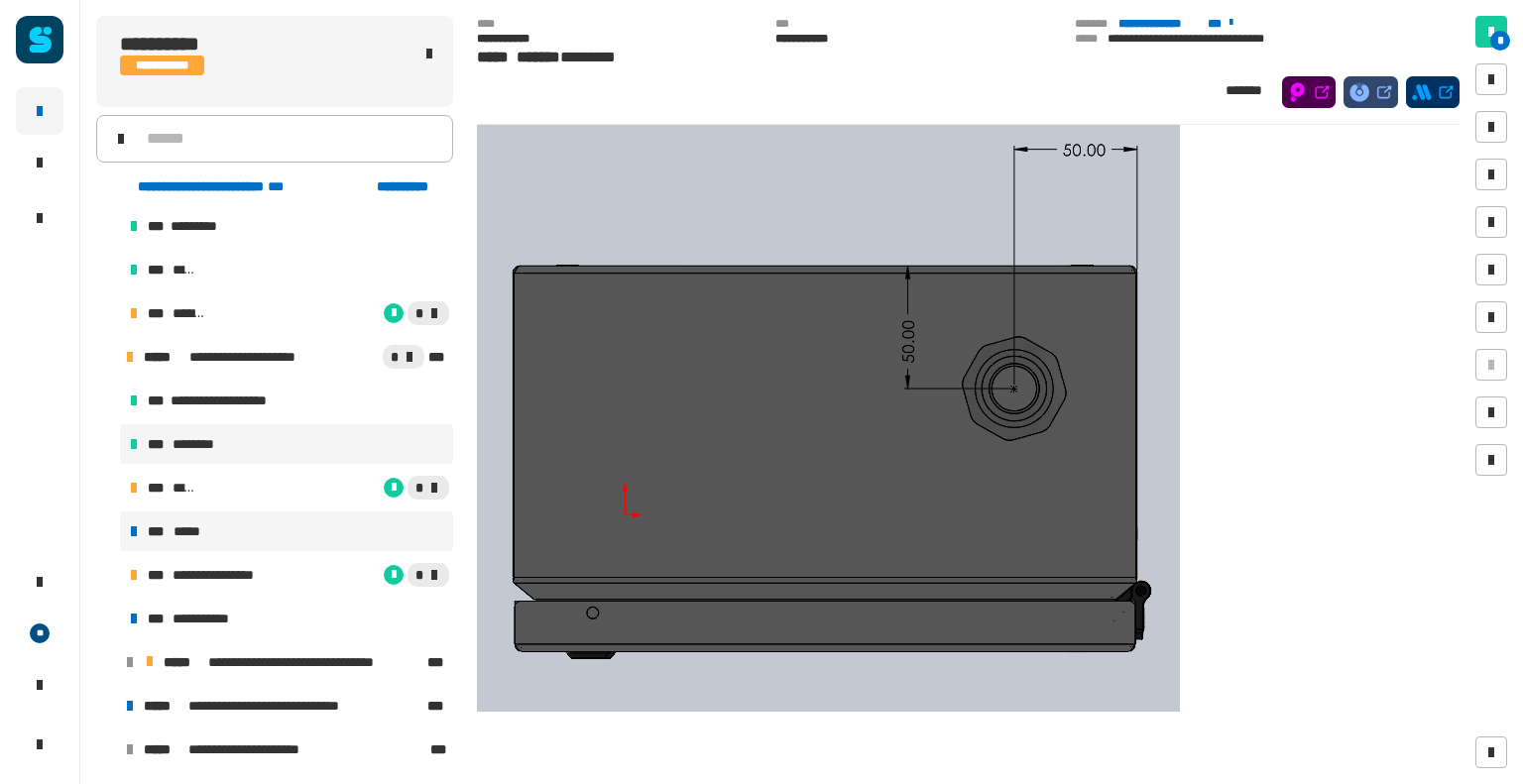 click on "*** *****" at bounding box center [287, 531] 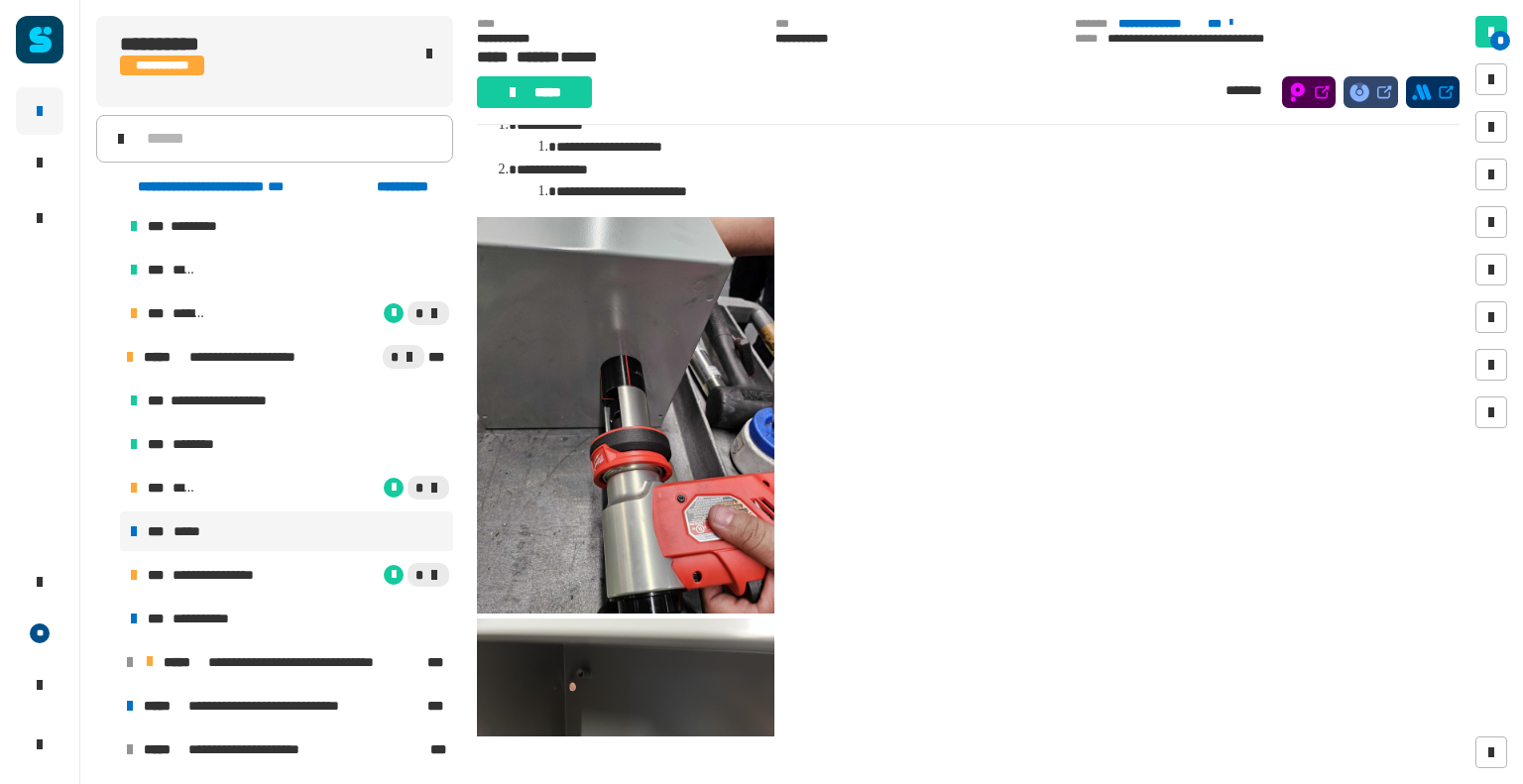 scroll, scrollTop: 59, scrollLeft: 0, axis: vertical 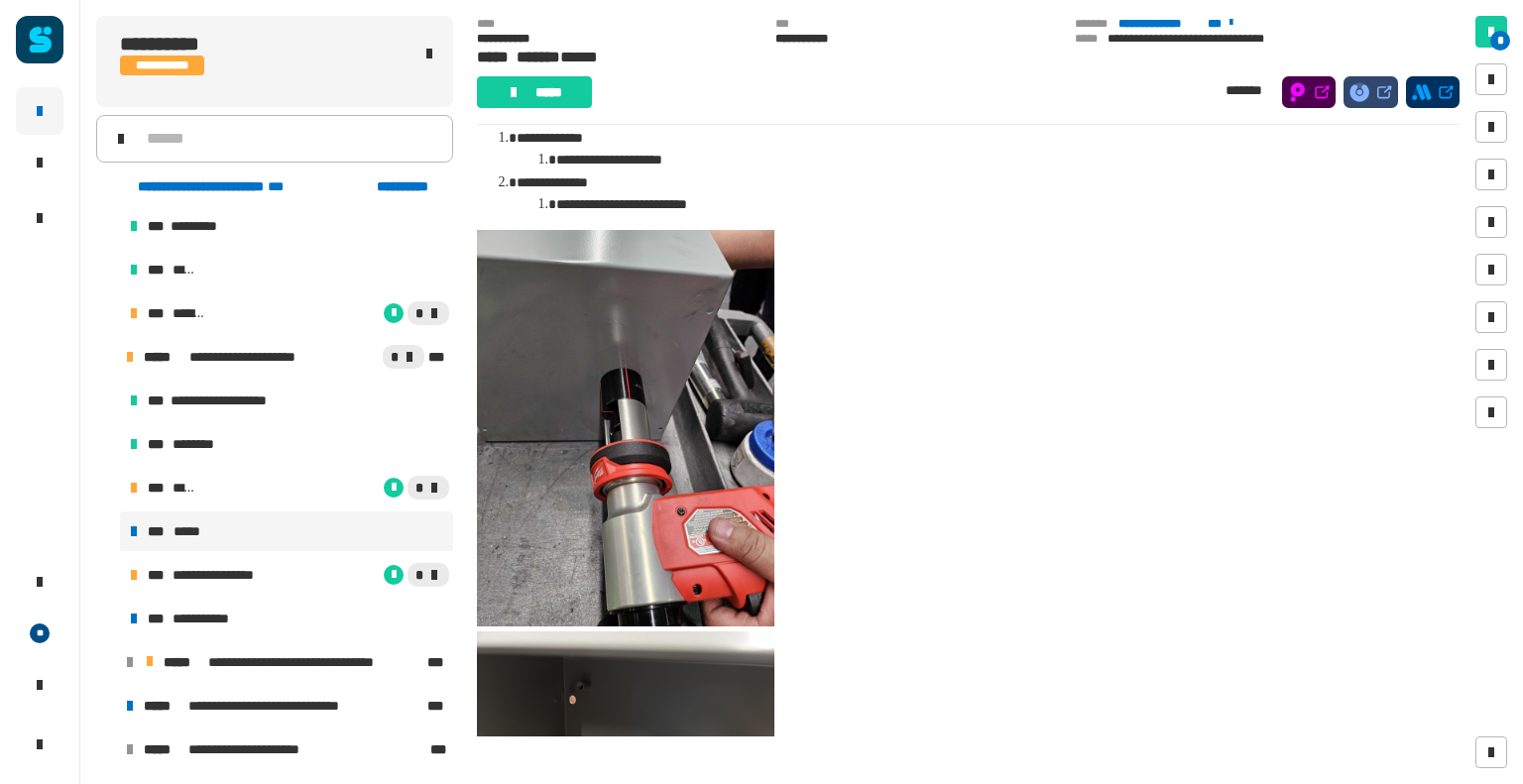 click 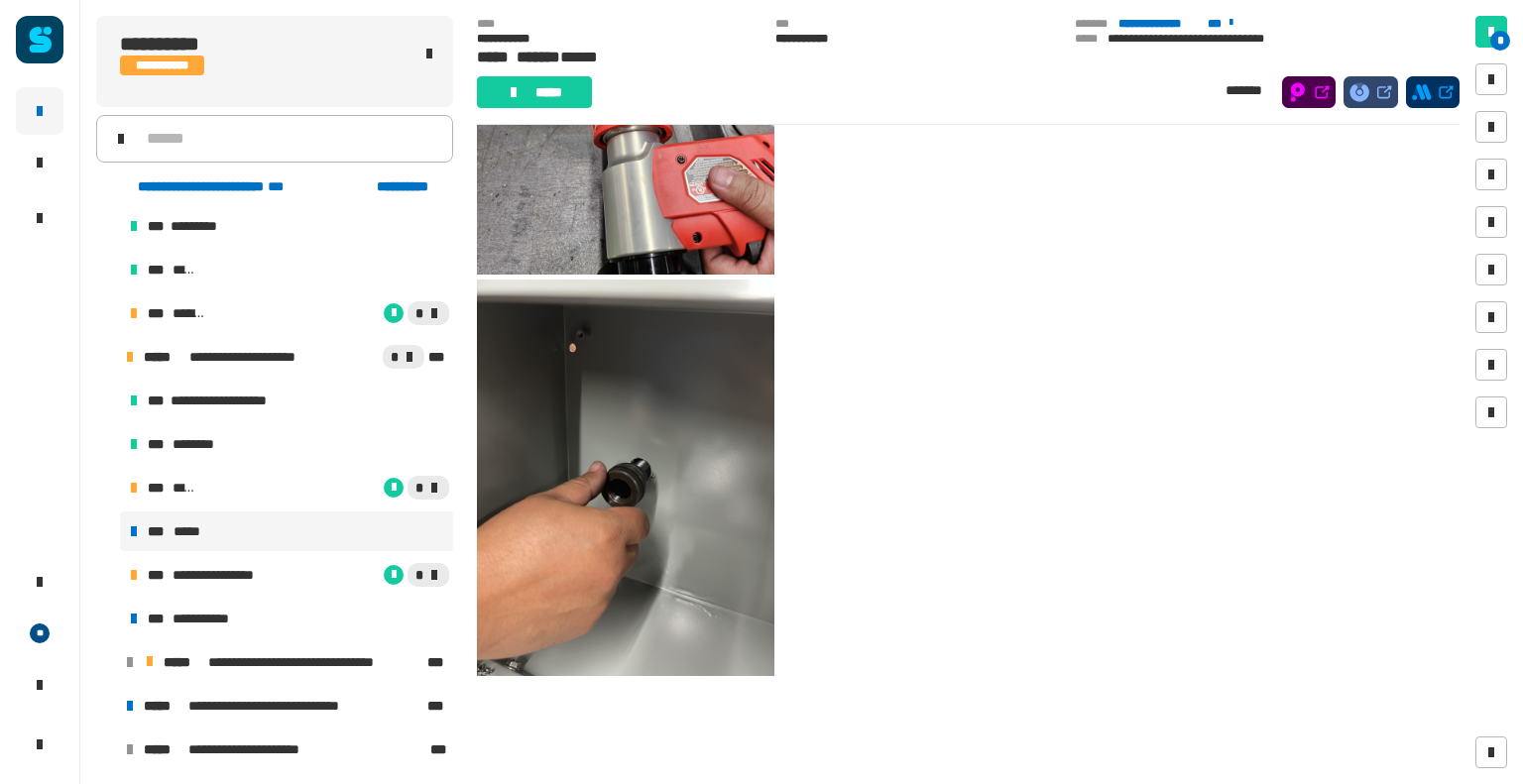 scroll, scrollTop: 0, scrollLeft: 0, axis: both 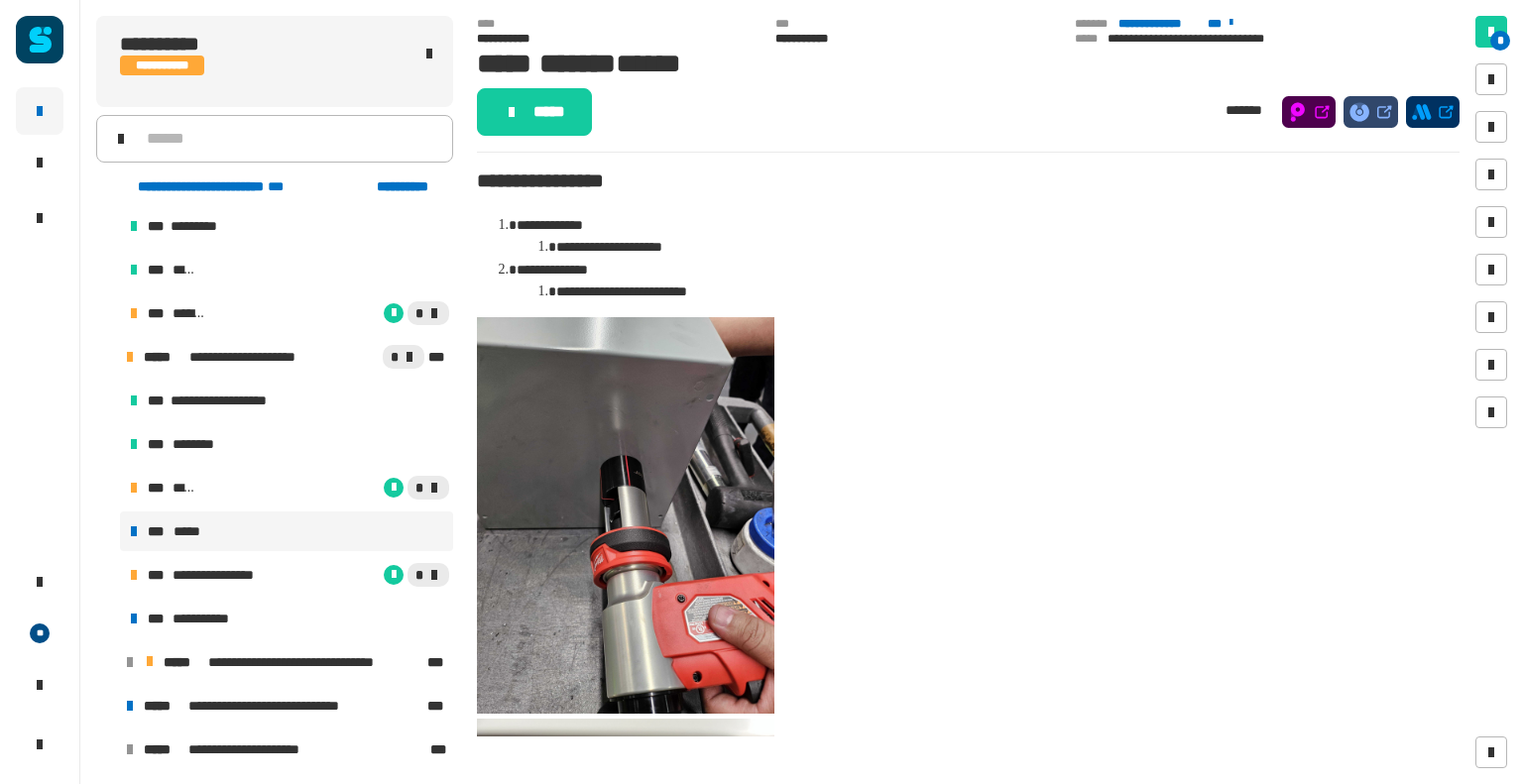 drag, startPoint x: 639, startPoint y: 251, endPoint x: 612, endPoint y: 168, distance: 87.28115 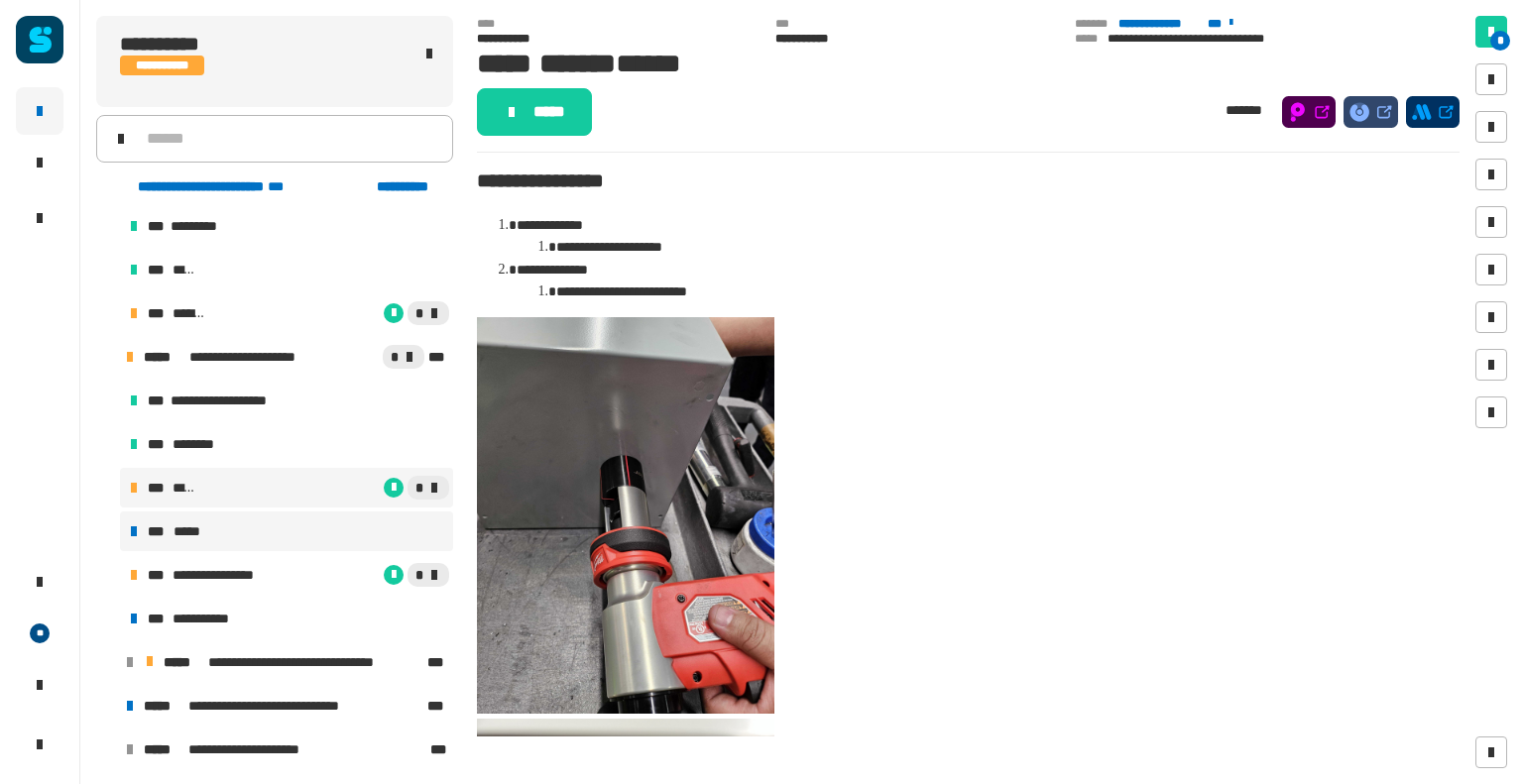 click on "*" at bounding box center [324, 488] 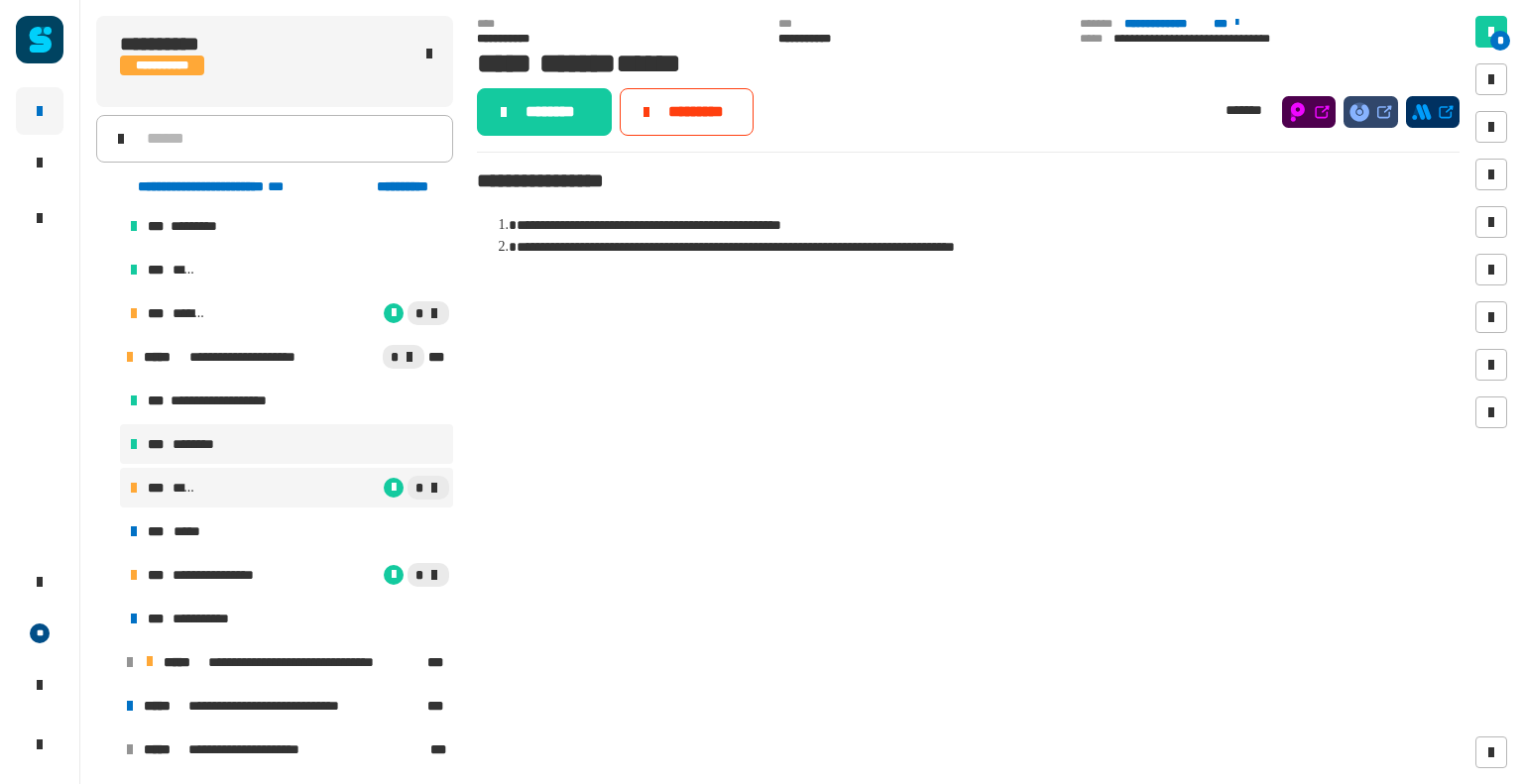 click on "*** ********" at bounding box center [287, 444] 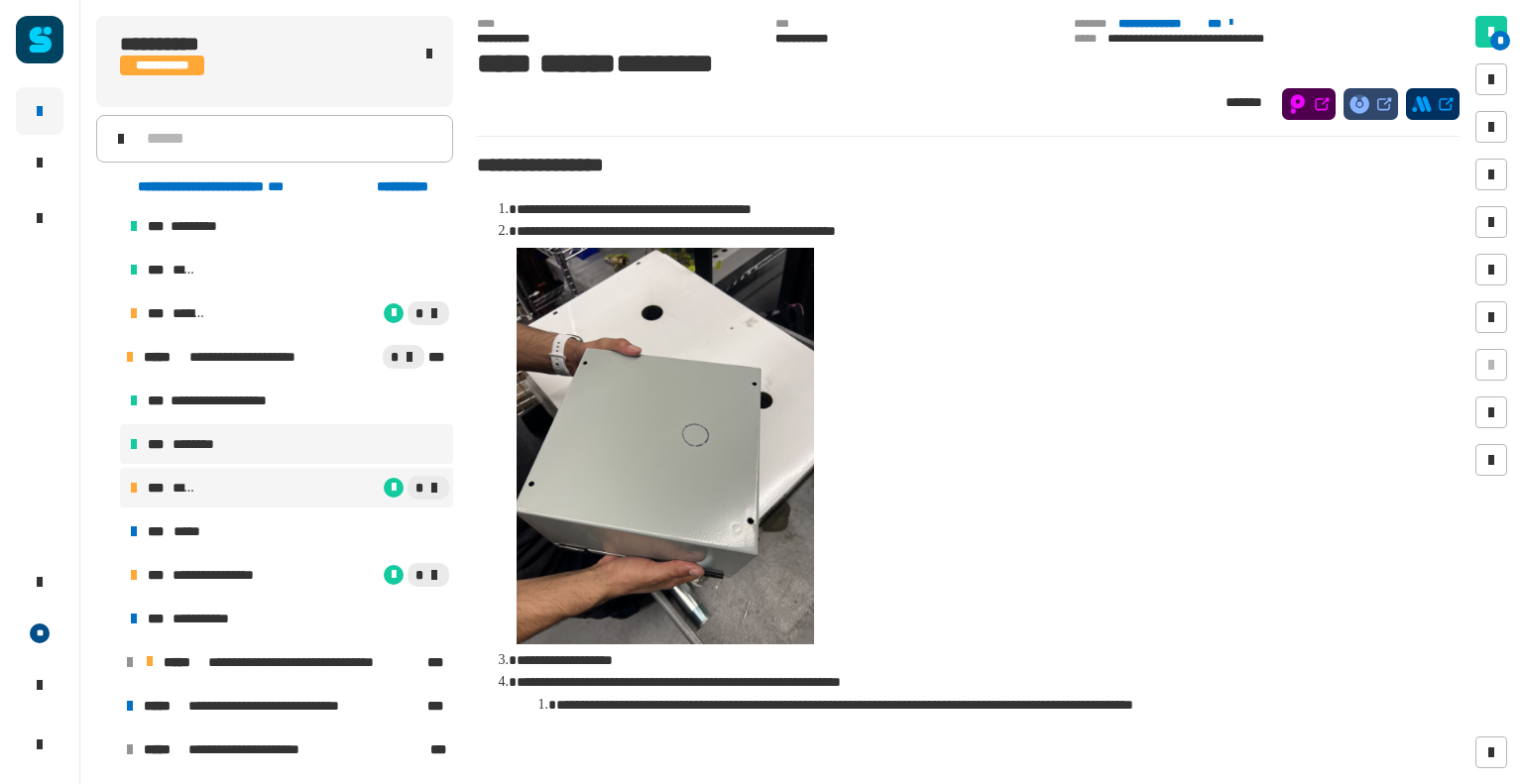 click on "*" at bounding box center (324, 488) 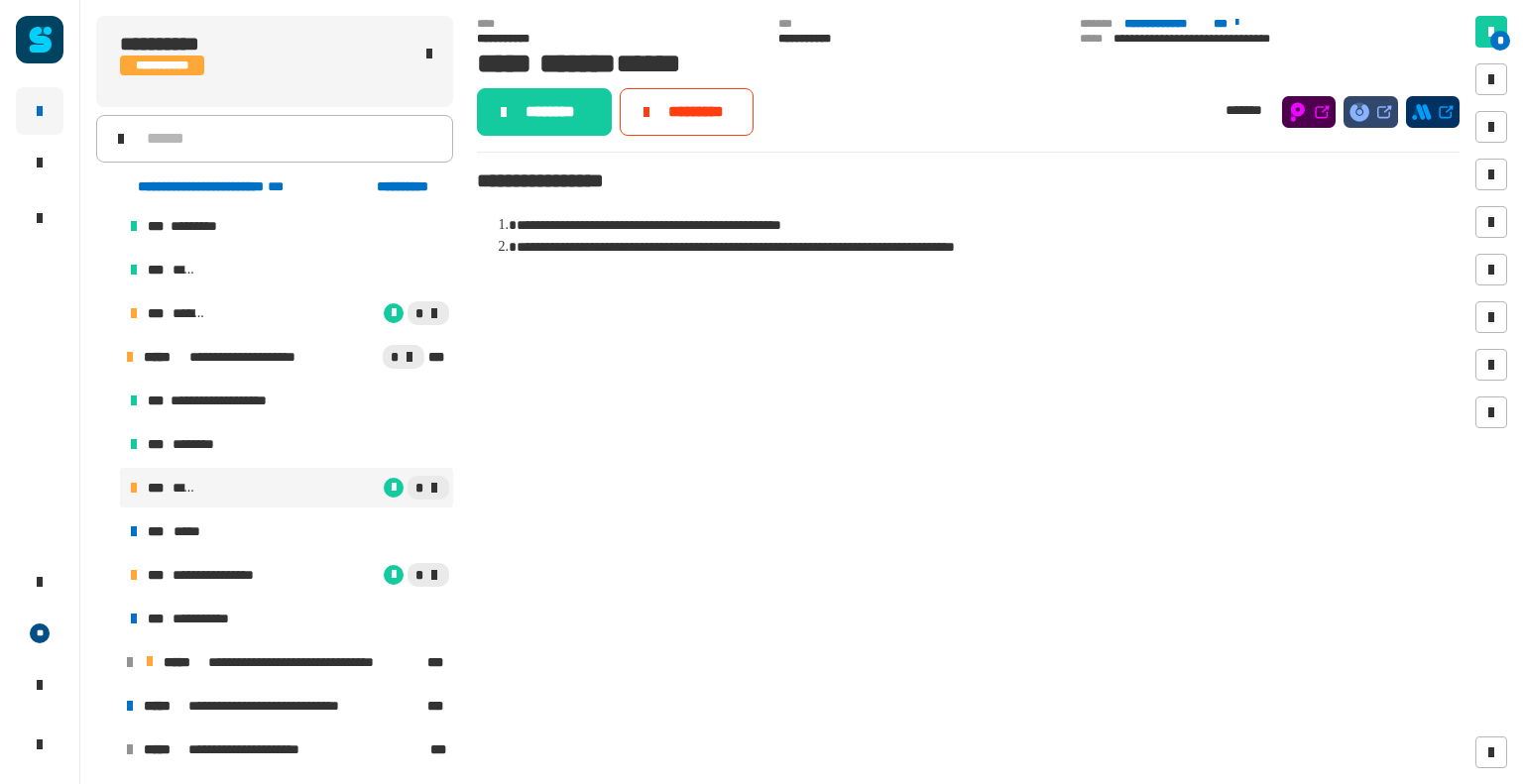 click on "*" 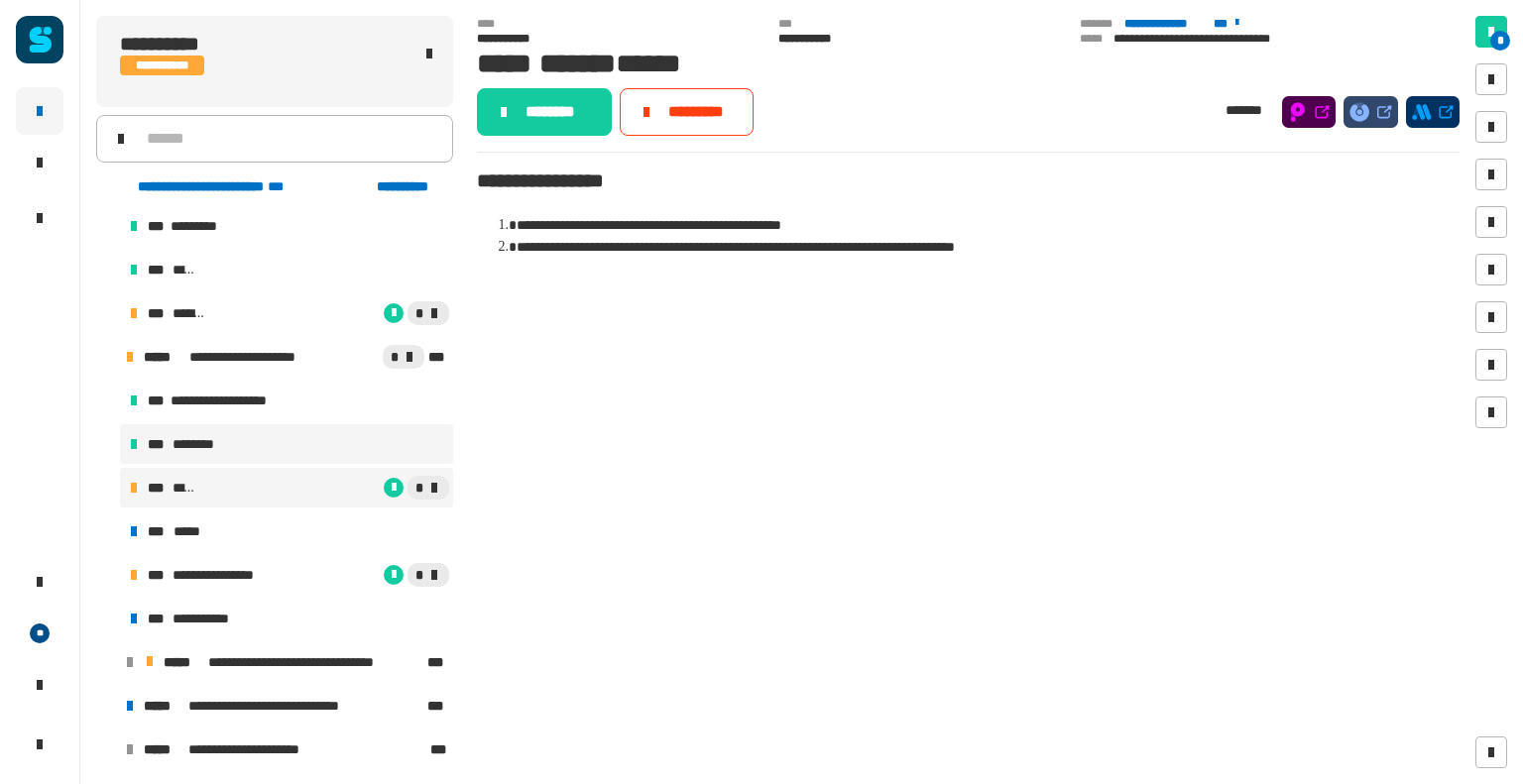 click on "*** ********" at bounding box center [287, 444] 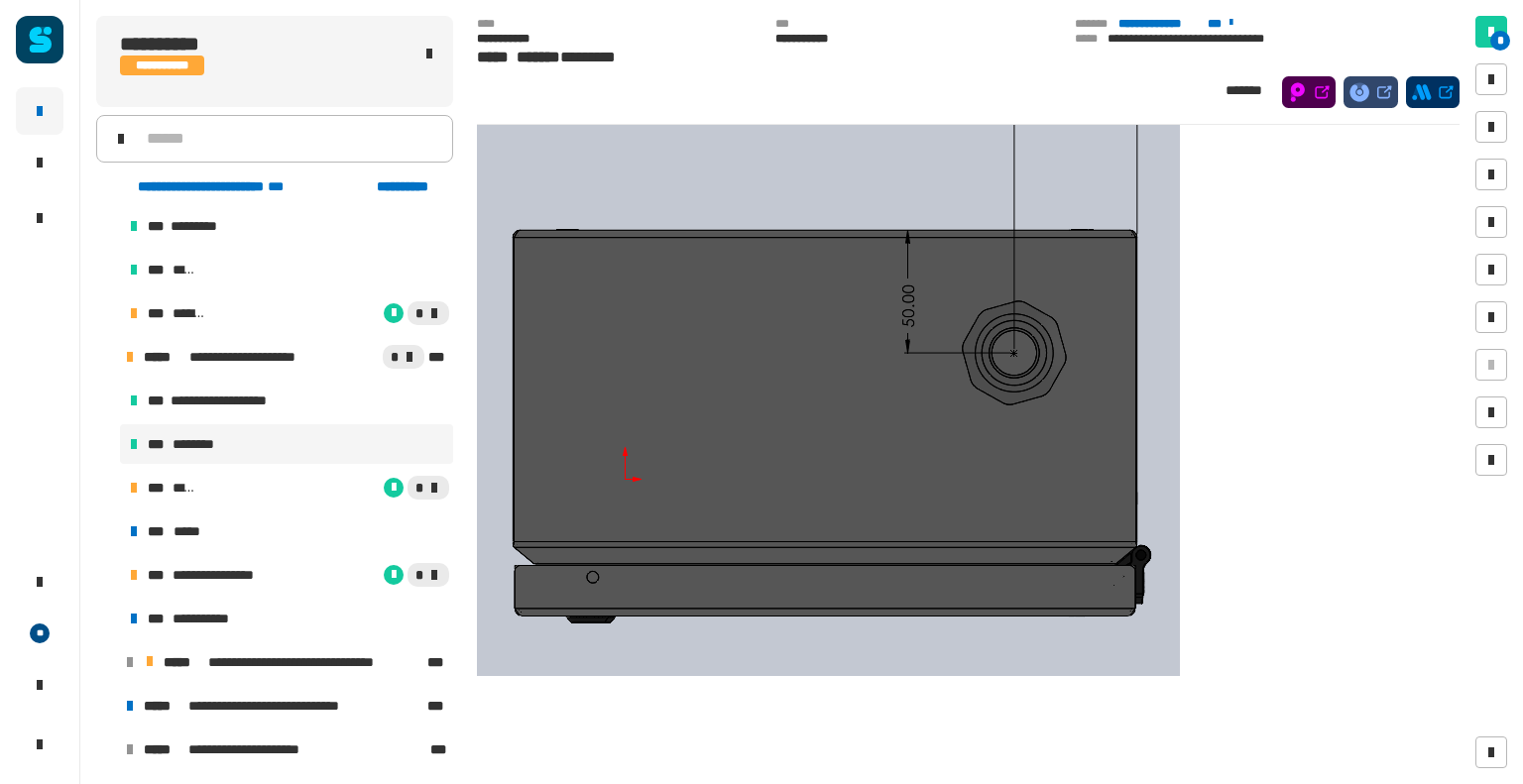 scroll, scrollTop: 462, scrollLeft: 0, axis: vertical 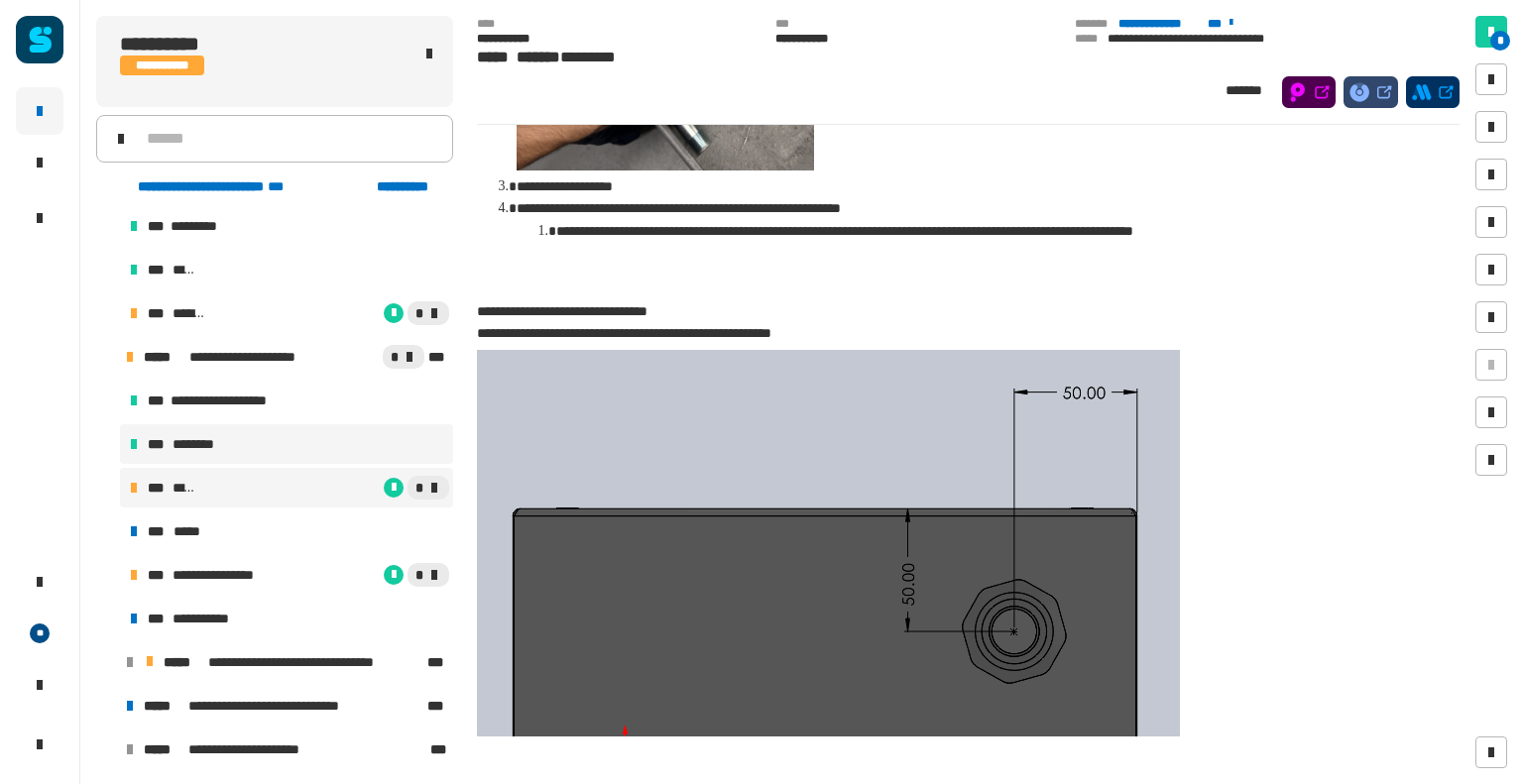 click on "*" at bounding box center [324, 488] 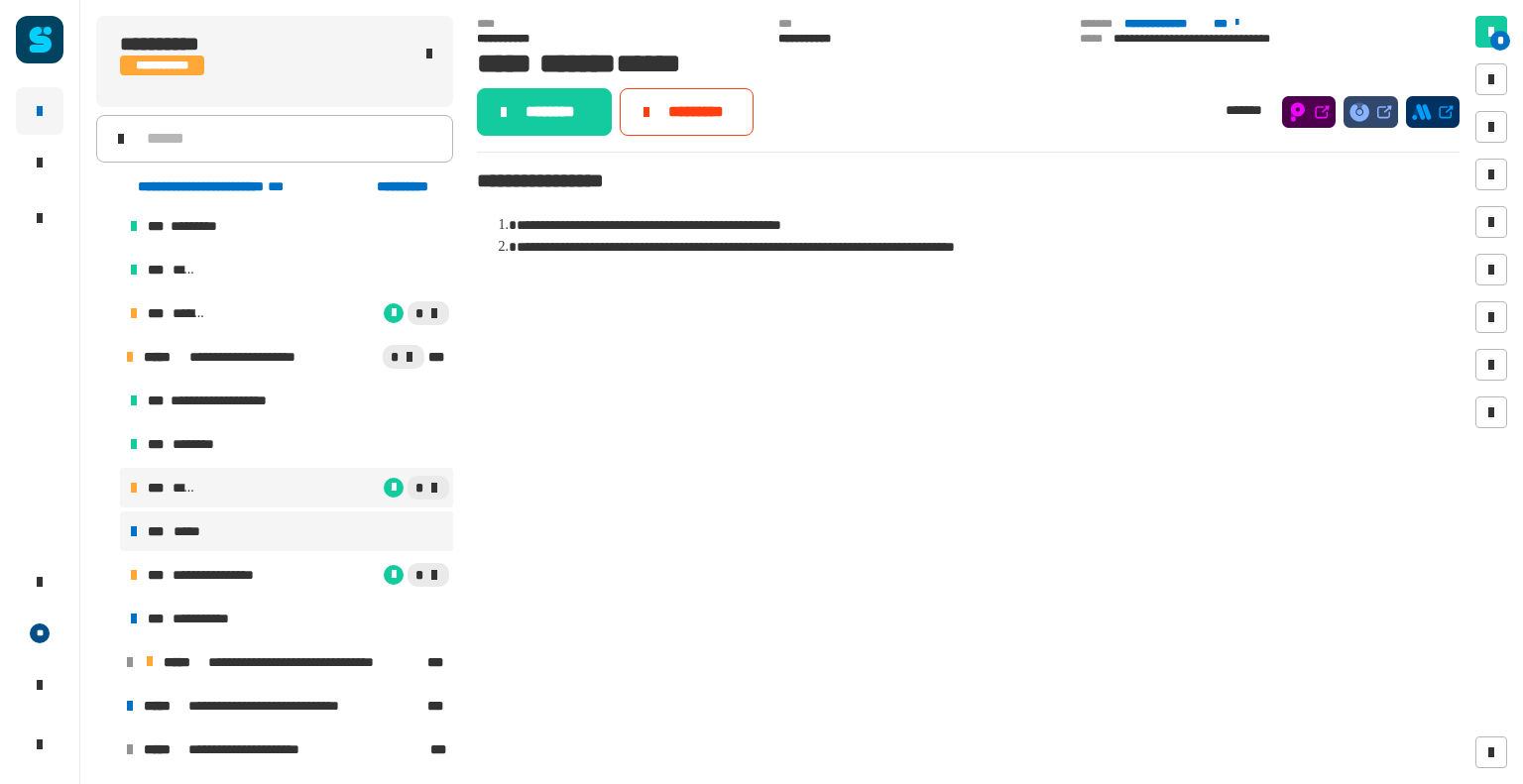 click on "*** *****" at bounding box center [287, 531] 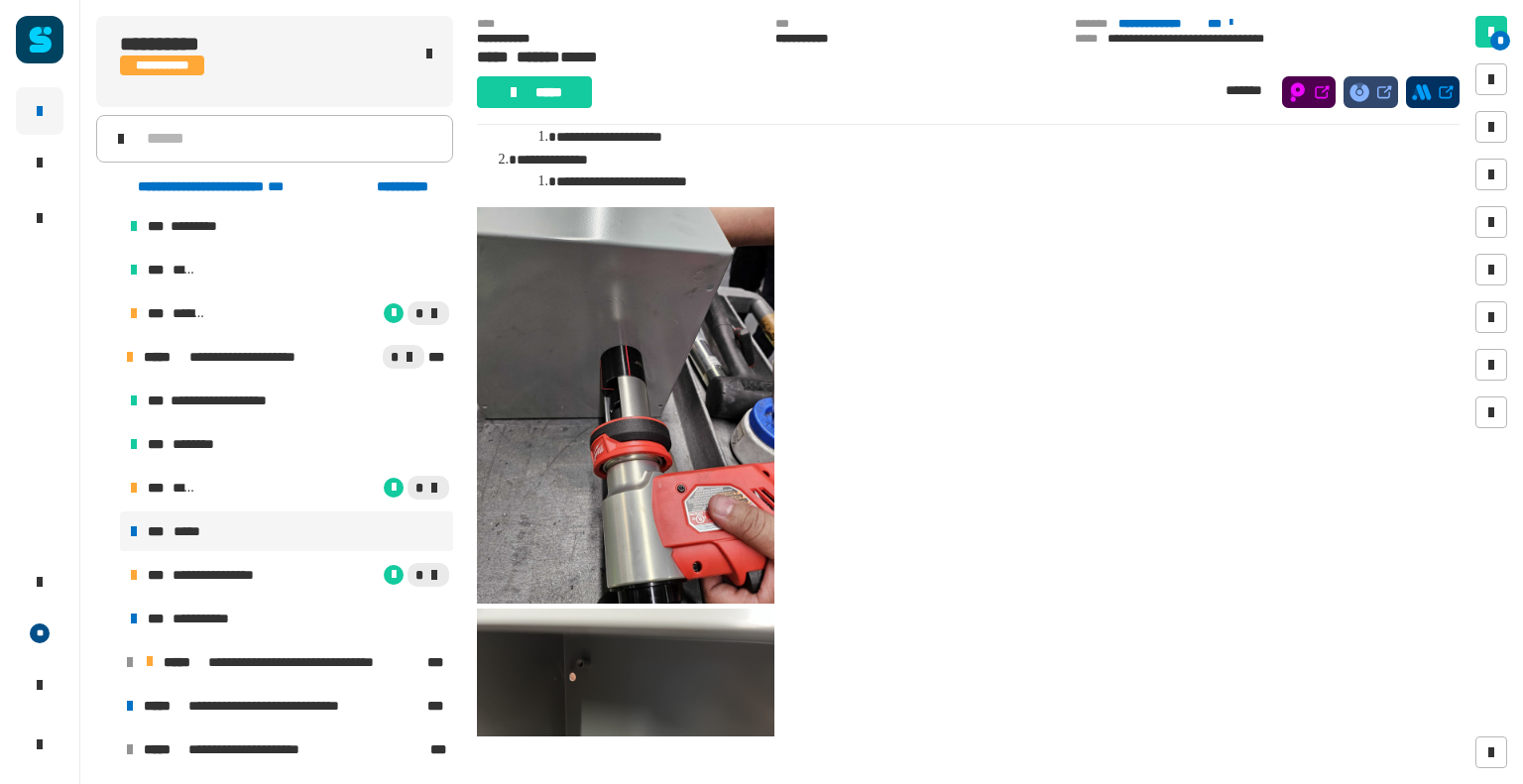 scroll, scrollTop: 0, scrollLeft: 0, axis: both 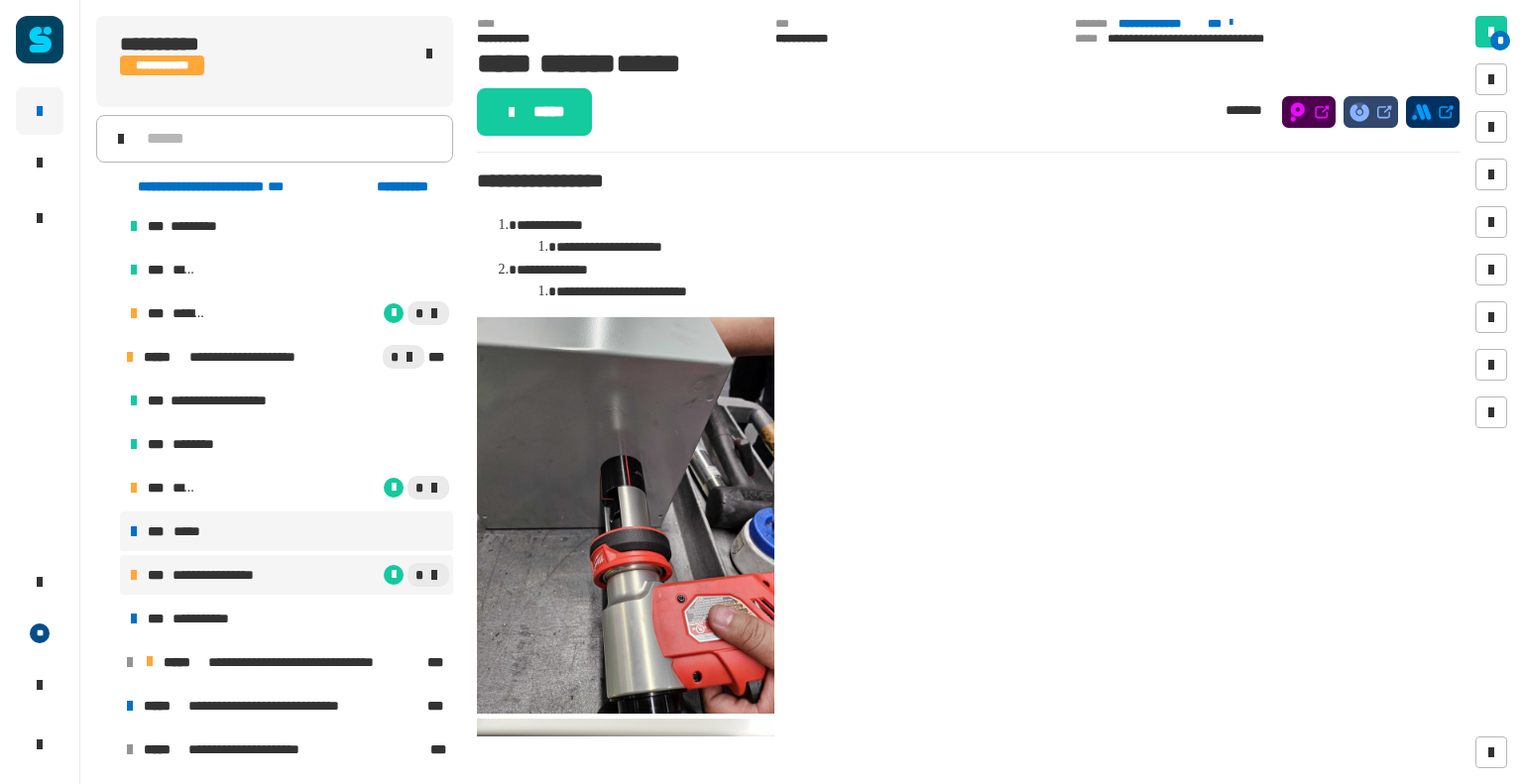 click on "**********" at bounding box center [220, 575] 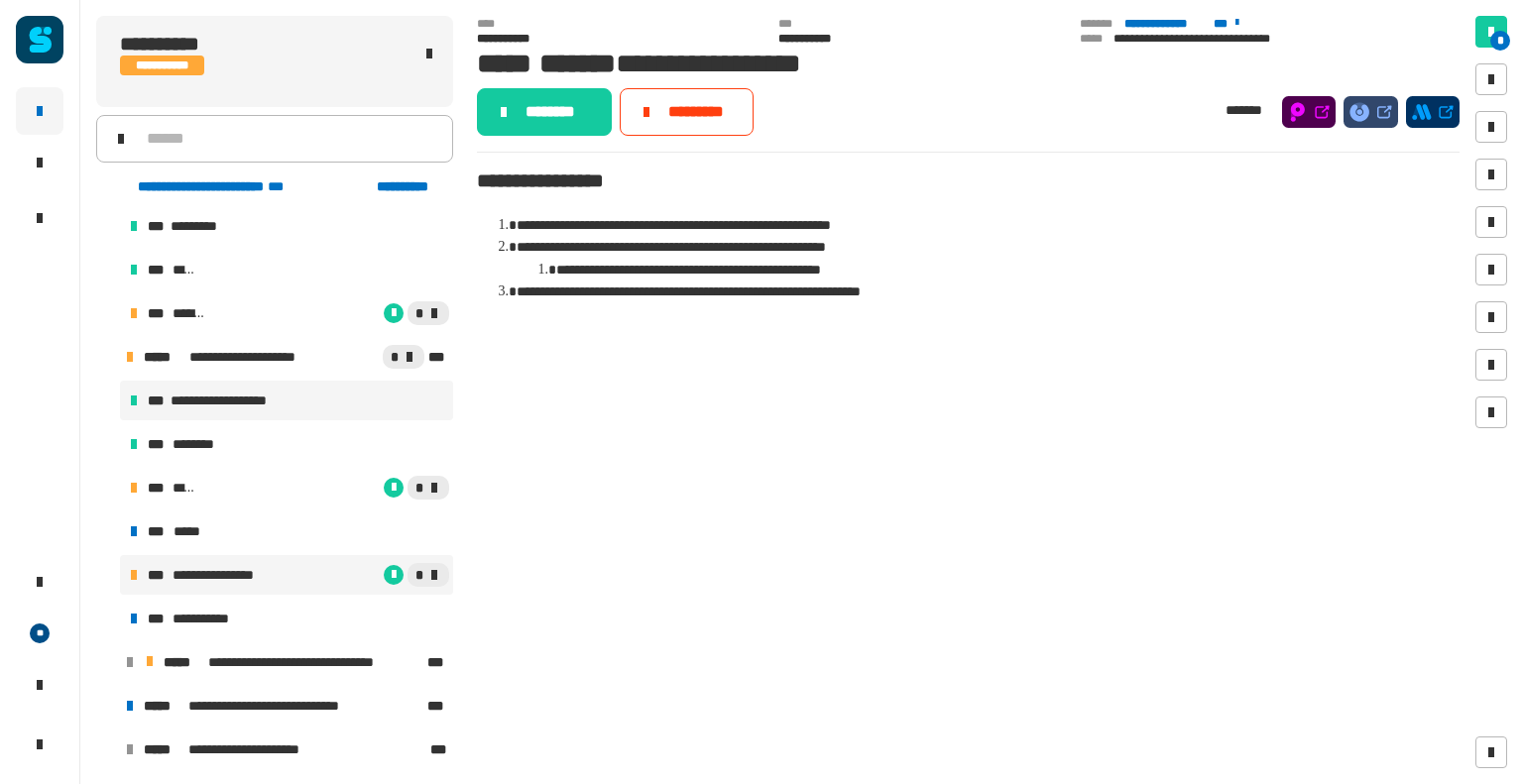click on "**********" at bounding box center (287, 400) 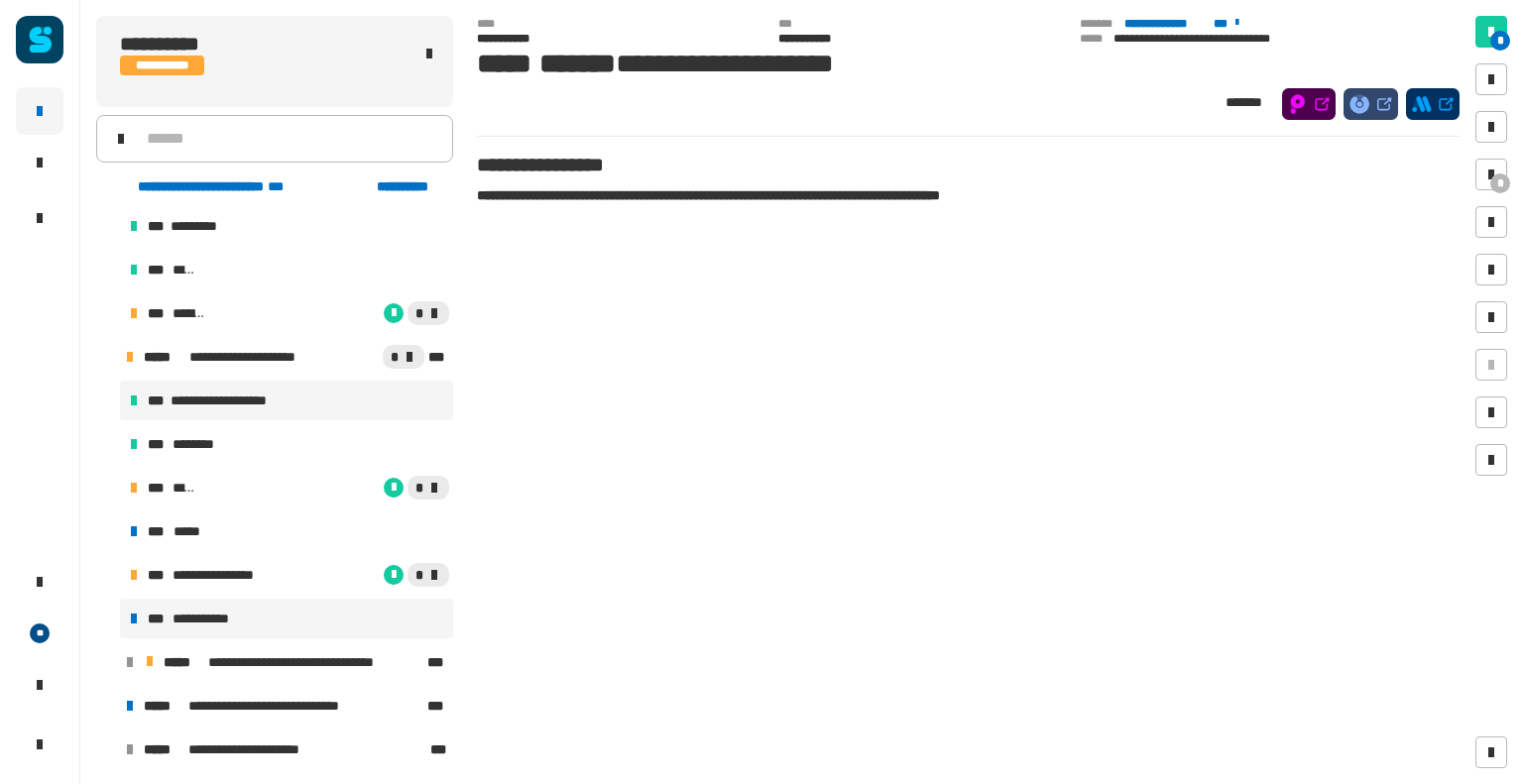 click on "**********" at bounding box center [287, 618] 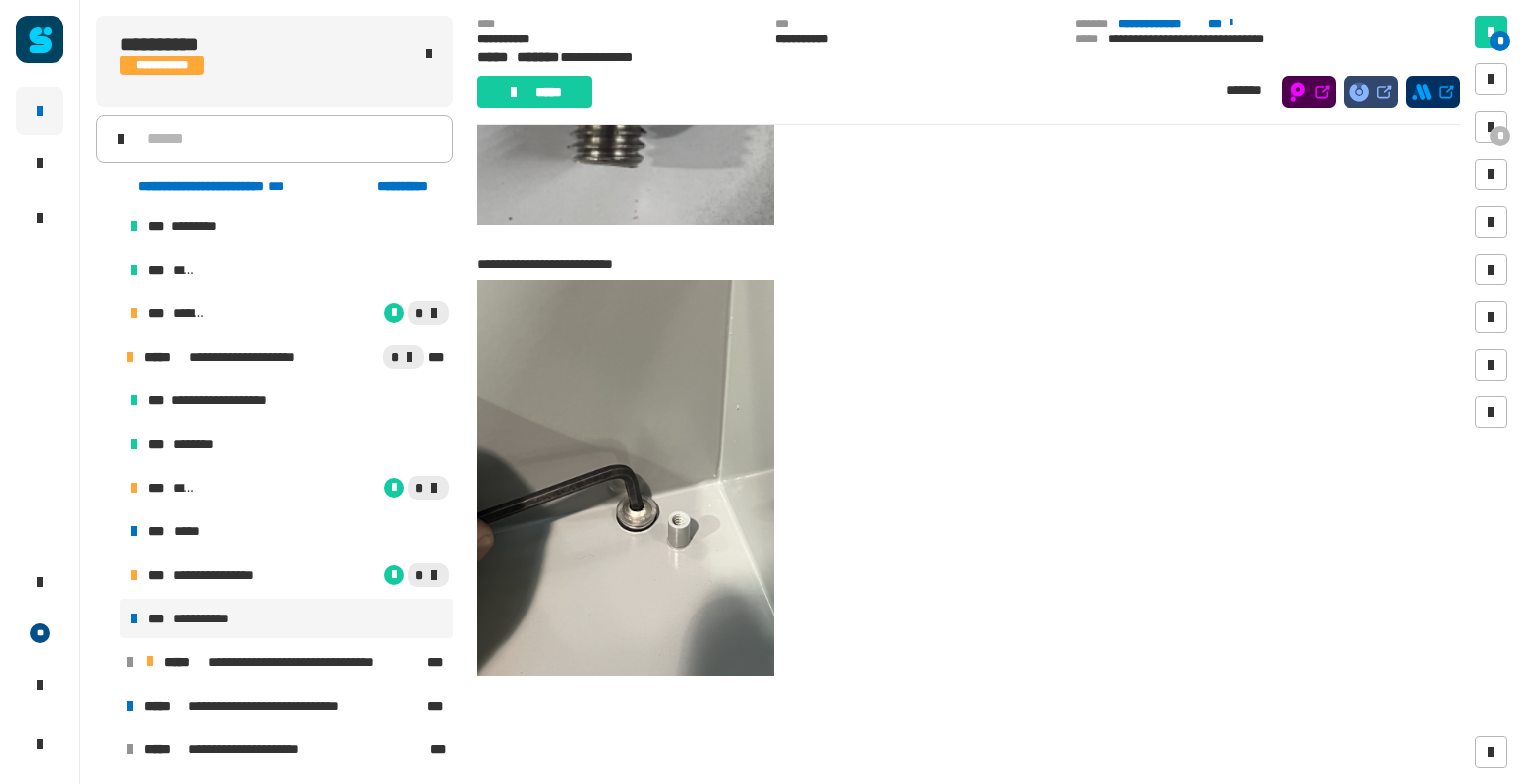 scroll, scrollTop: 261, scrollLeft: 0, axis: vertical 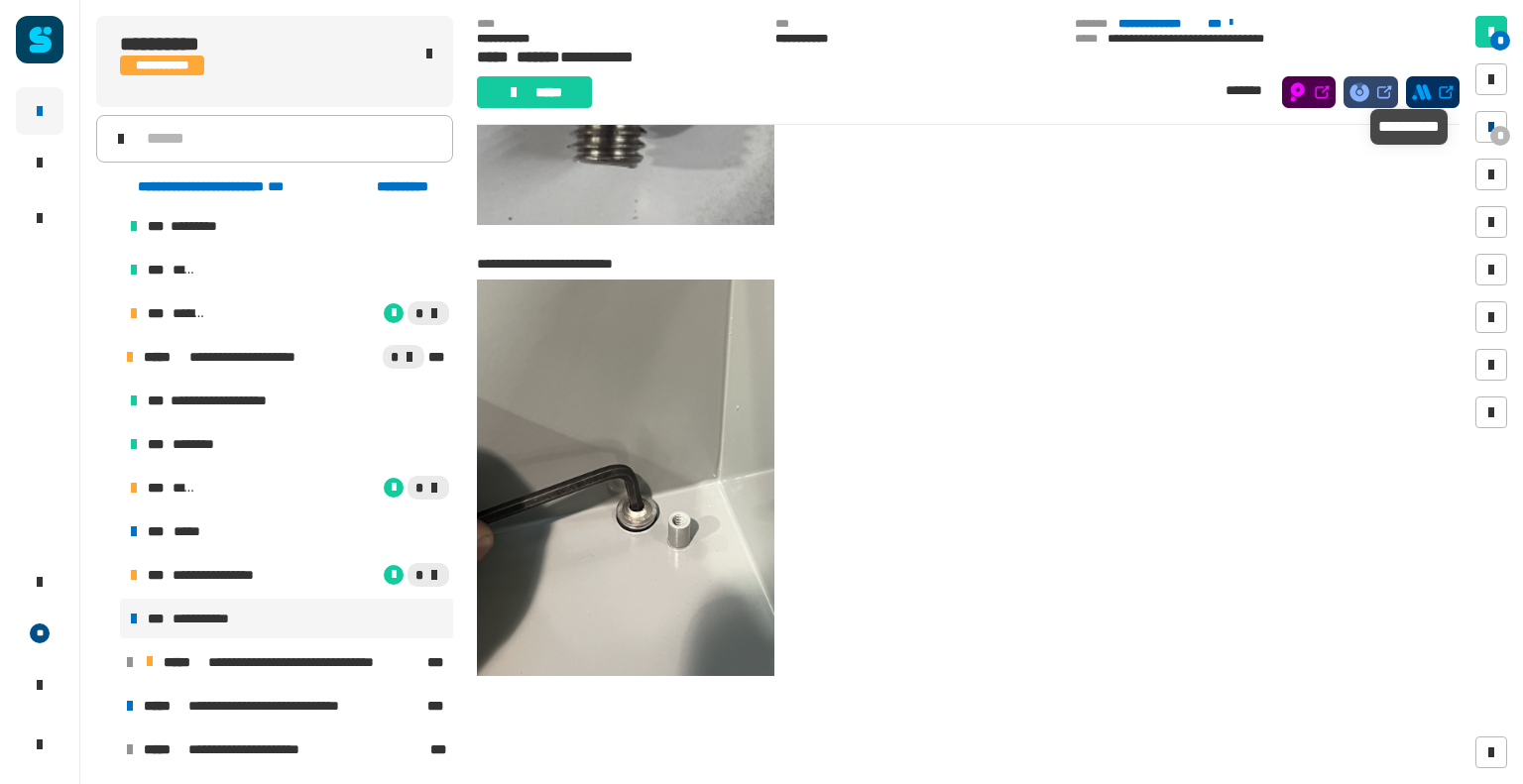 click at bounding box center (1491, 127) 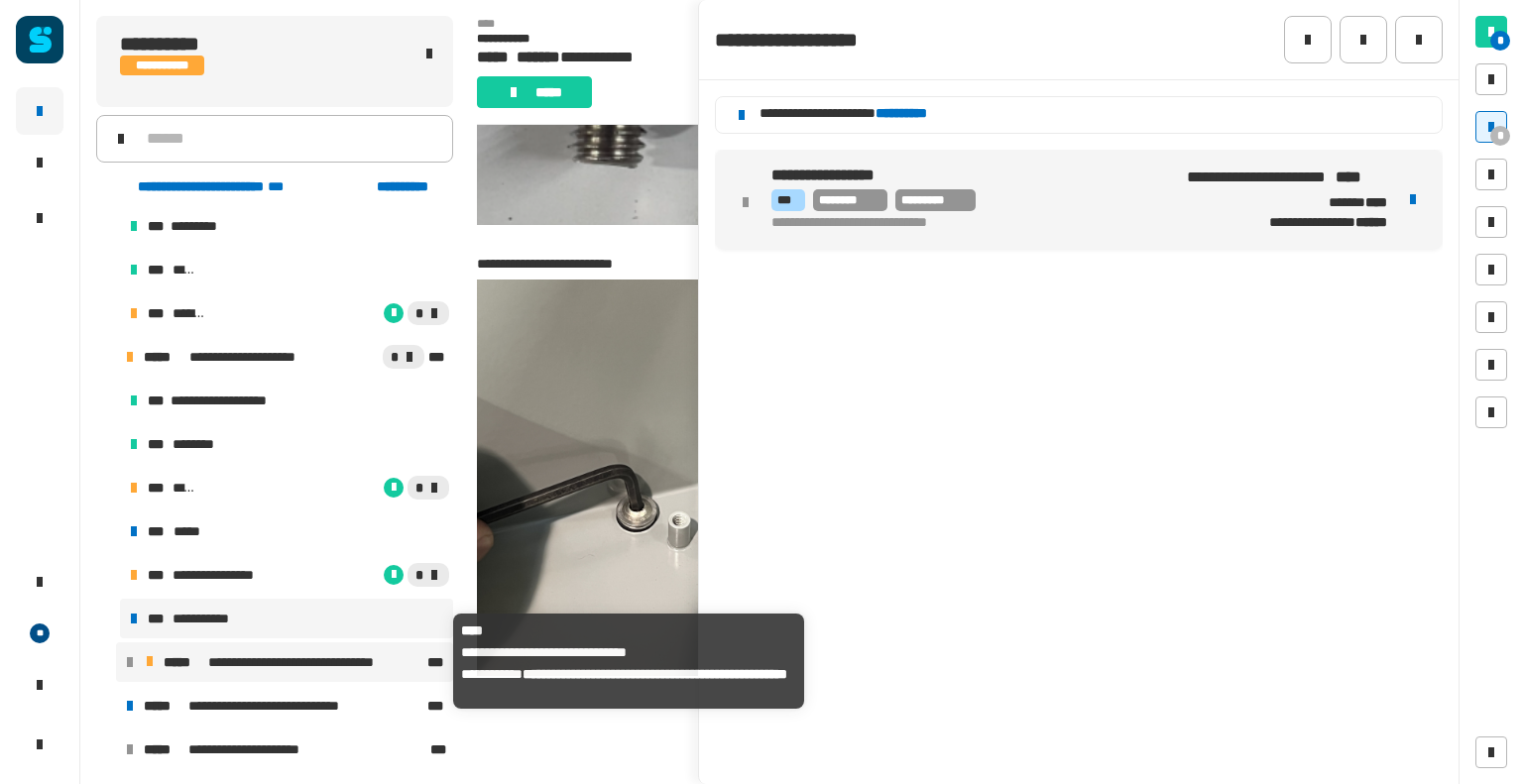 click on "**********" at bounding box center [315, 662] 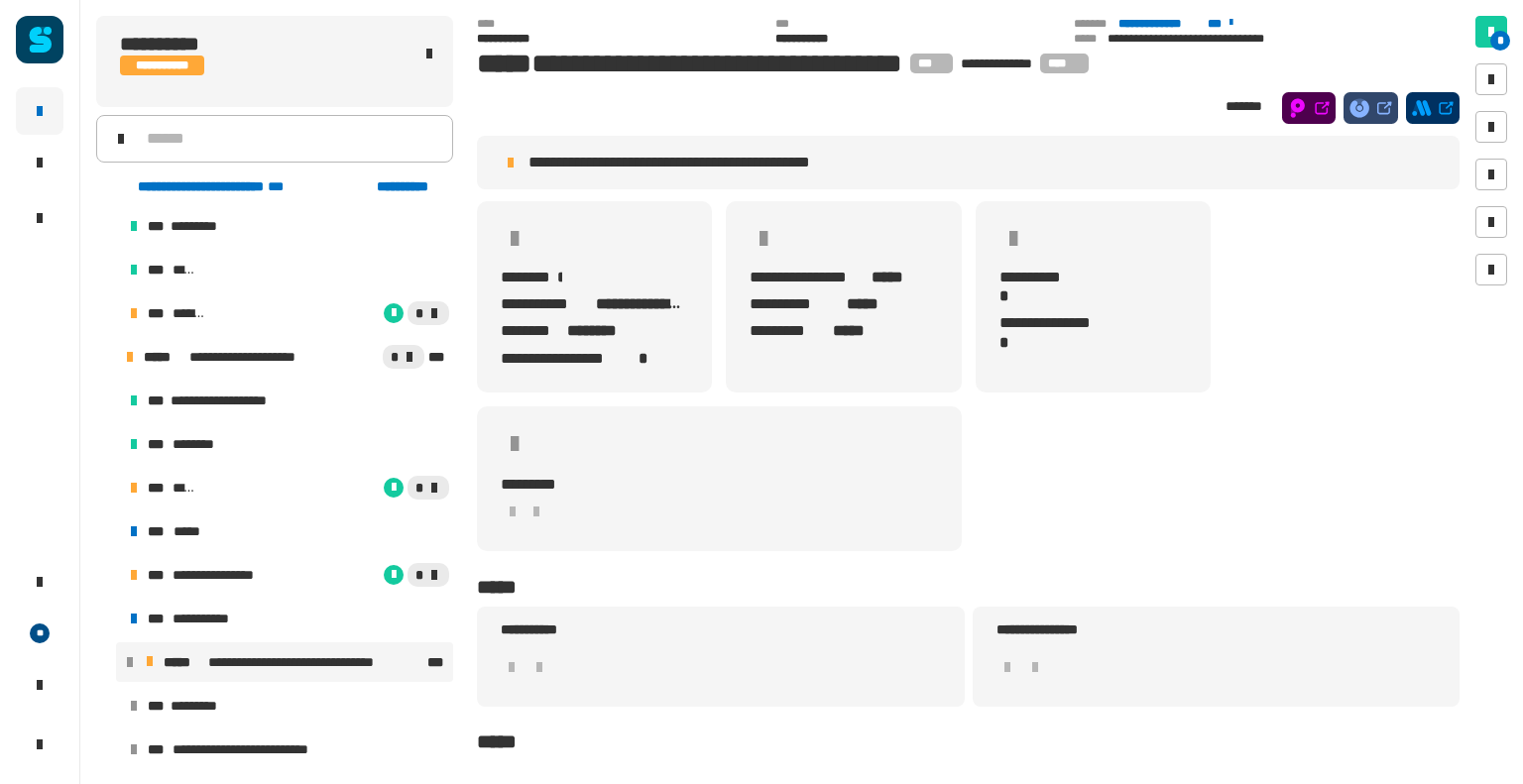 scroll, scrollTop: 119, scrollLeft: 0, axis: vertical 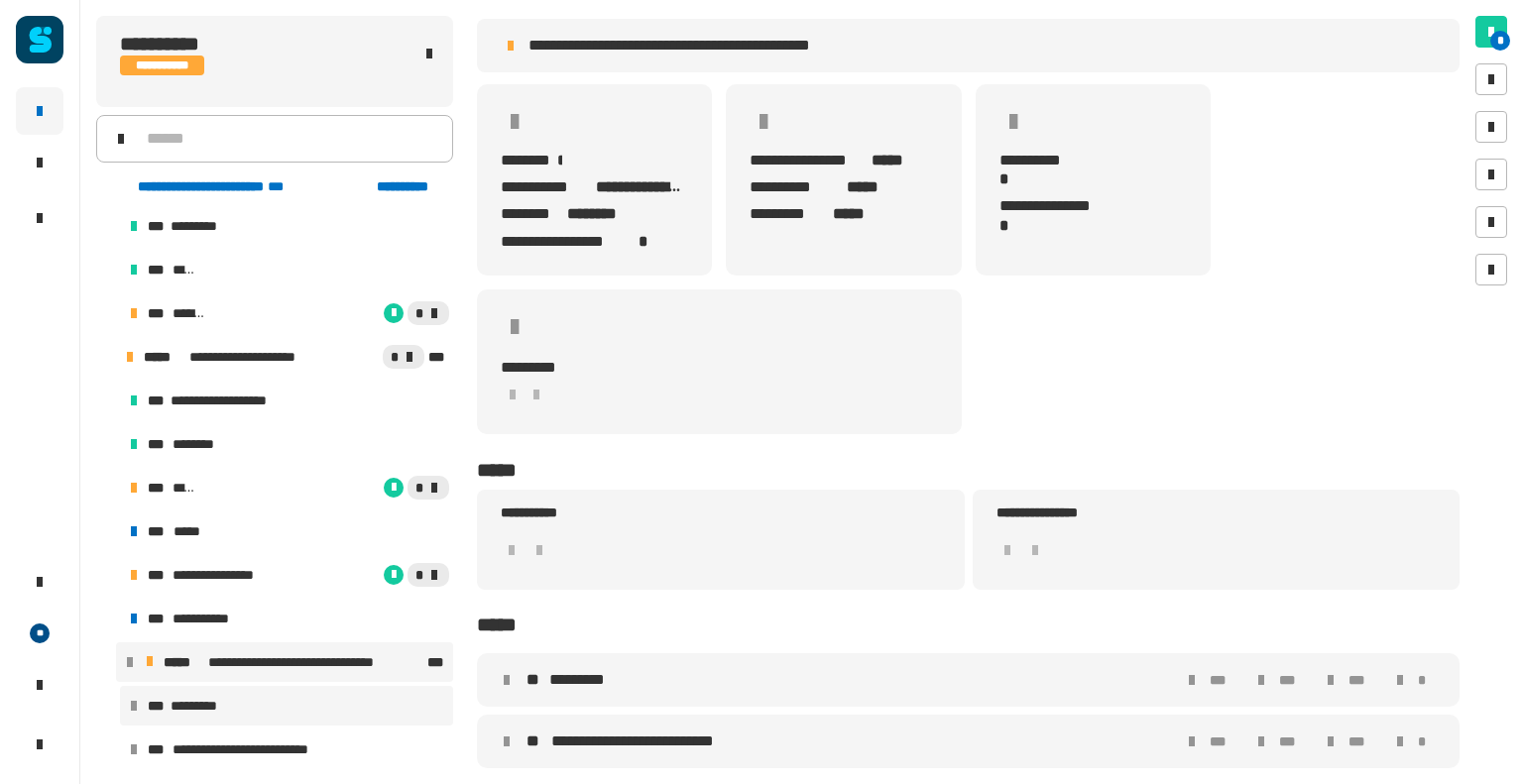 click on "*** *********" at bounding box center [287, 706] 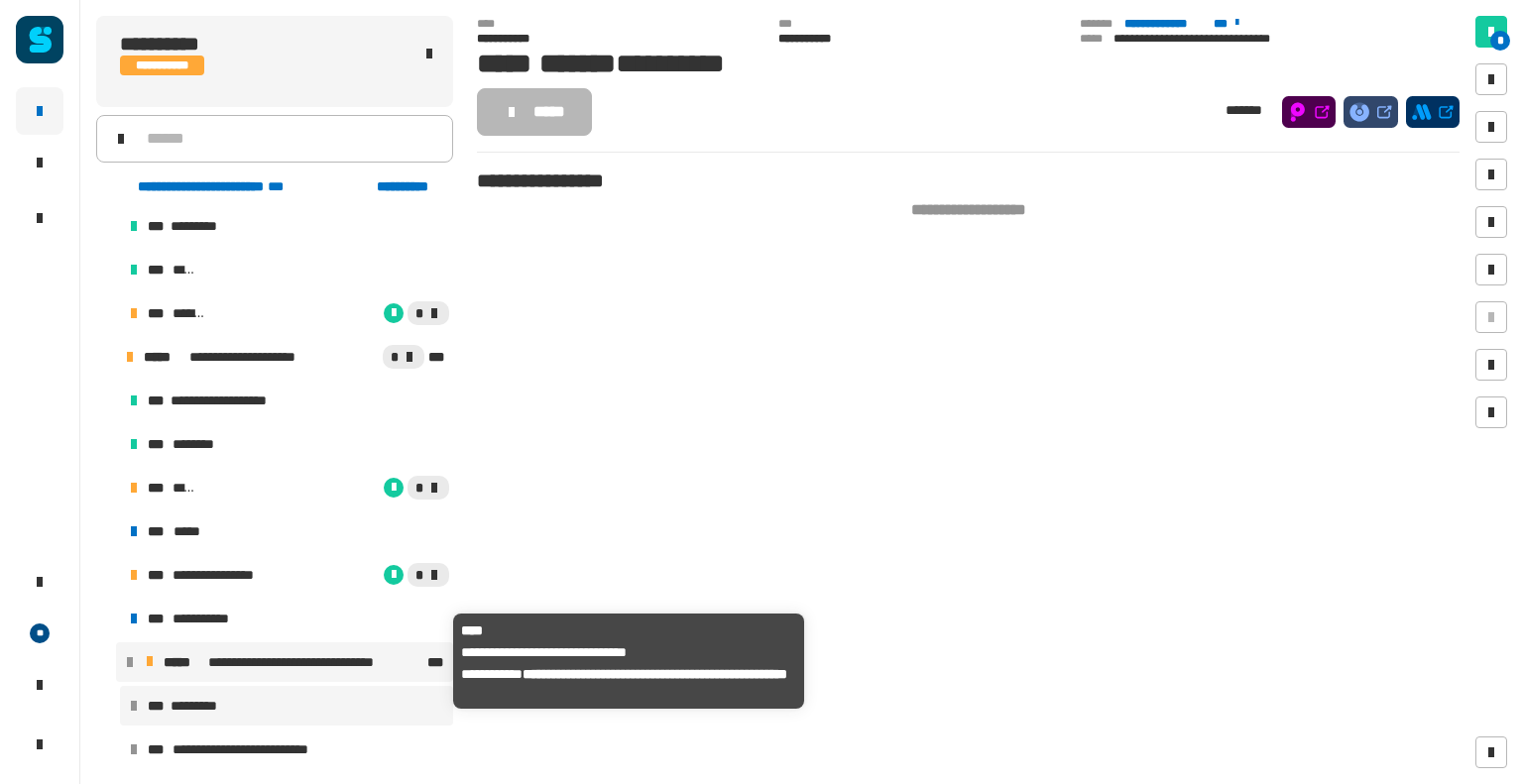 click on "**********" at bounding box center (315, 662) 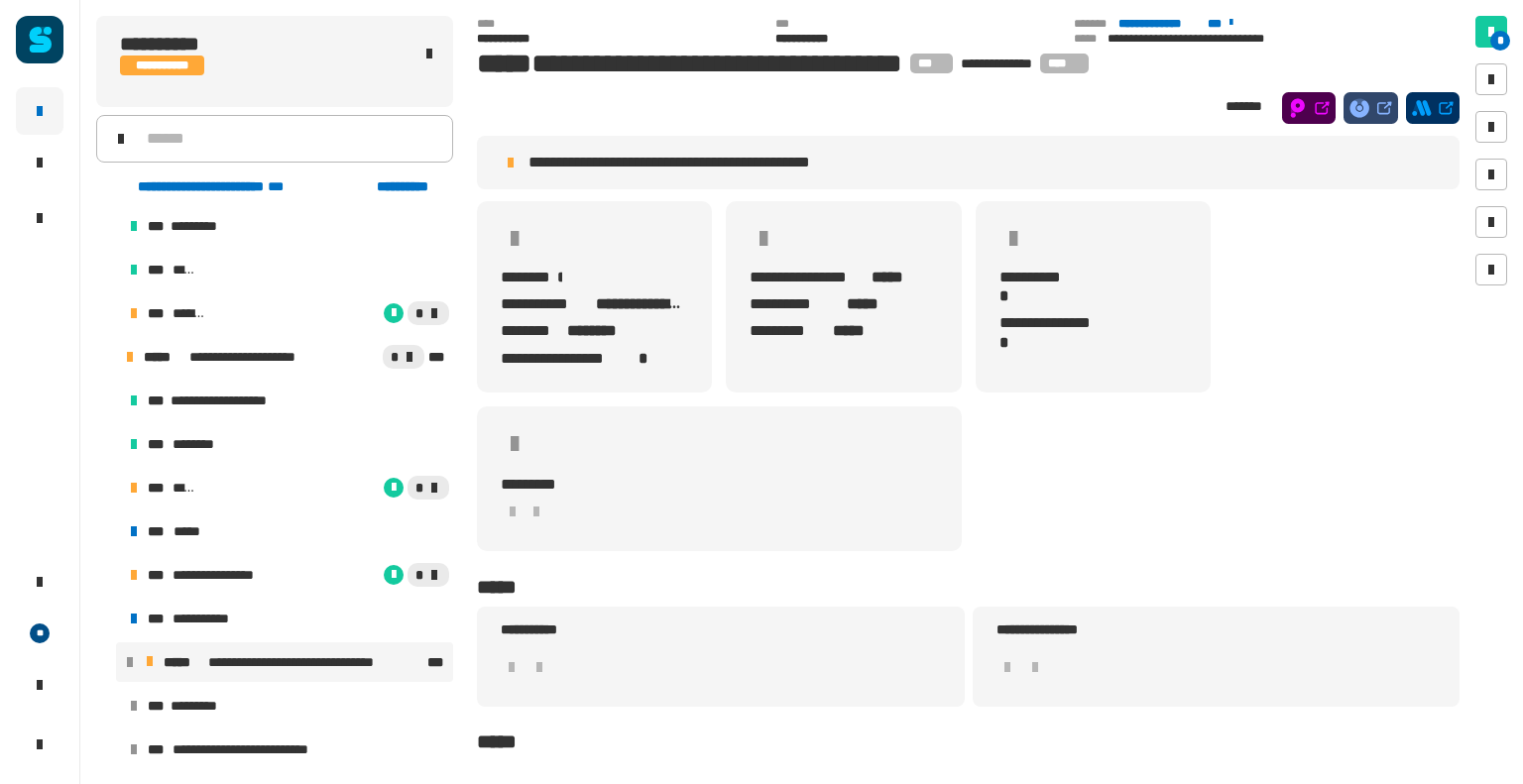 scroll, scrollTop: 119, scrollLeft: 0, axis: vertical 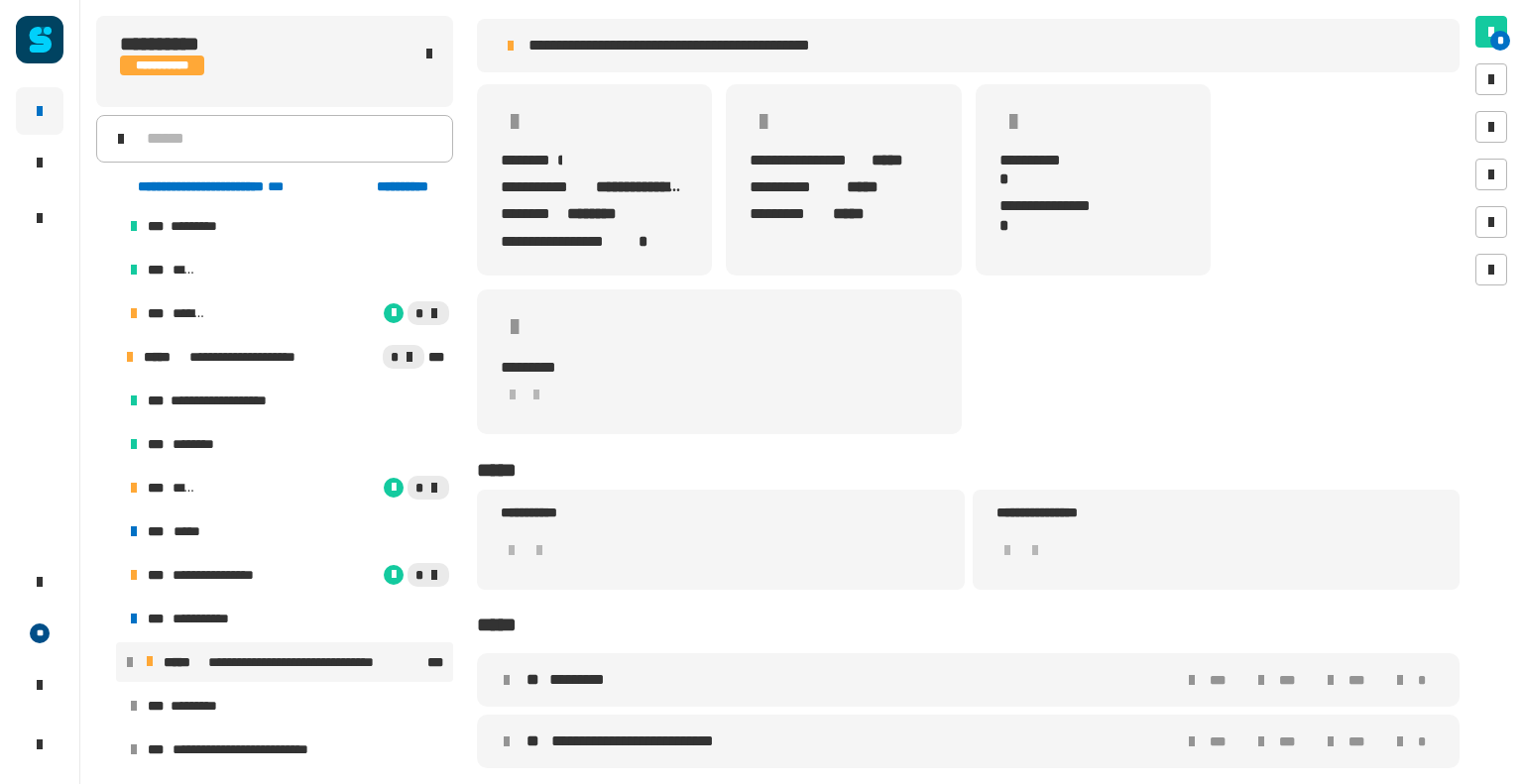 drag, startPoint x: 558, startPoint y: 685, endPoint x: 540, endPoint y: 679, distance: 18.973666 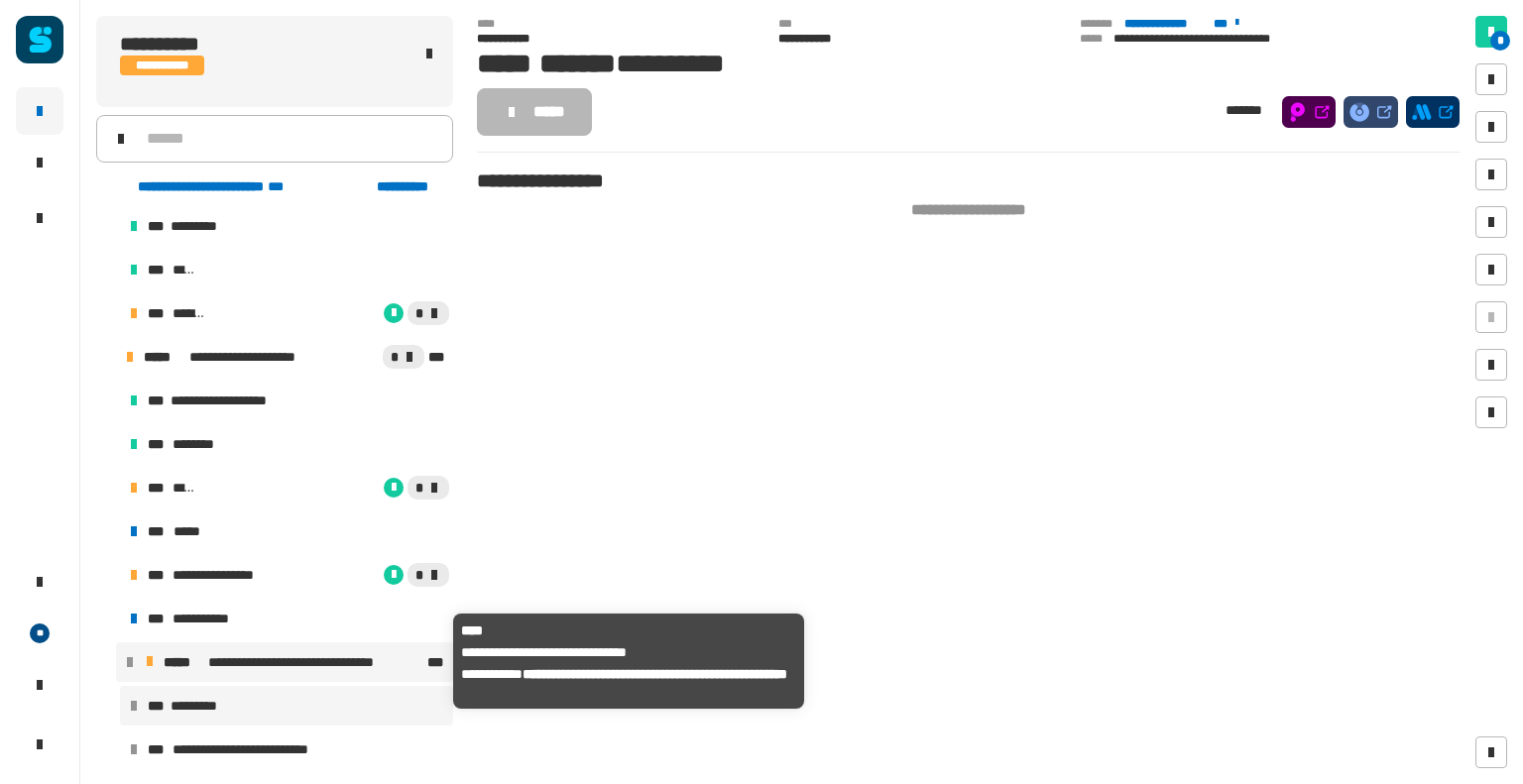 click on "**********" at bounding box center [315, 662] 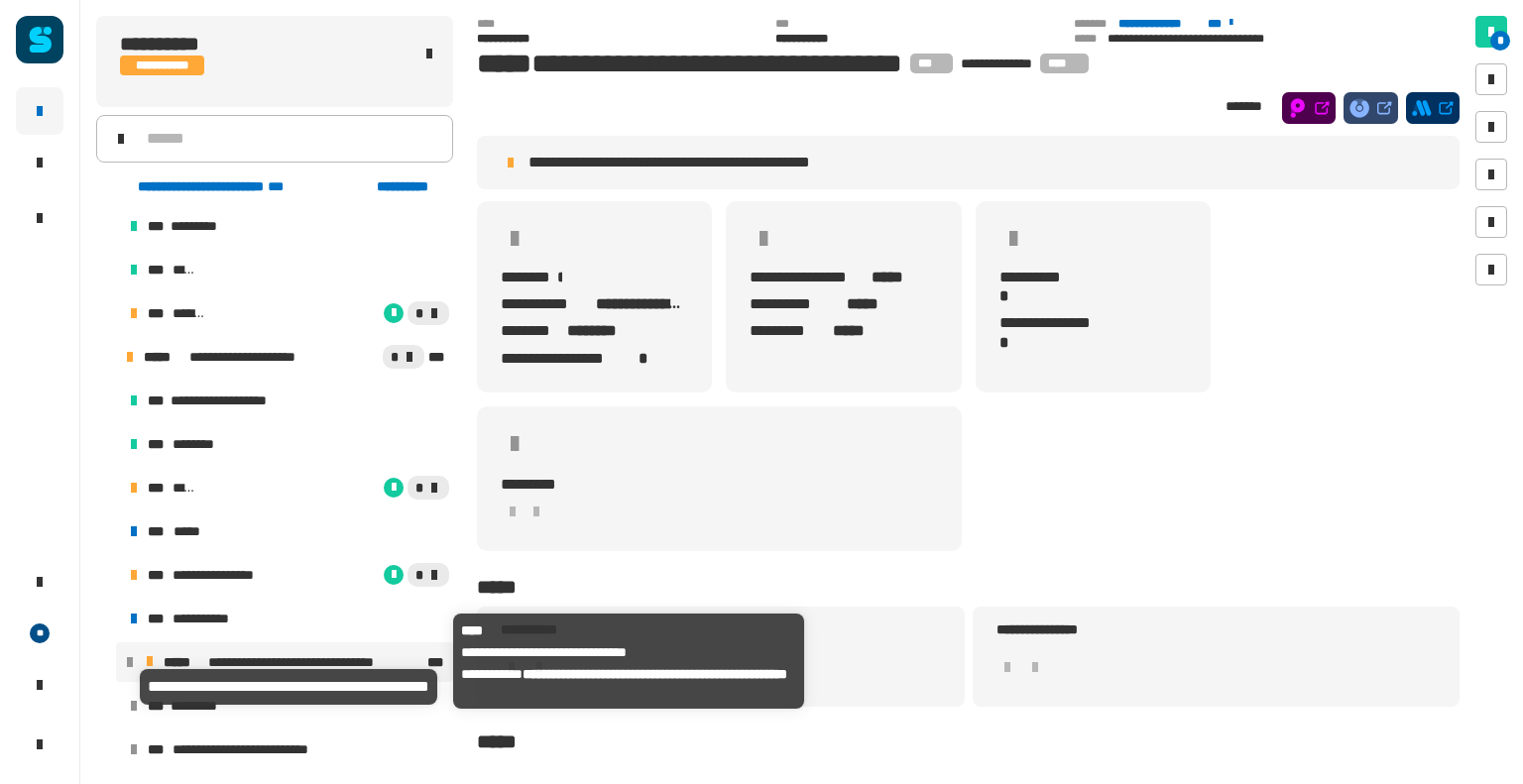 click 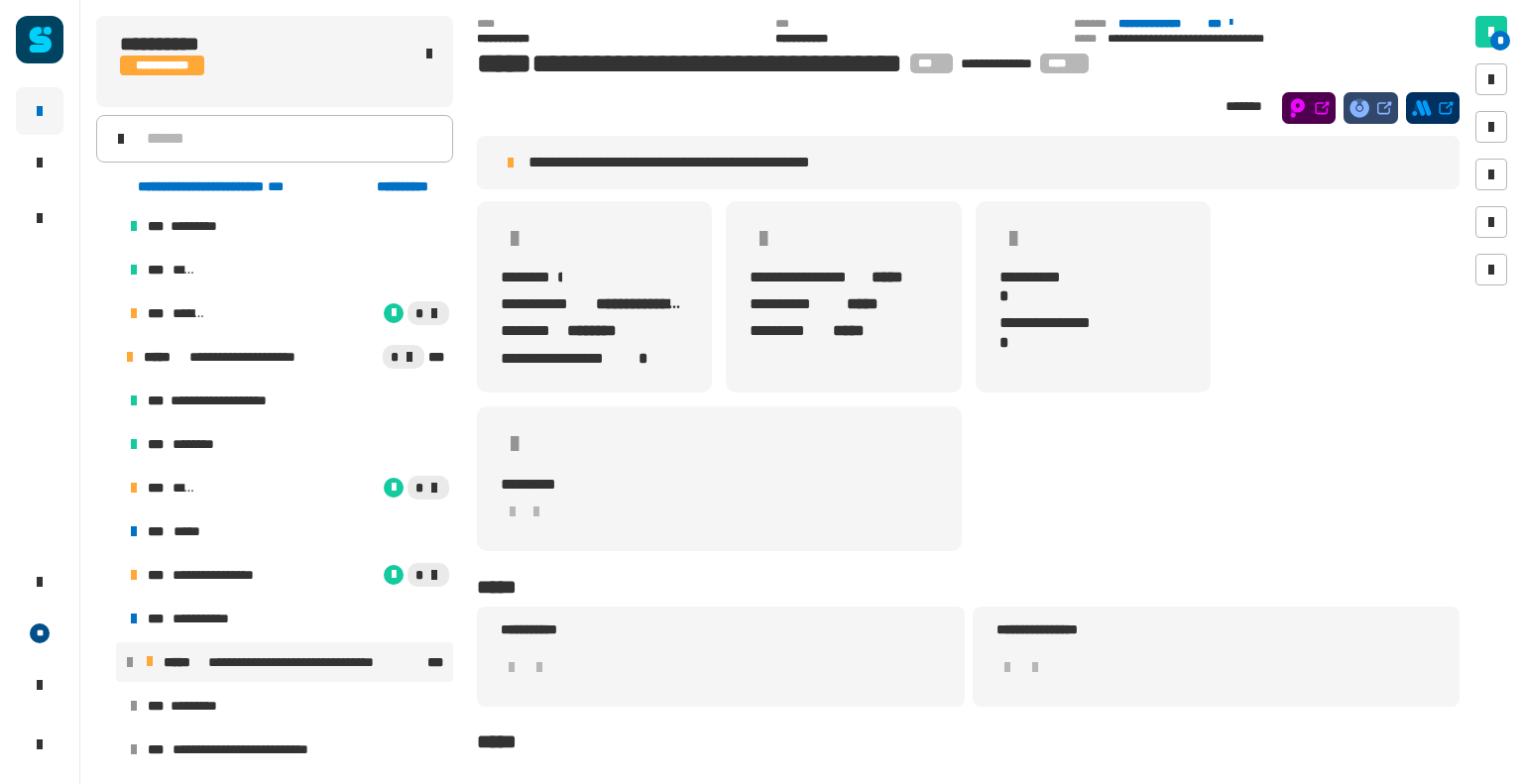 scroll, scrollTop: 119, scrollLeft: 0, axis: vertical 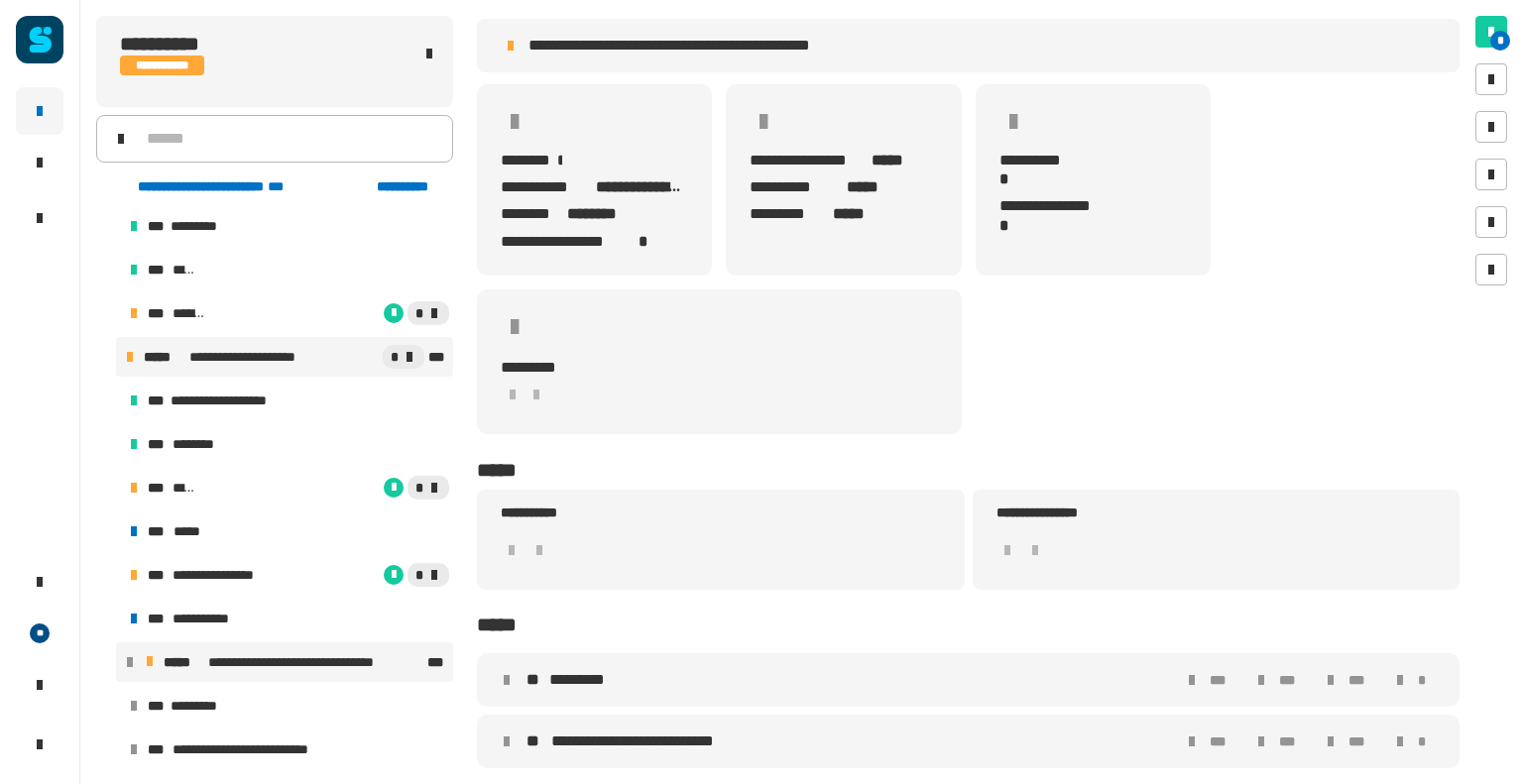 click on "**********" at bounding box center (285, 357) 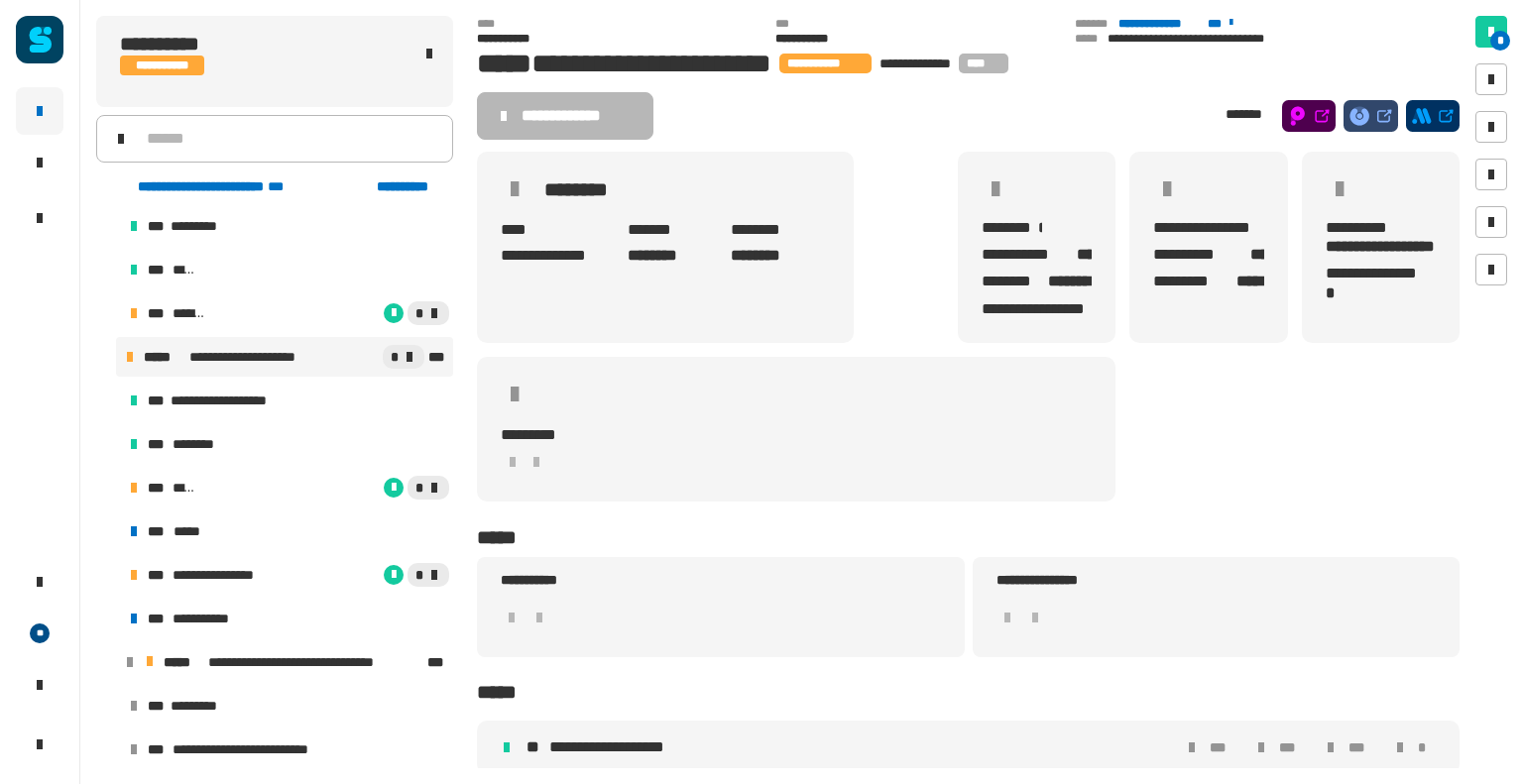 scroll, scrollTop: 314, scrollLeft: 0, axis: vertical 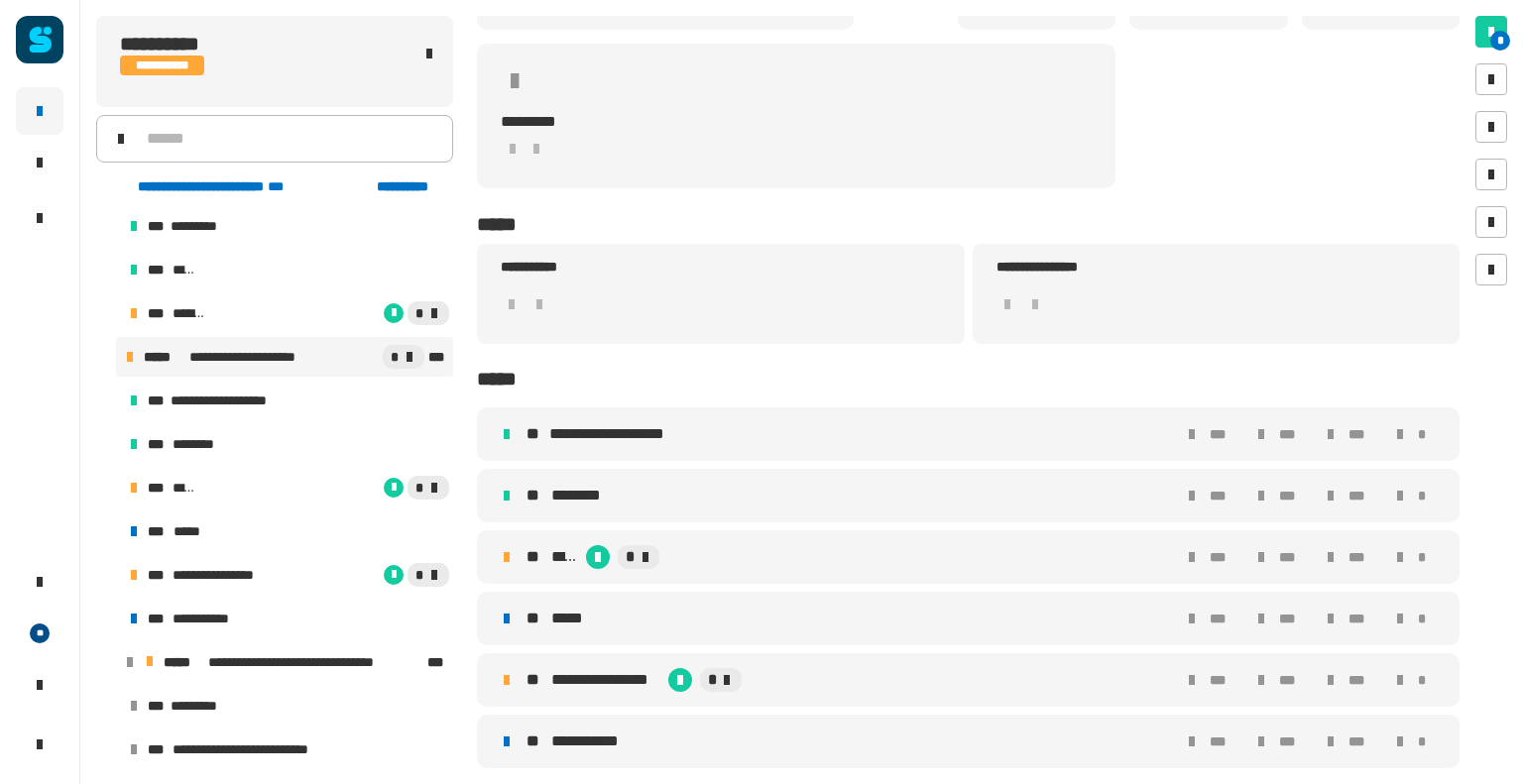click on "**********" at bounding box center [612, 434] 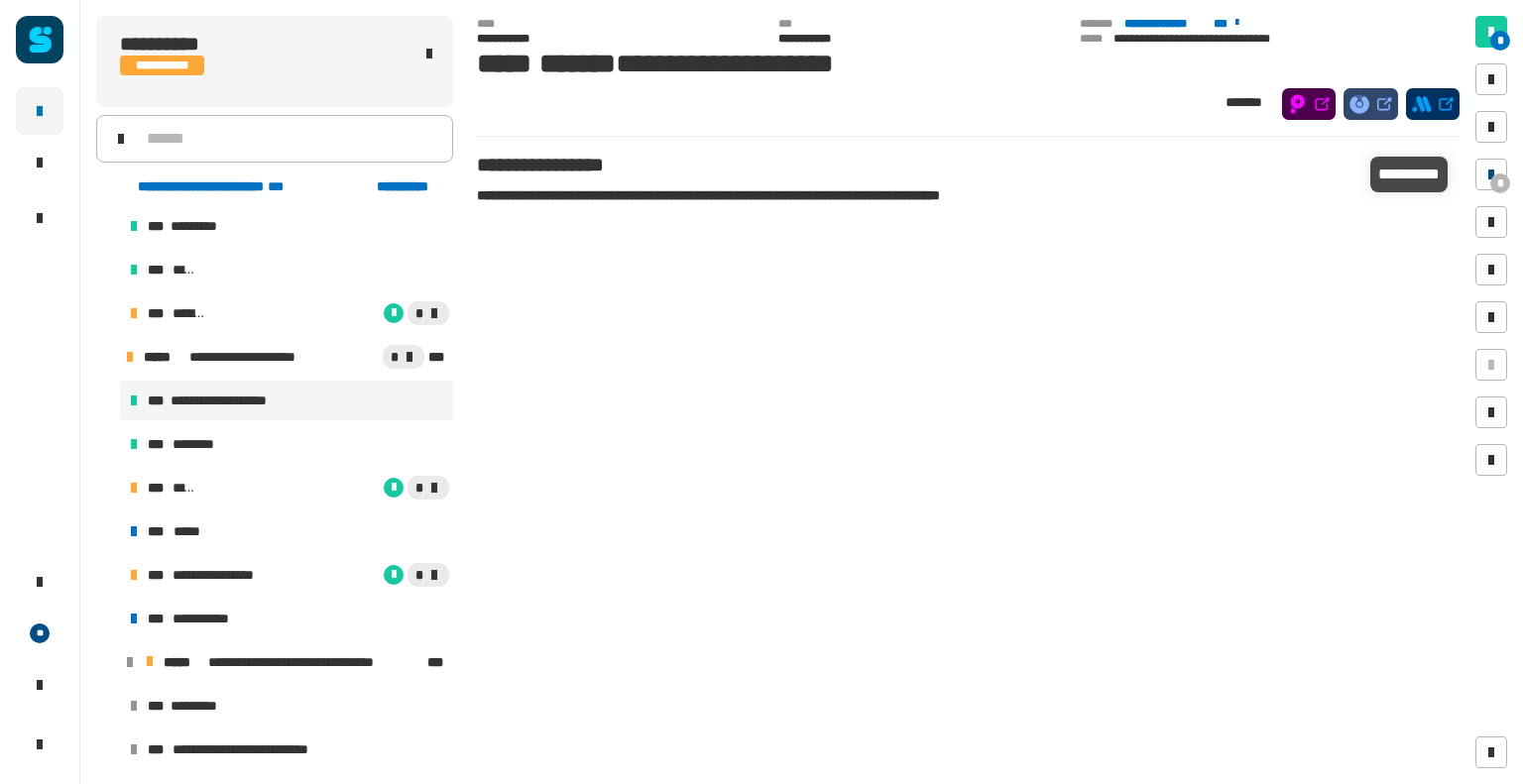 click at bounding box center [1491, 174] 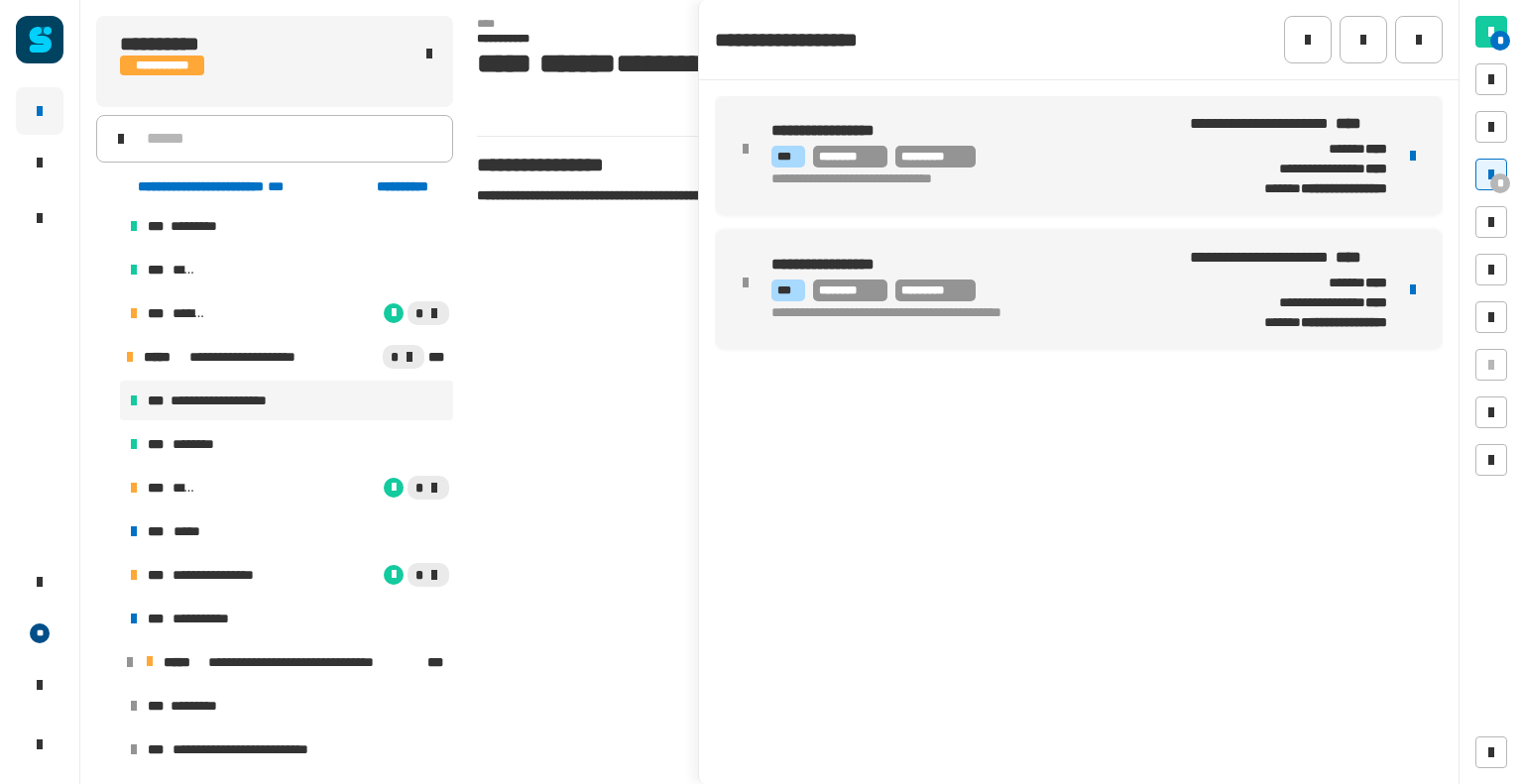 click on "**********" at bounding box center [973, 314] 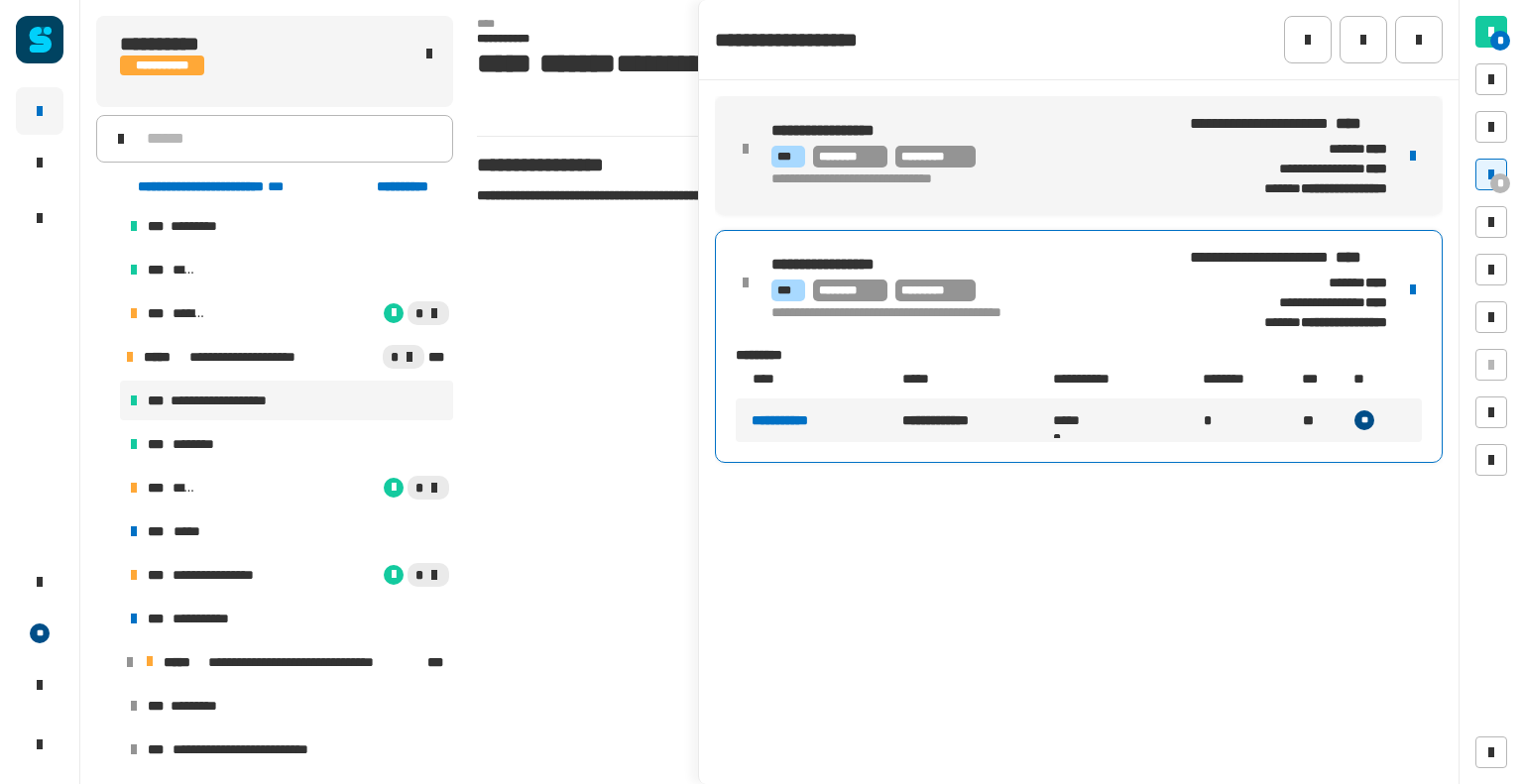 click on "[COMPANY] [PRODUCT] [DESCRIPTION] [NUMBER] [DATE] [TIME] [CURRENCY] [LOCATION] [ADDRESS]" at bounding box center [1079, 156] 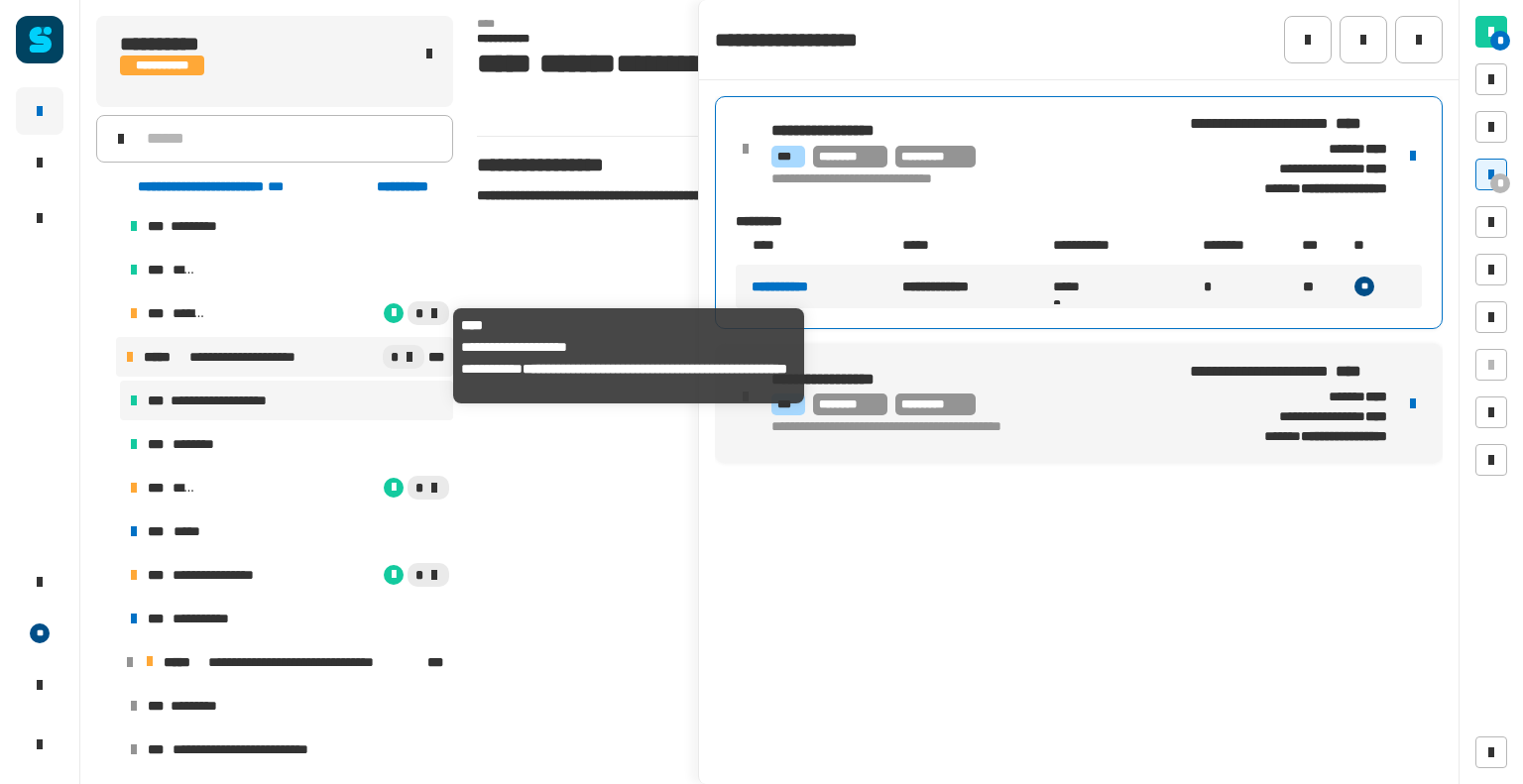 click on "**********" at bounding box center [258, 357] 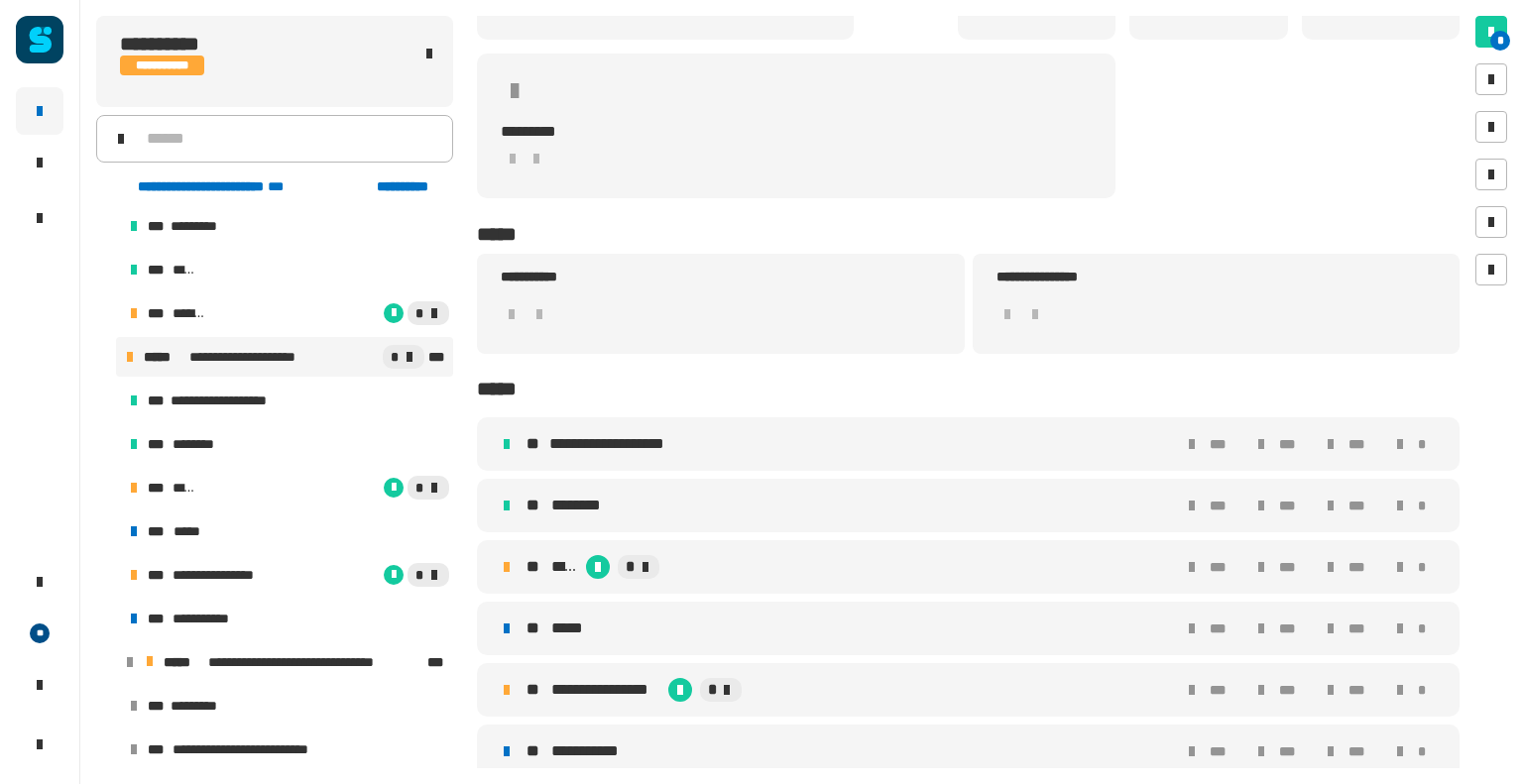 scroll, scrollTop: 314, scrollLeft: 0, axis: vertical 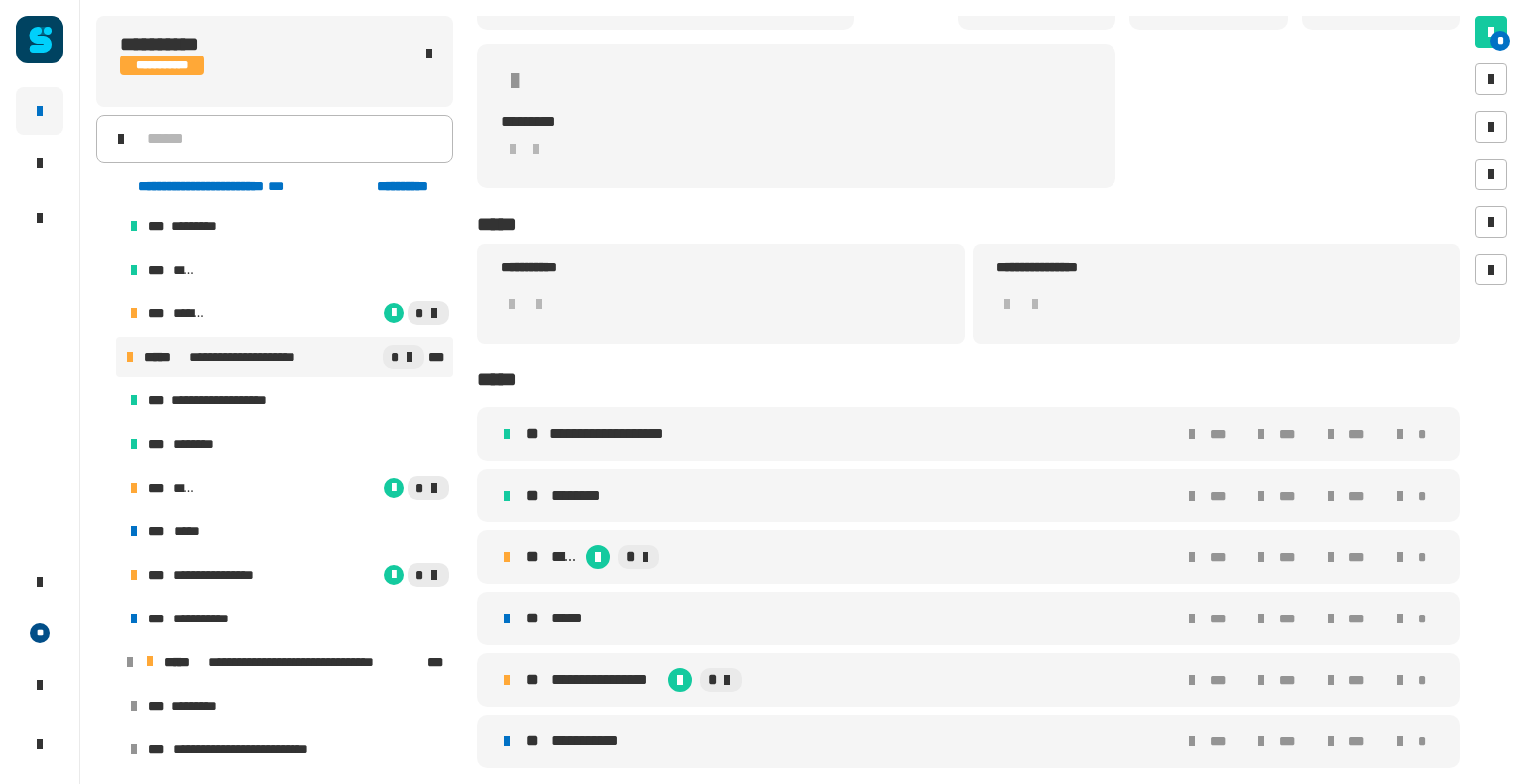click on "*****" at bounding box center (564, 557) 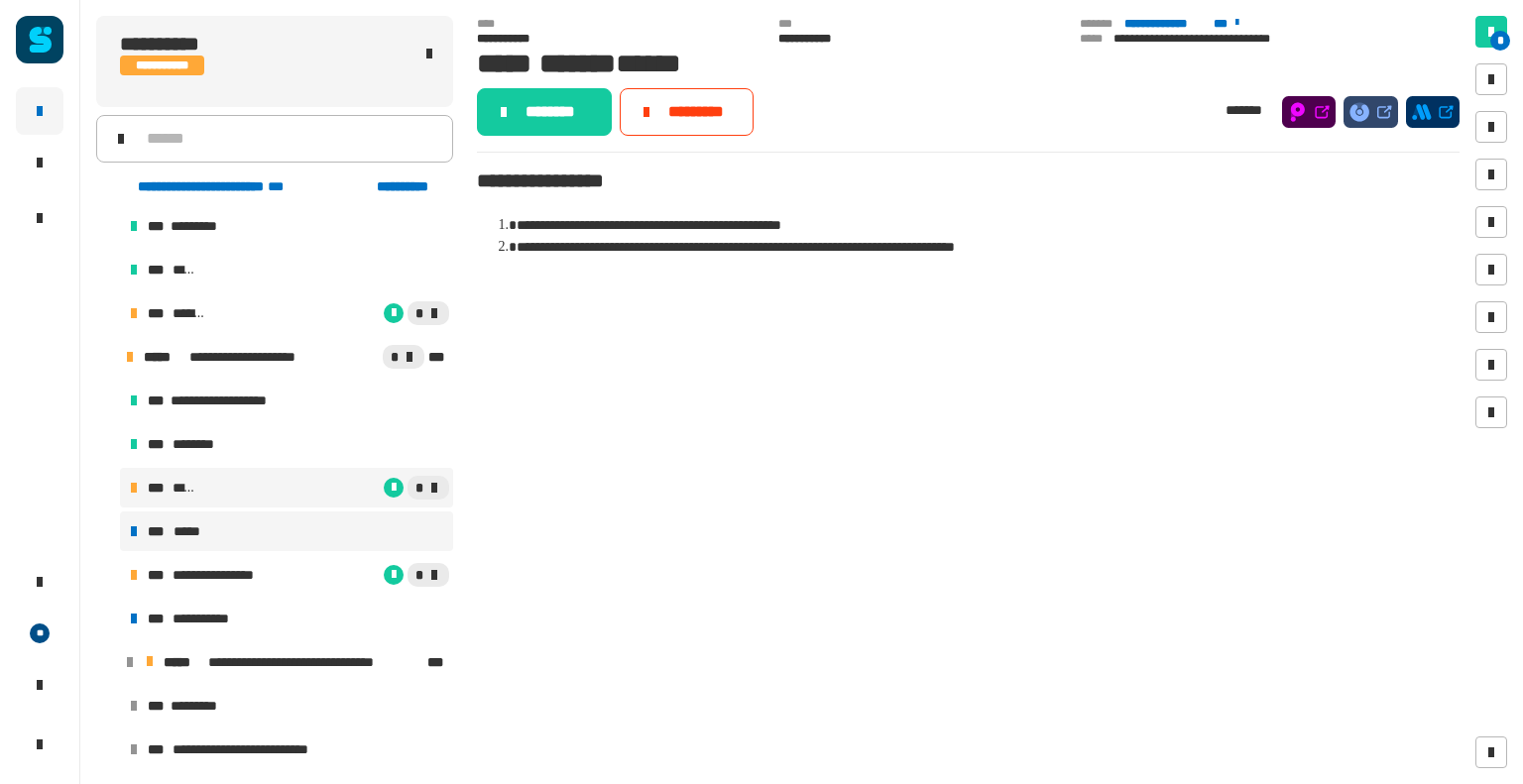 click on "*** *****" at bounding box center (287, 531) 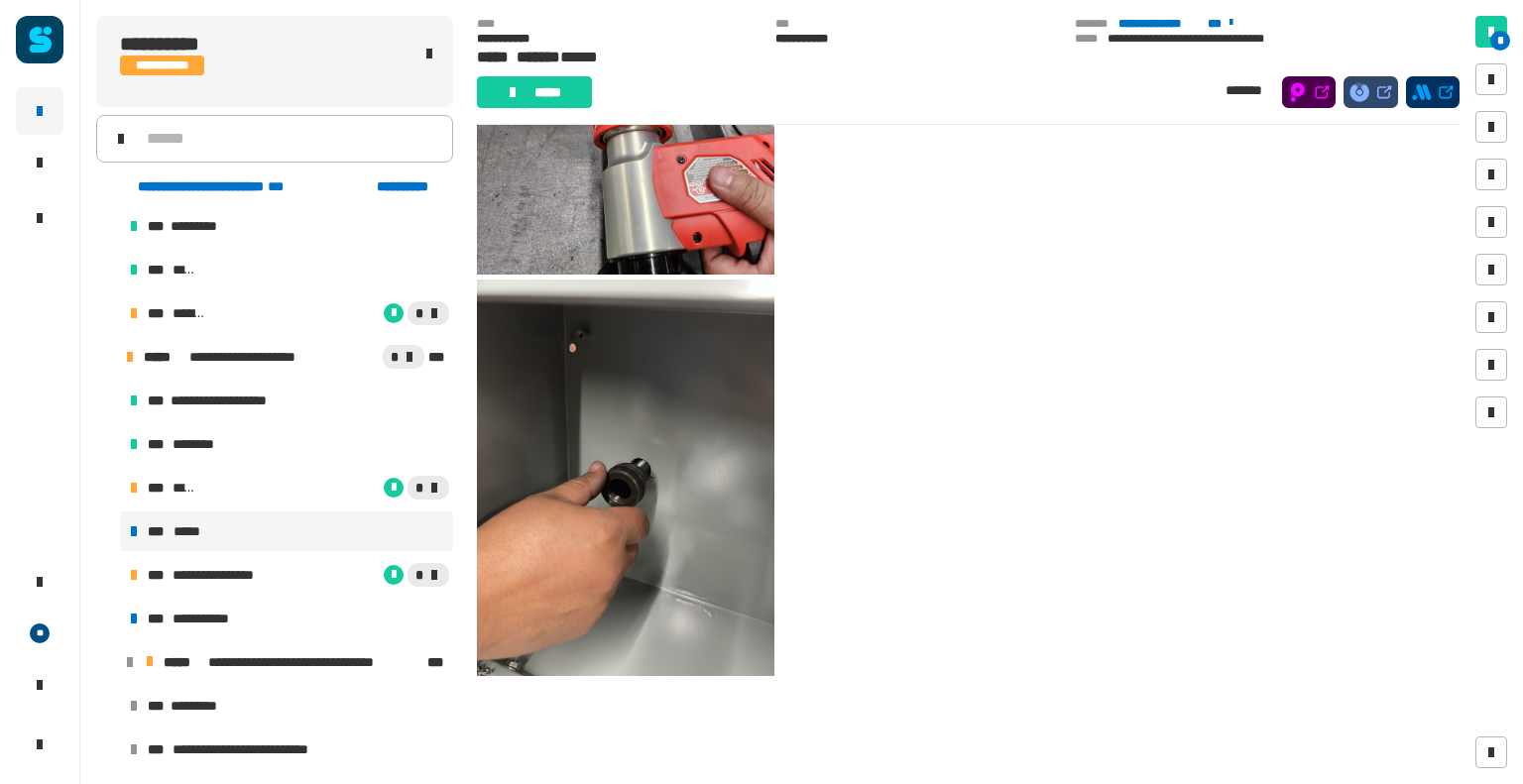 scroll, scrollTop: 412, scrollLeft: 0, axis: vertical 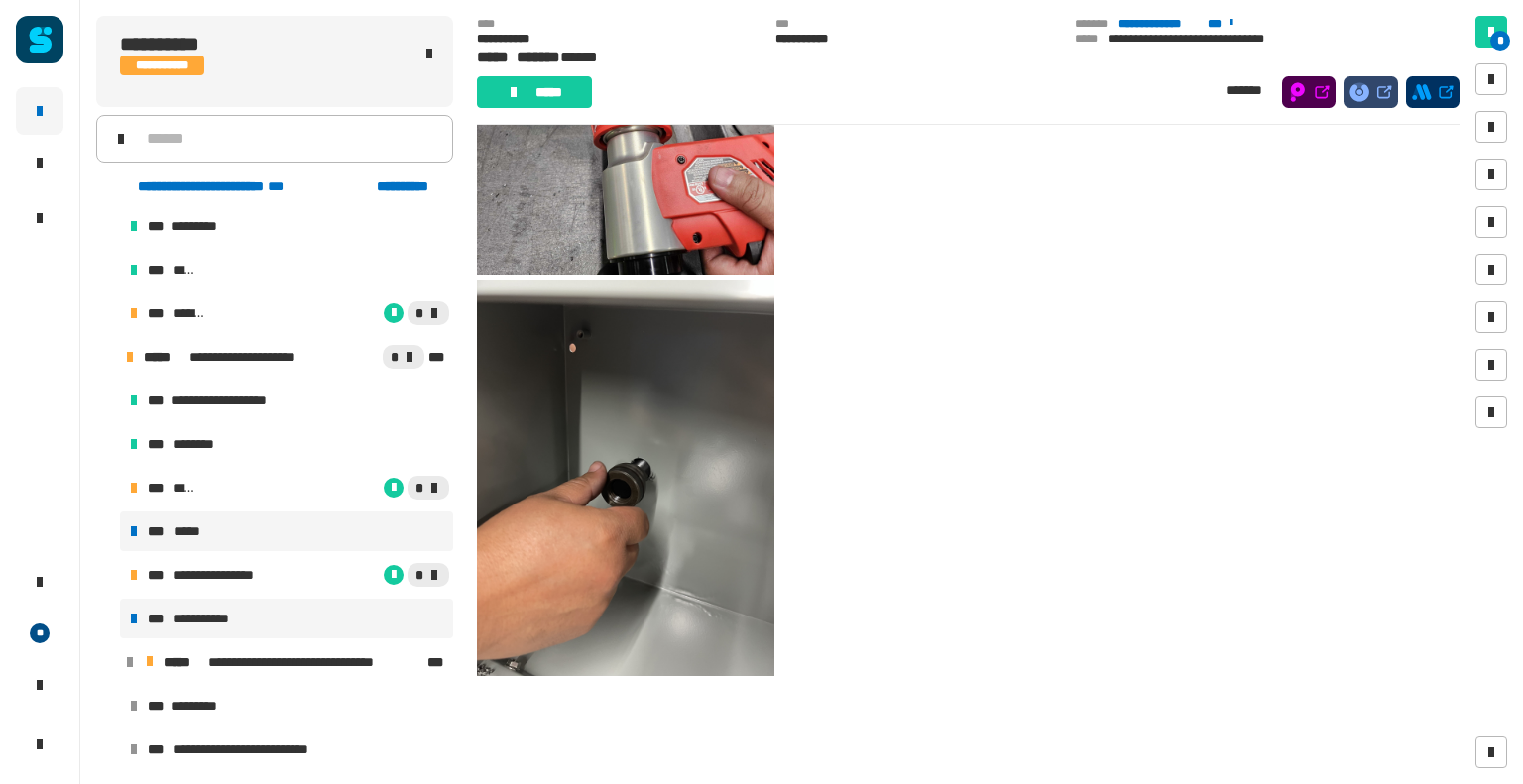click on "**********" at bounding box center (287, 618) 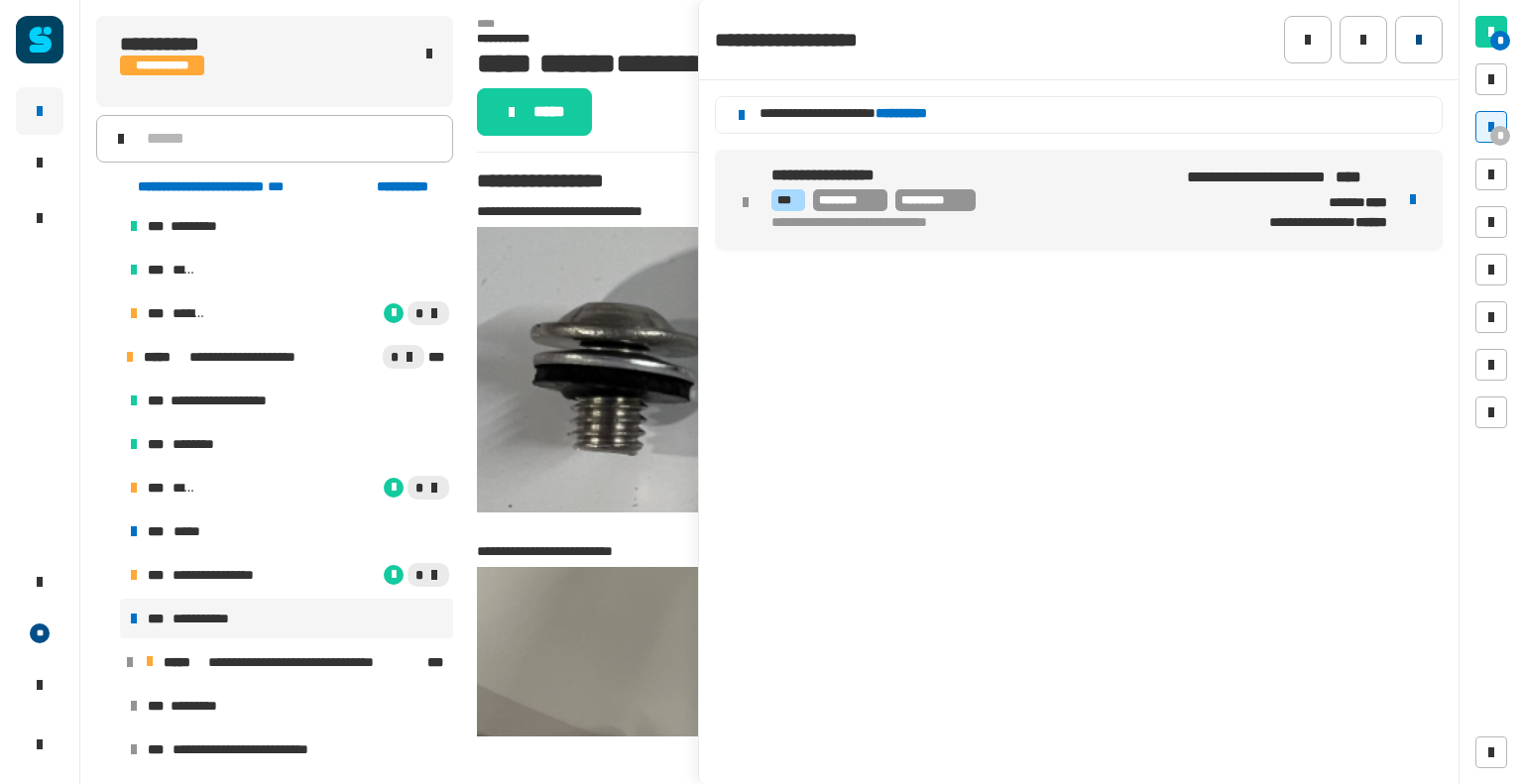 click 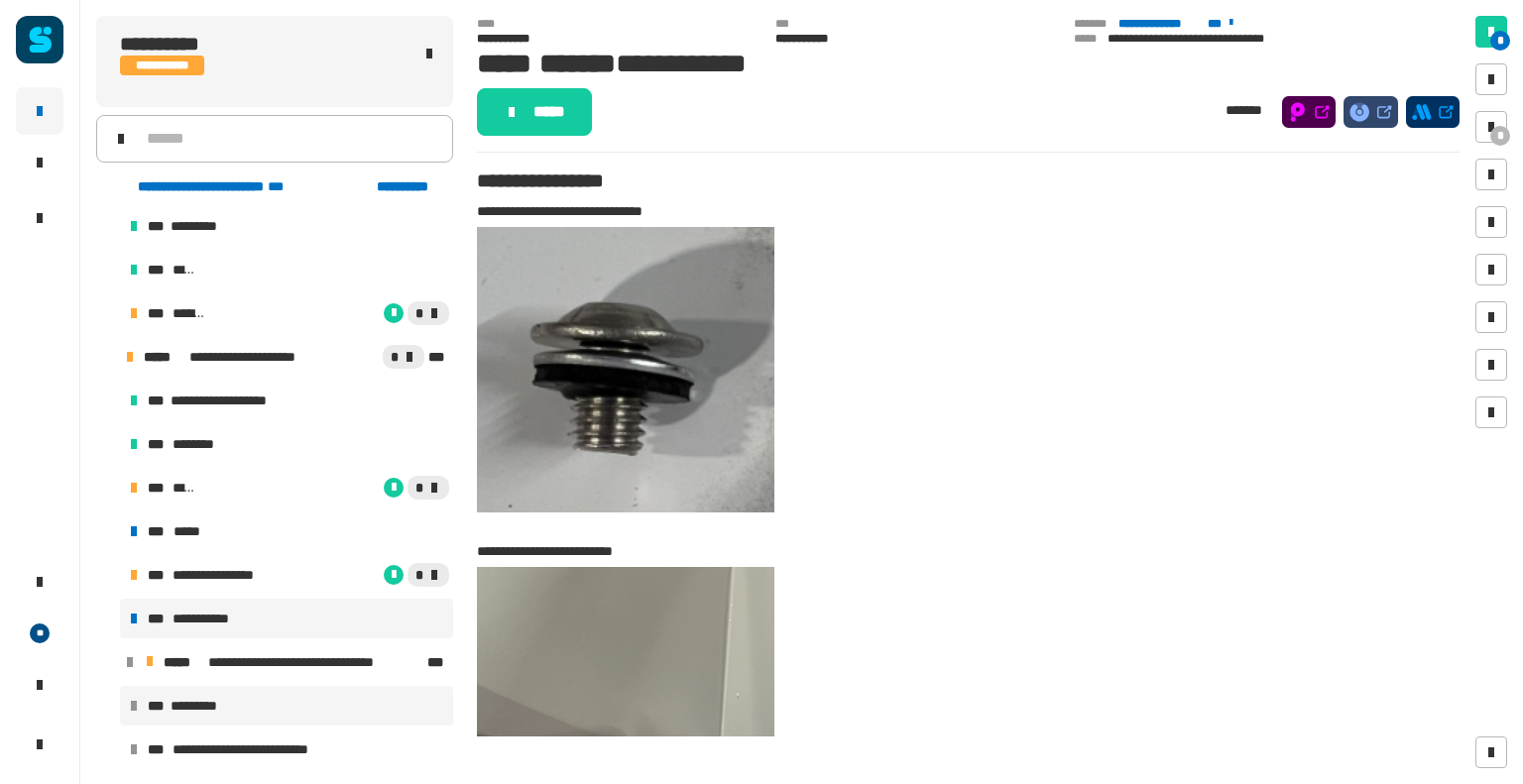 click on "*** *********" at bounding box center [287, 706] 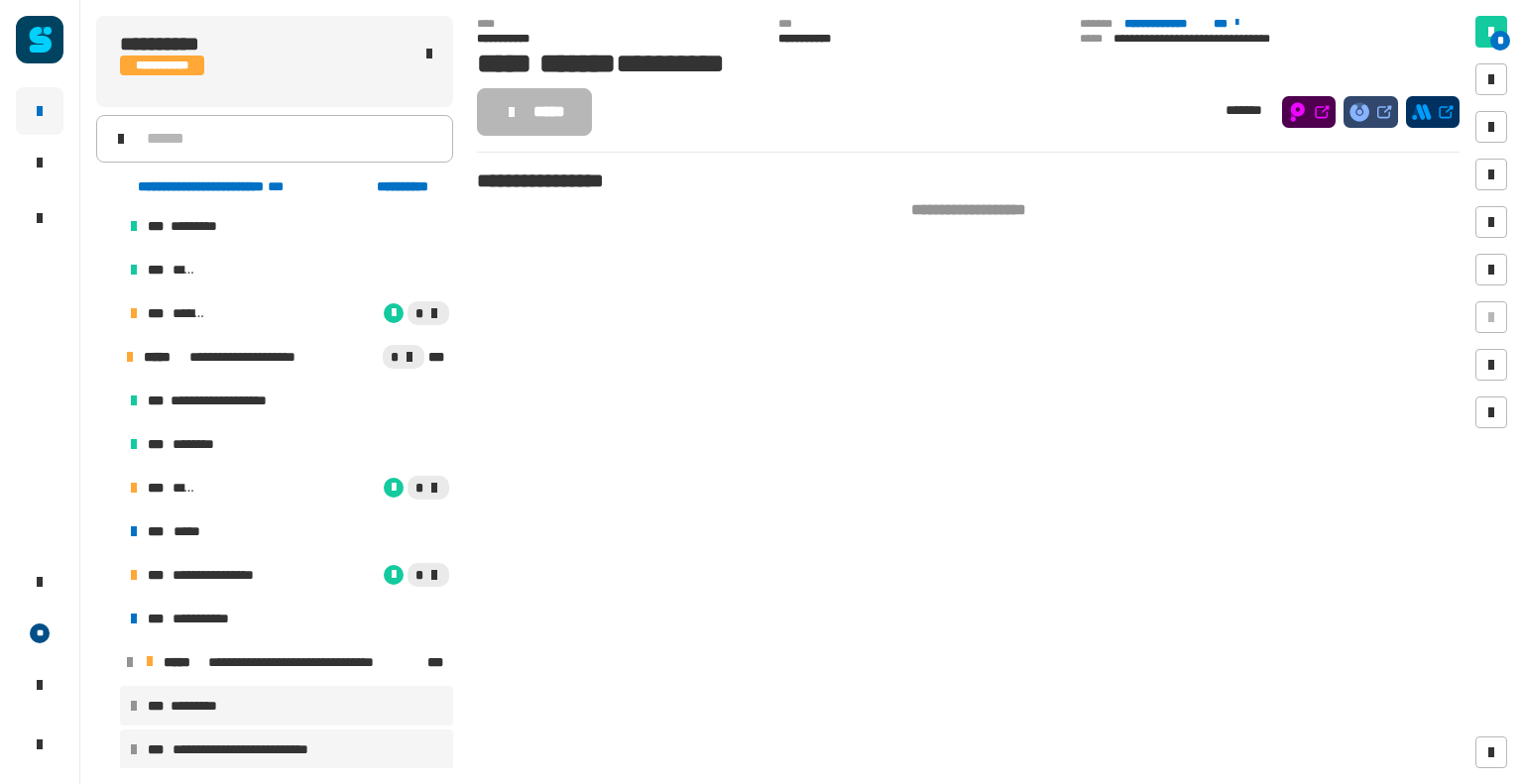 click on "**********" at bounding box center (257, 749) 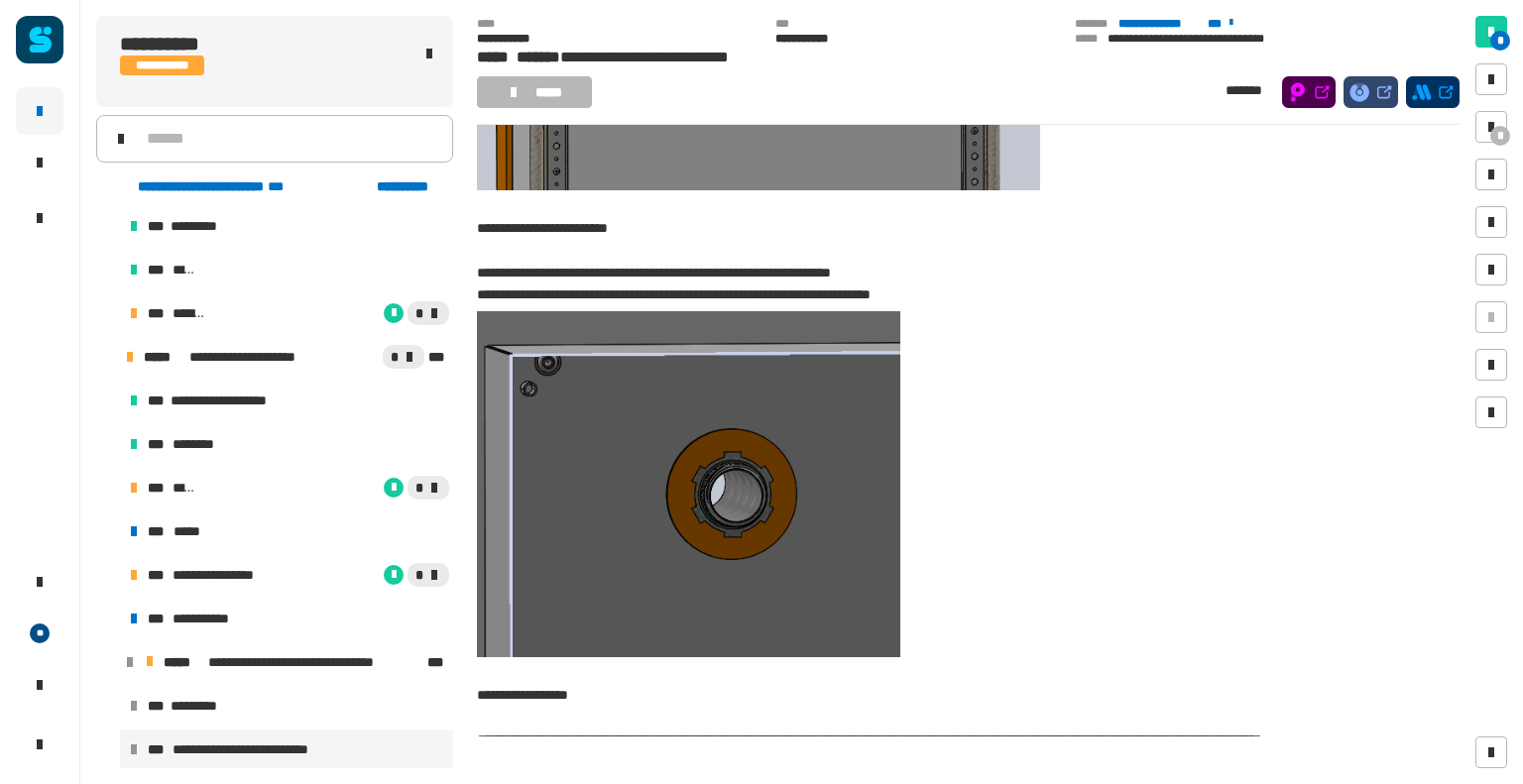 scroll, scrollTop: 451, scrollLeft: 0, axis: vertical 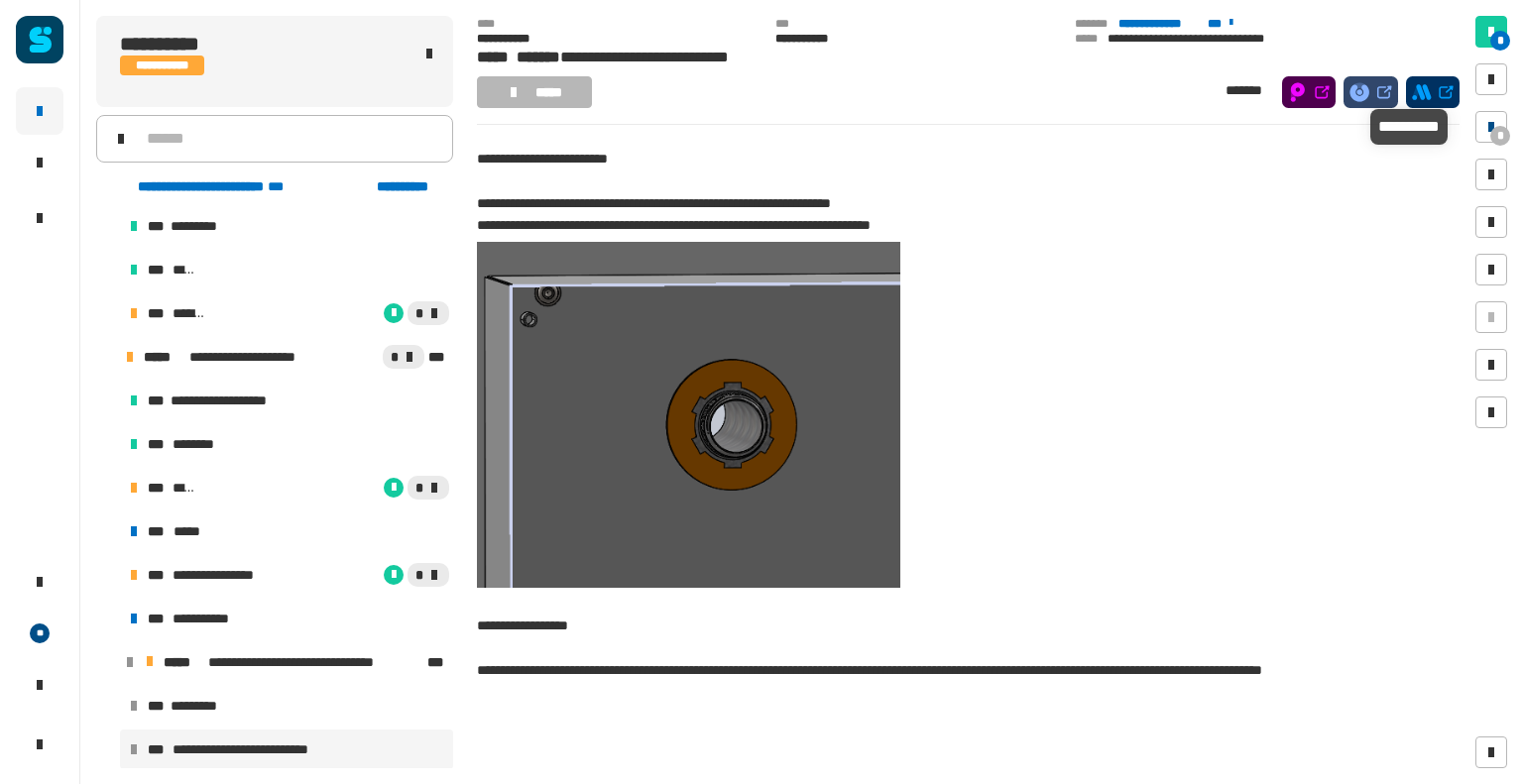 click at bounding box center [1491, 127] 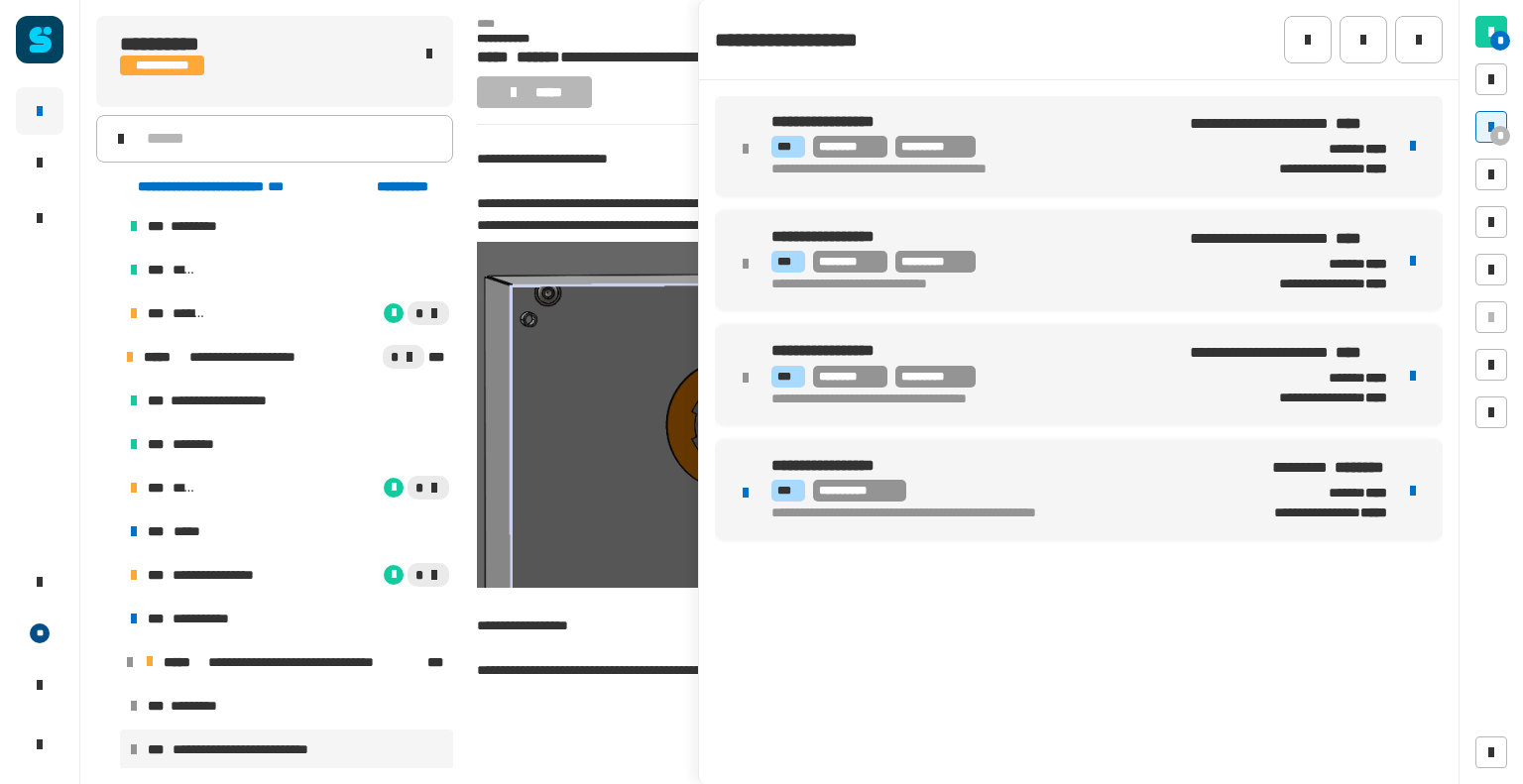click at bounding box center [688, 414] 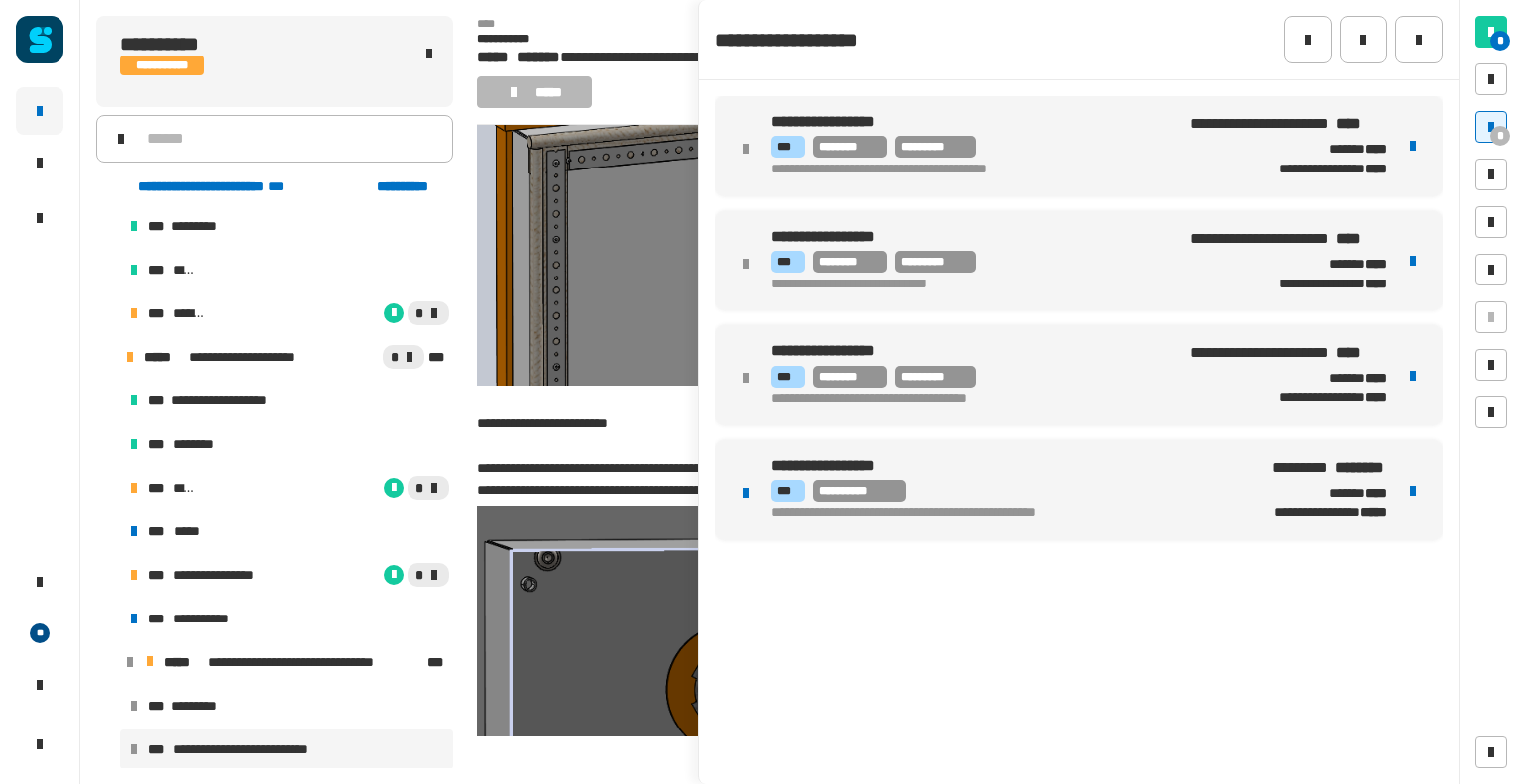 scroll, scrollTop: 0, scrollLeft: 0, axis: both 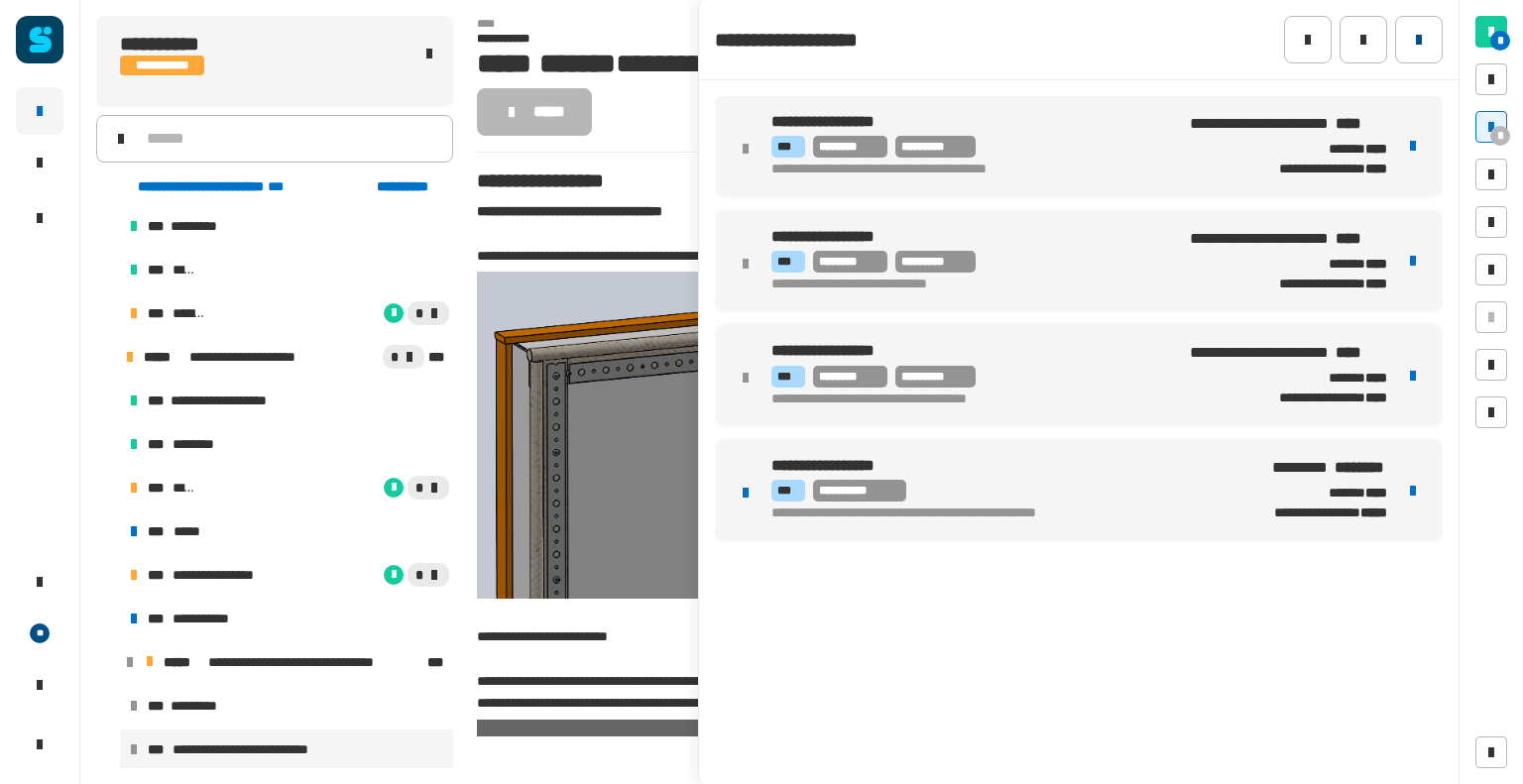 click 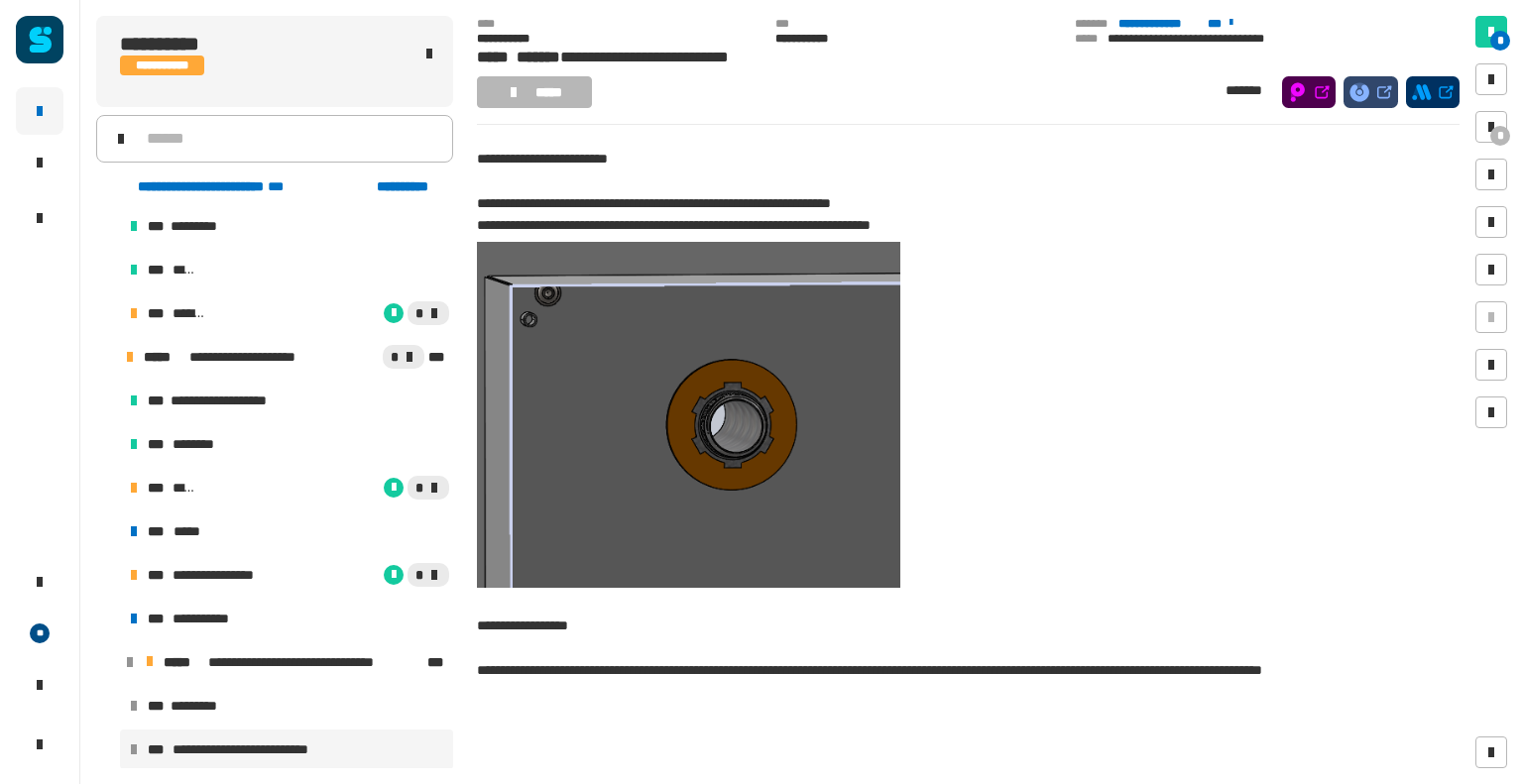 scroll, scrollTop: 451, scrollLeft: 0, axis: vertical 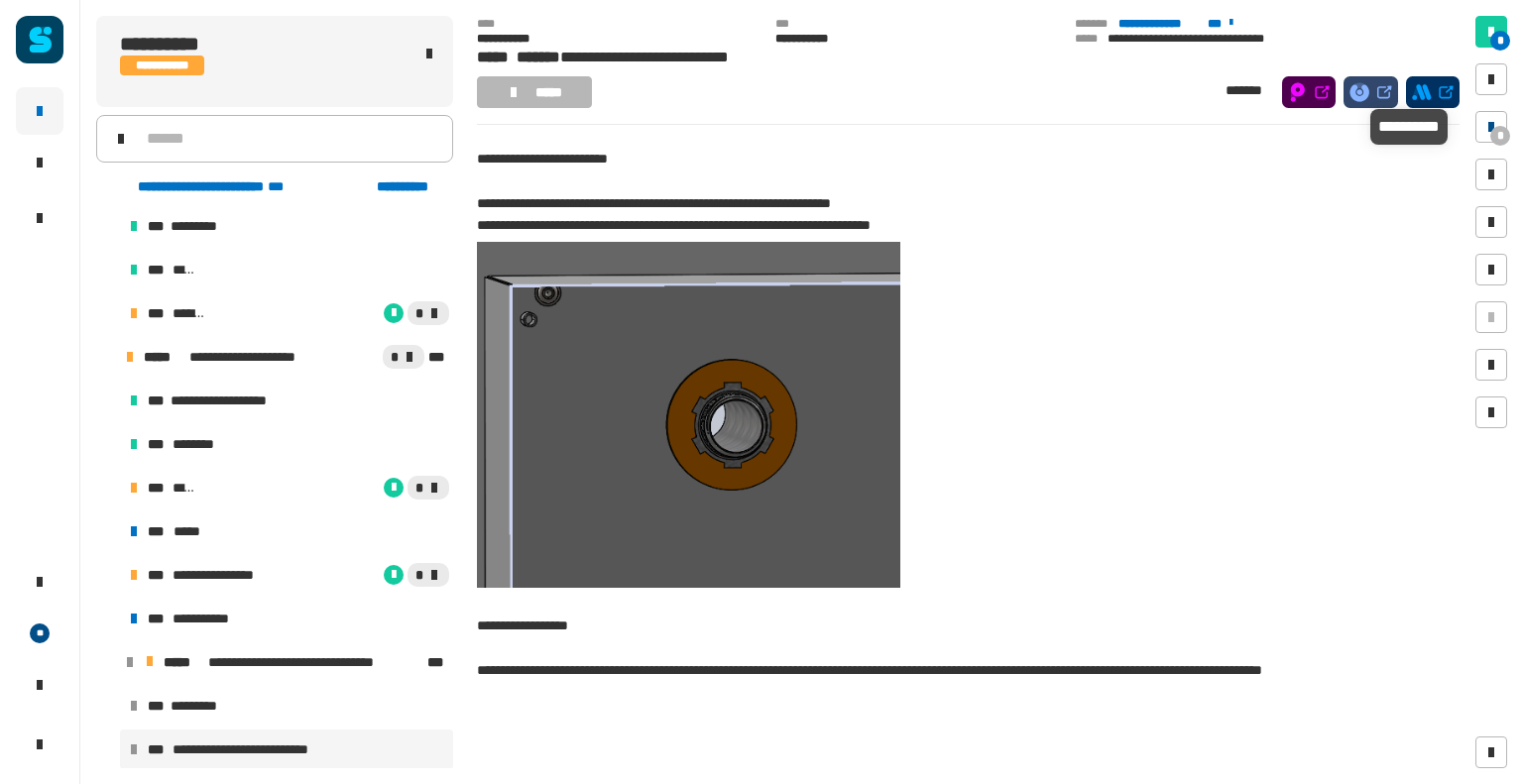 click on "*" at bounding box center (1500, 136) 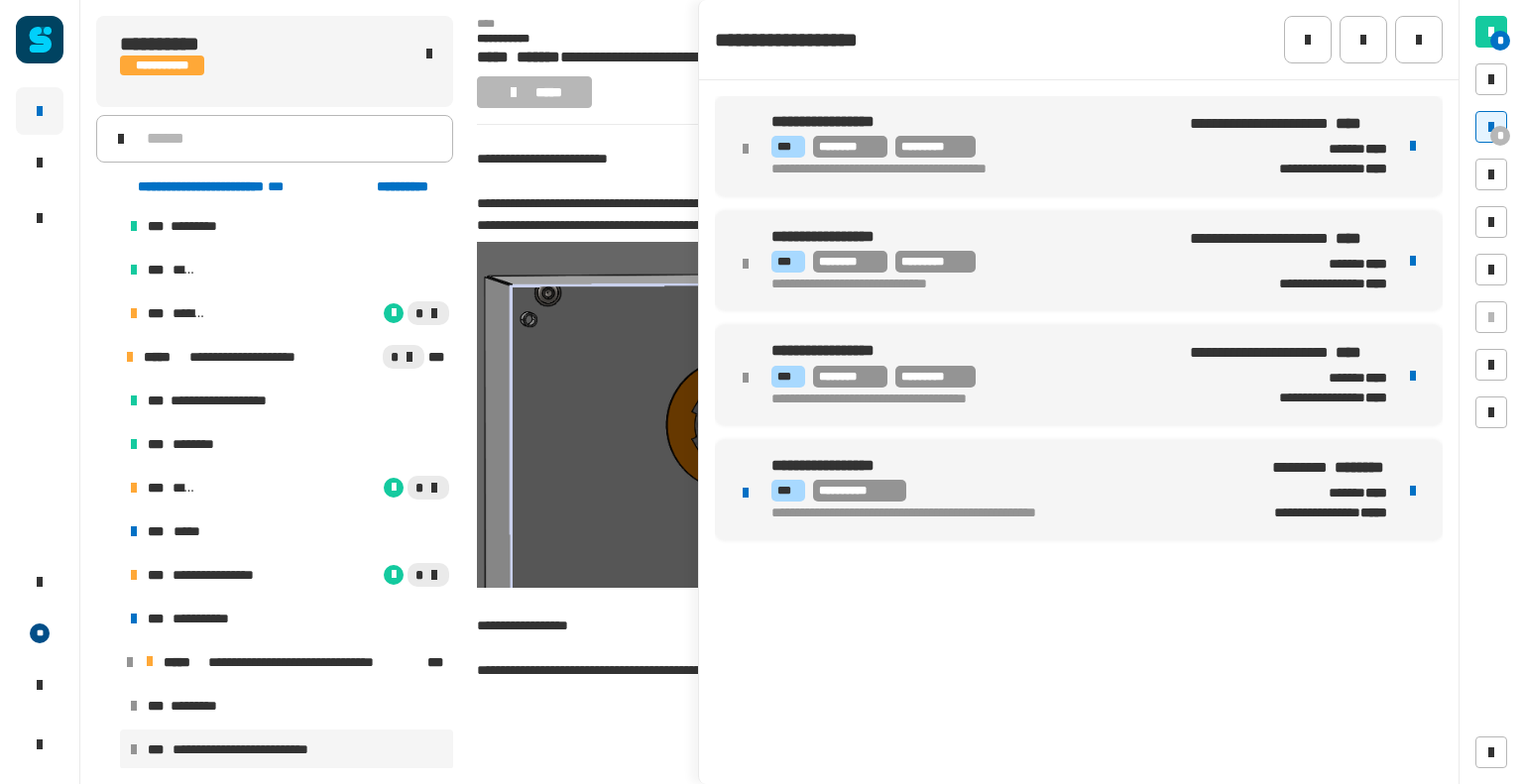 click on "**********" 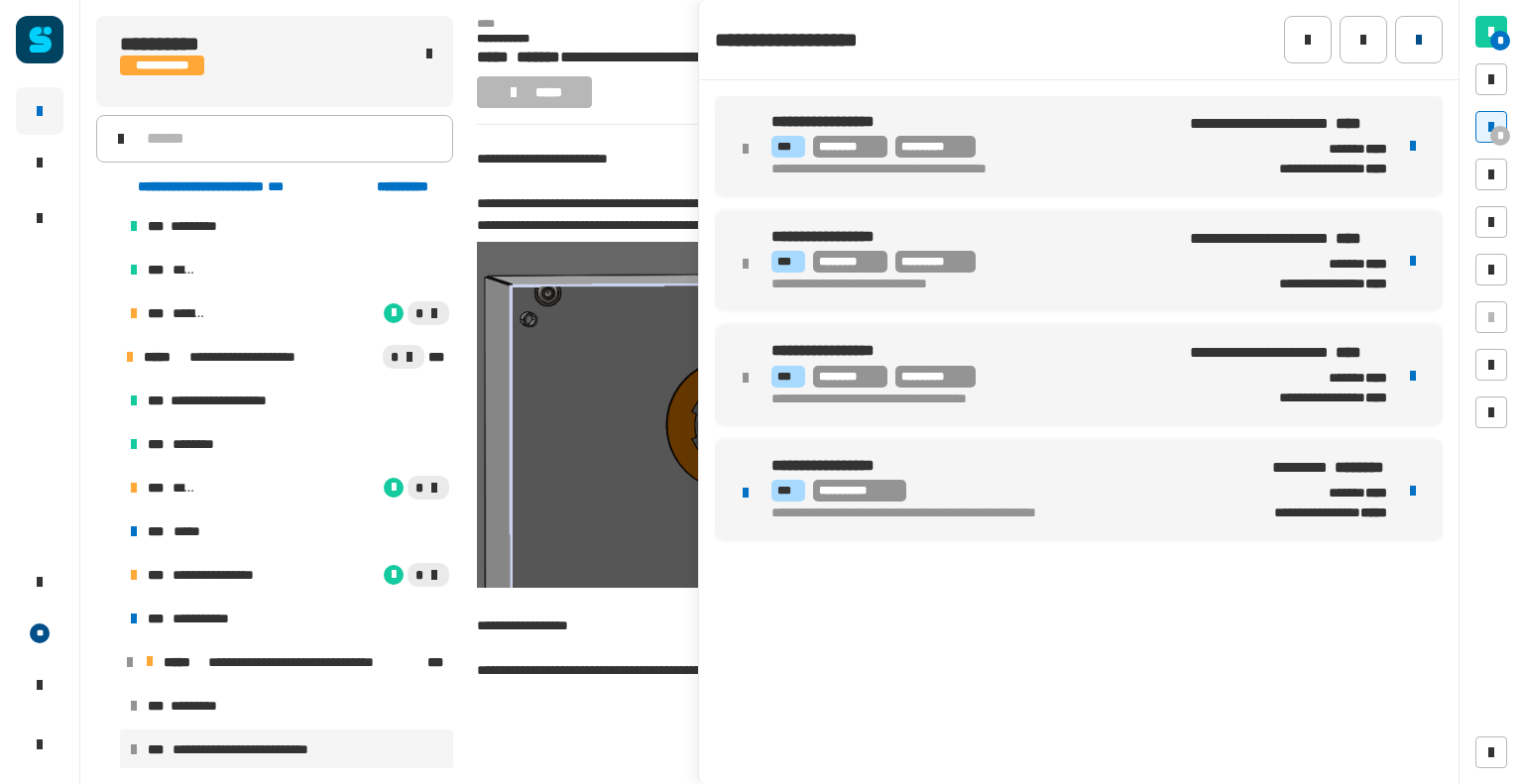 click 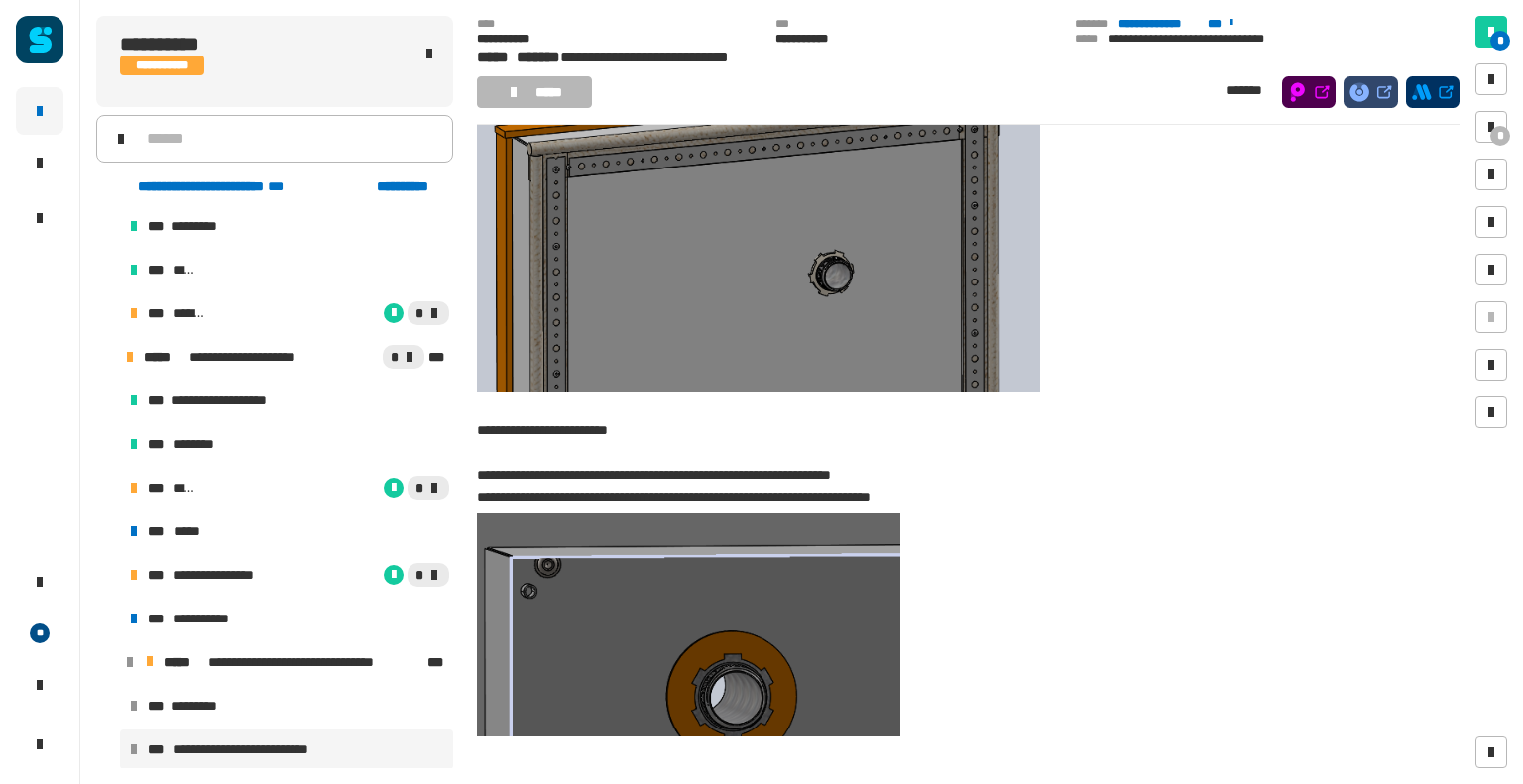 scroll, scrollTop: 0, scrollLeft: 0, axis: both 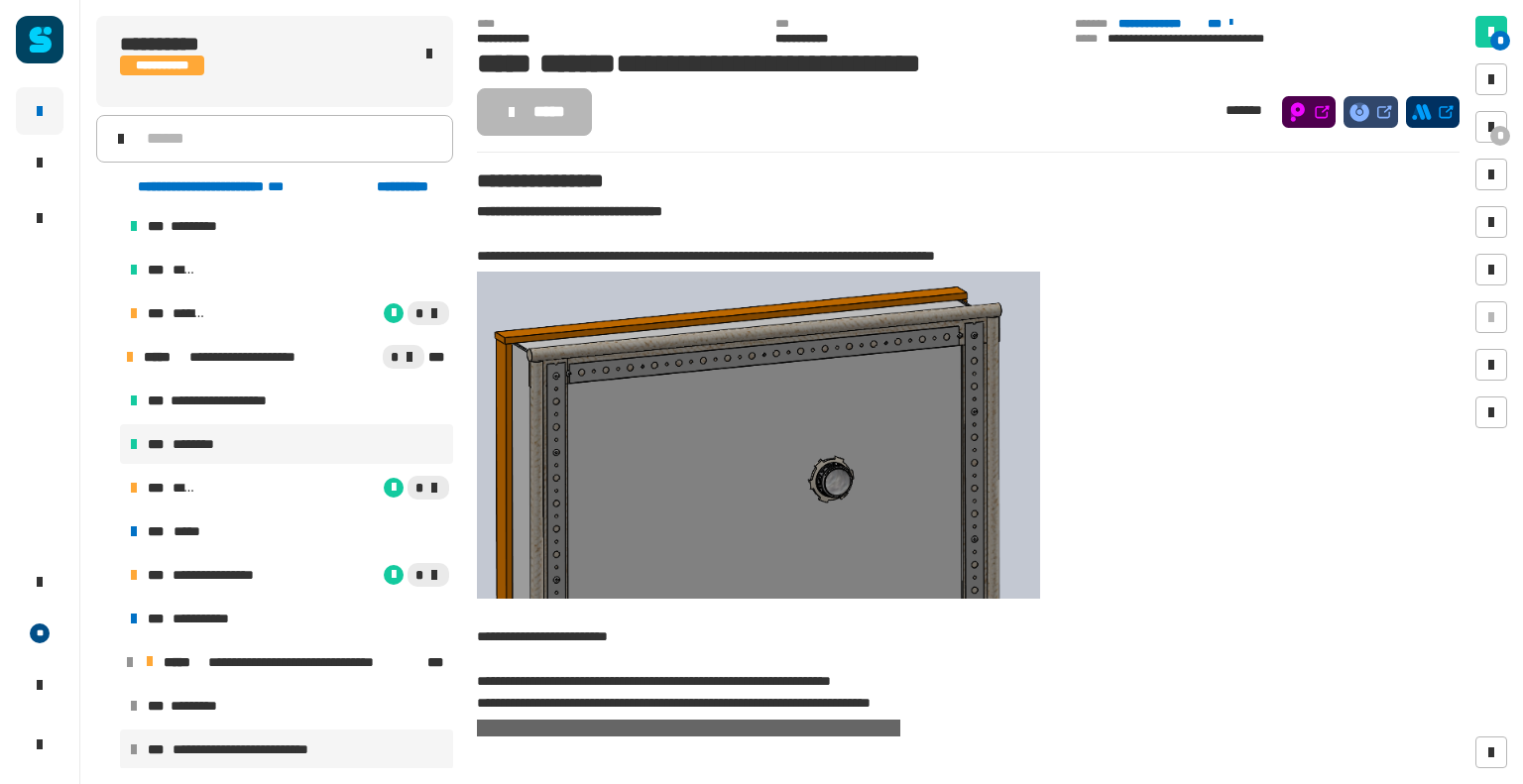 click on "*** ********" at bounding box center [287, 444] 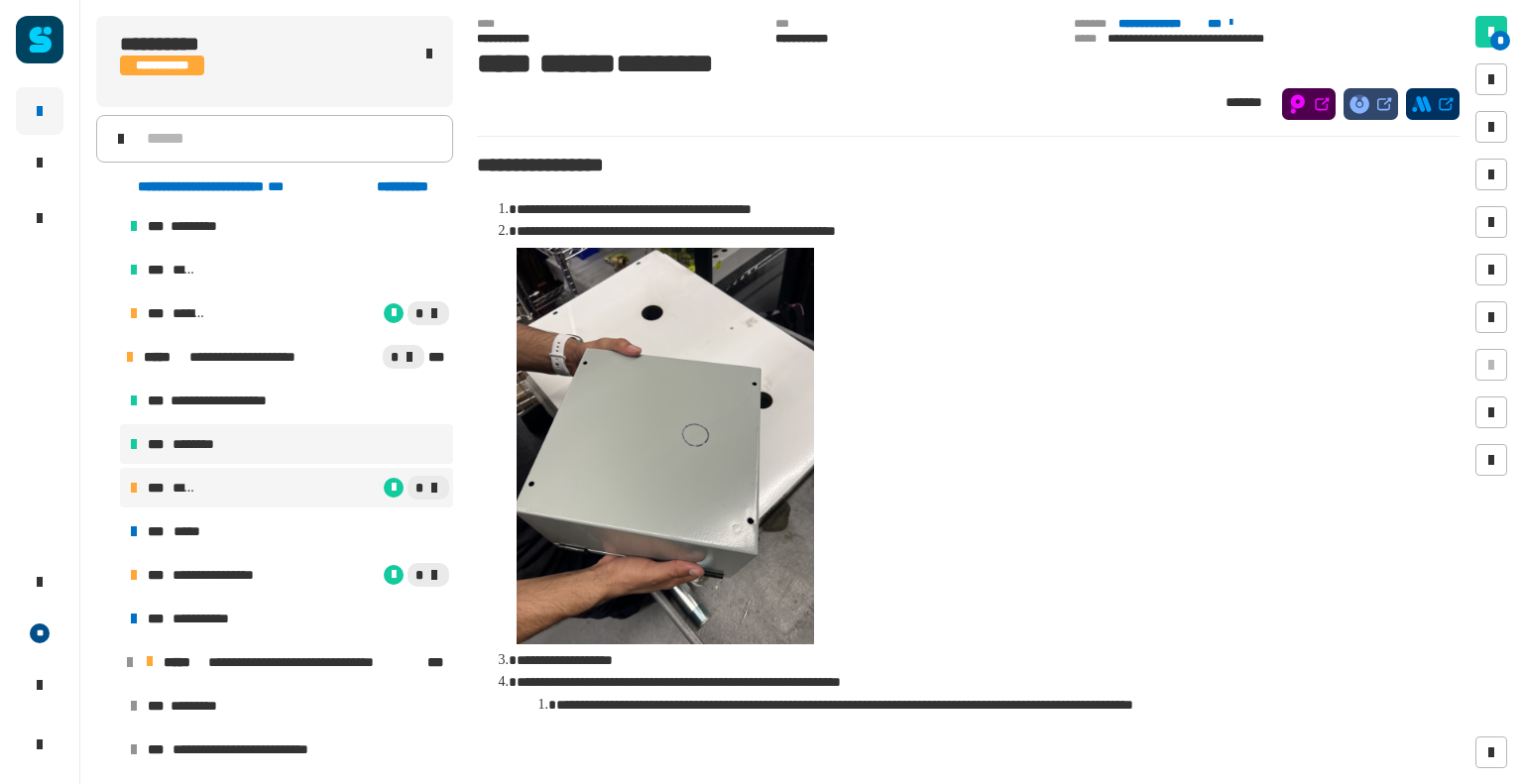 click on "*" at bounding box center (324, 488) 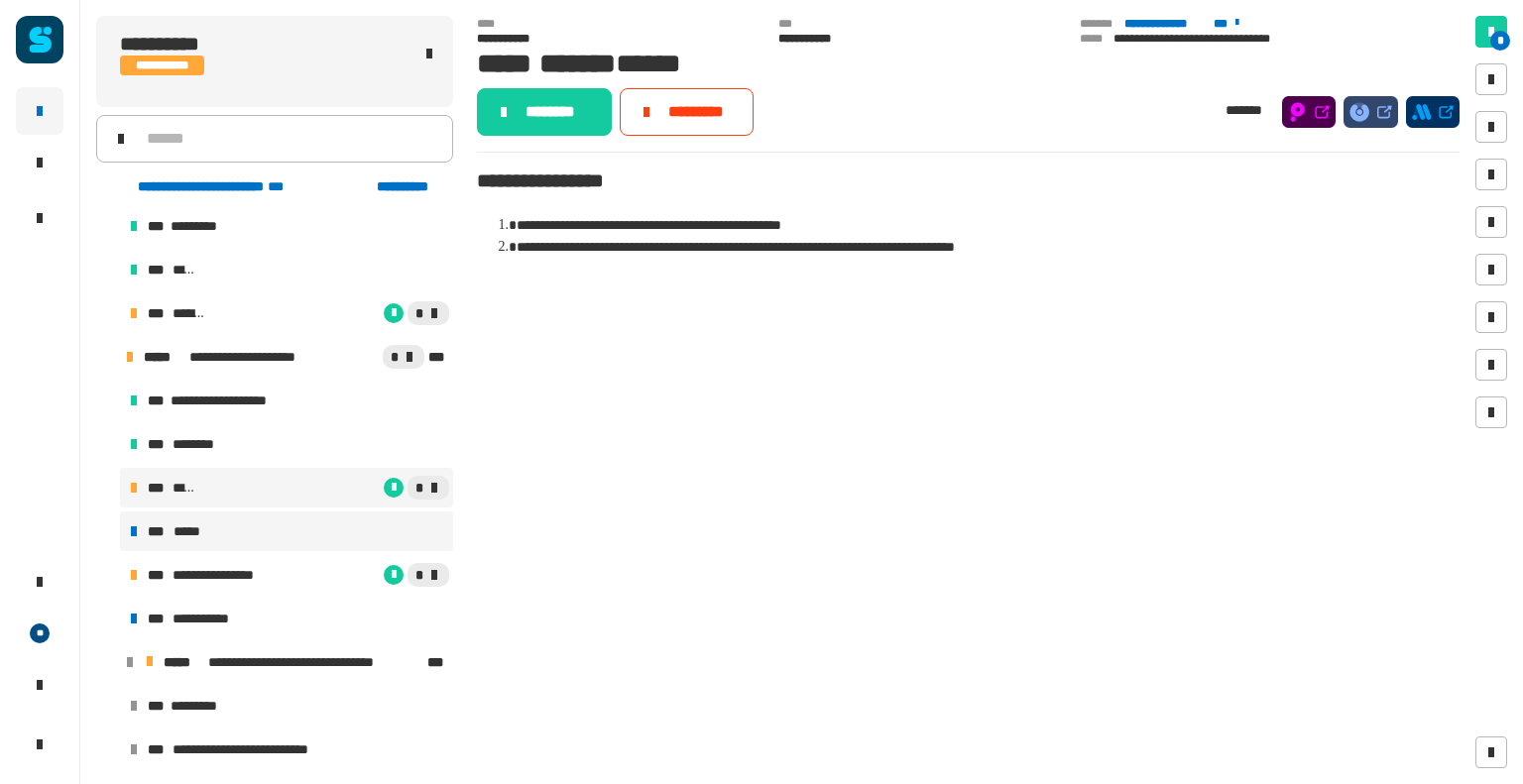 click on "*** *****" at bounding box center (287, 531) 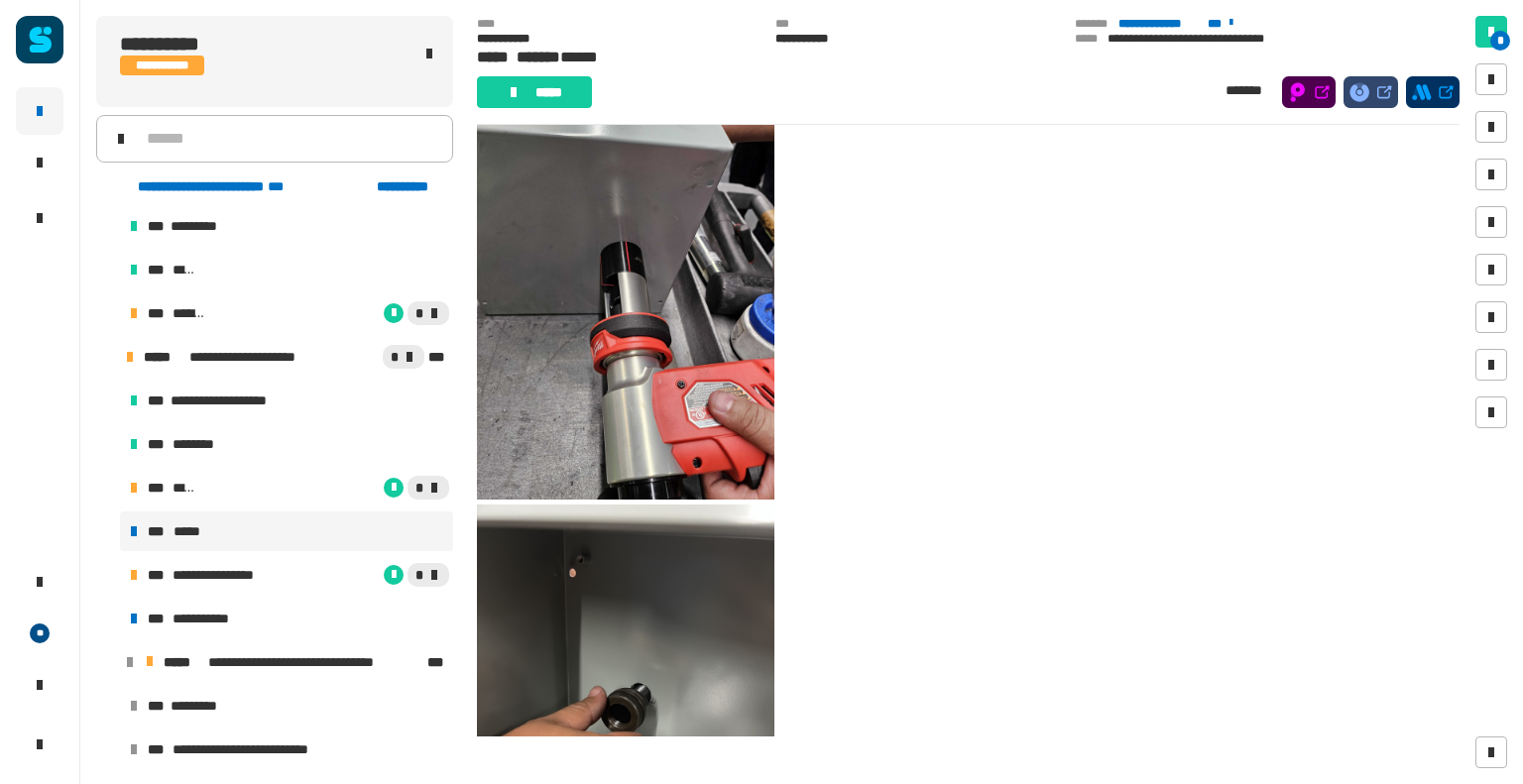 scroll, scrollTop: 412, scrollLeft: 0, axis: vertical 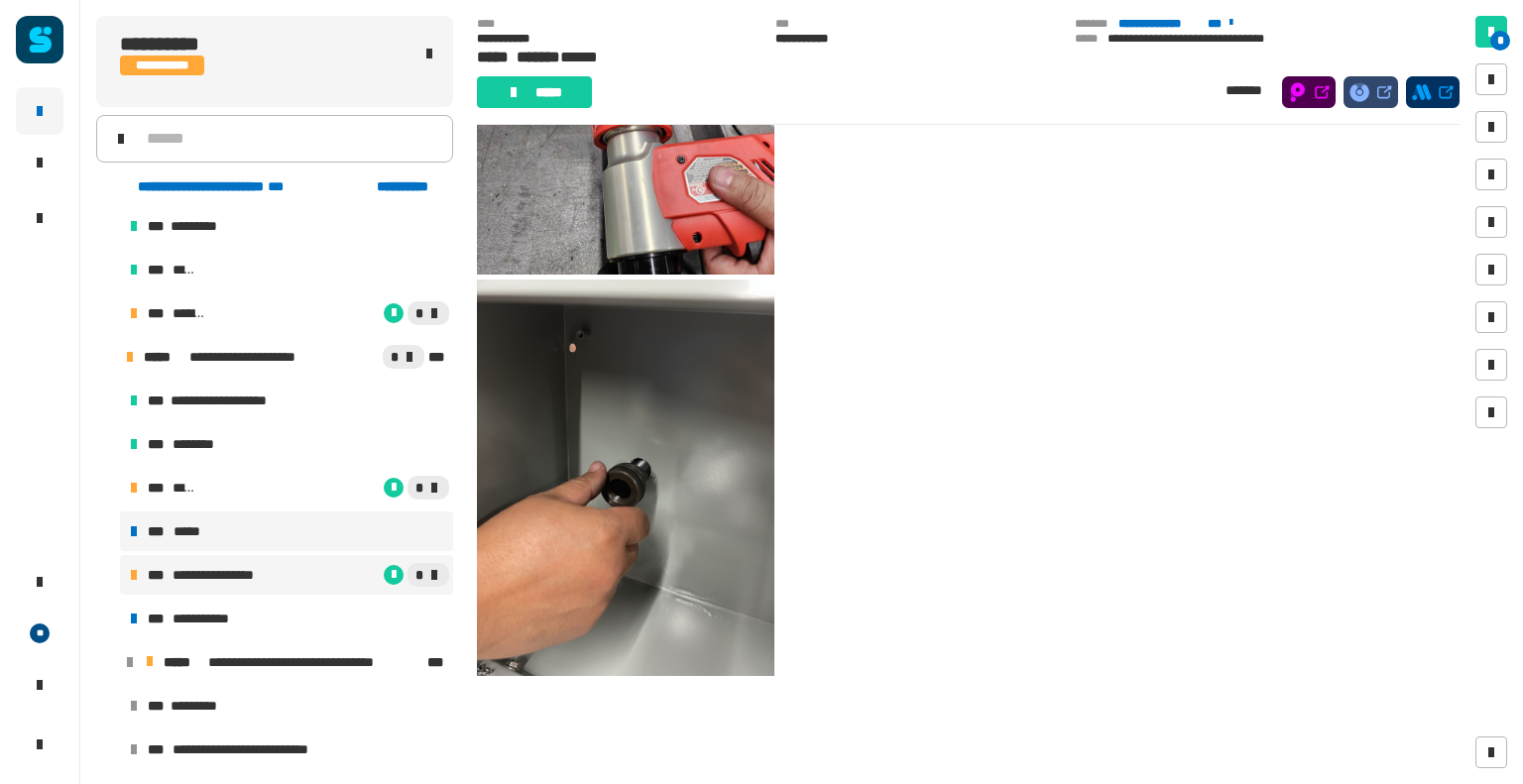click on "*" at bounding box center [360, 575] 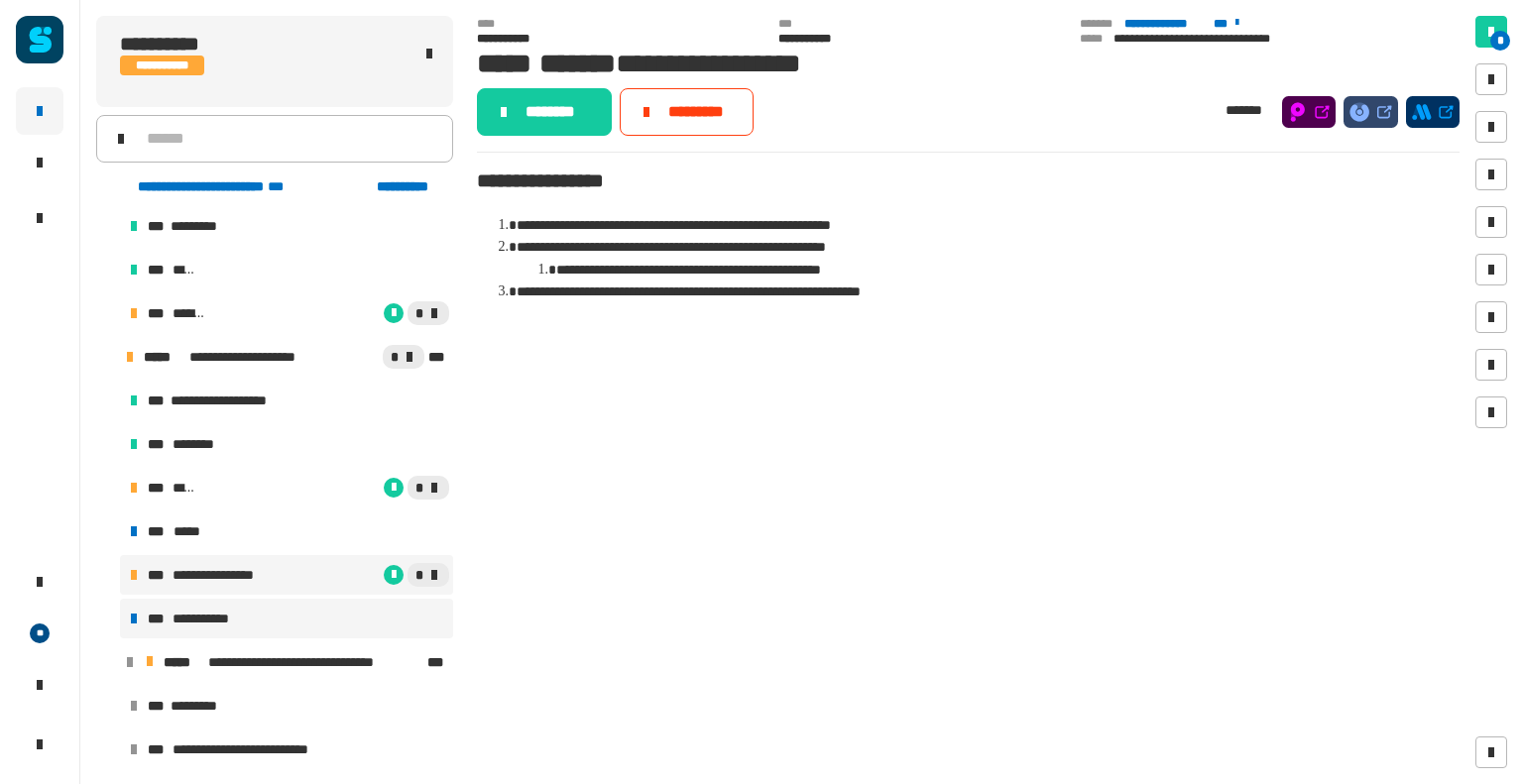 click on "**********" at bounding box center (287, 618) 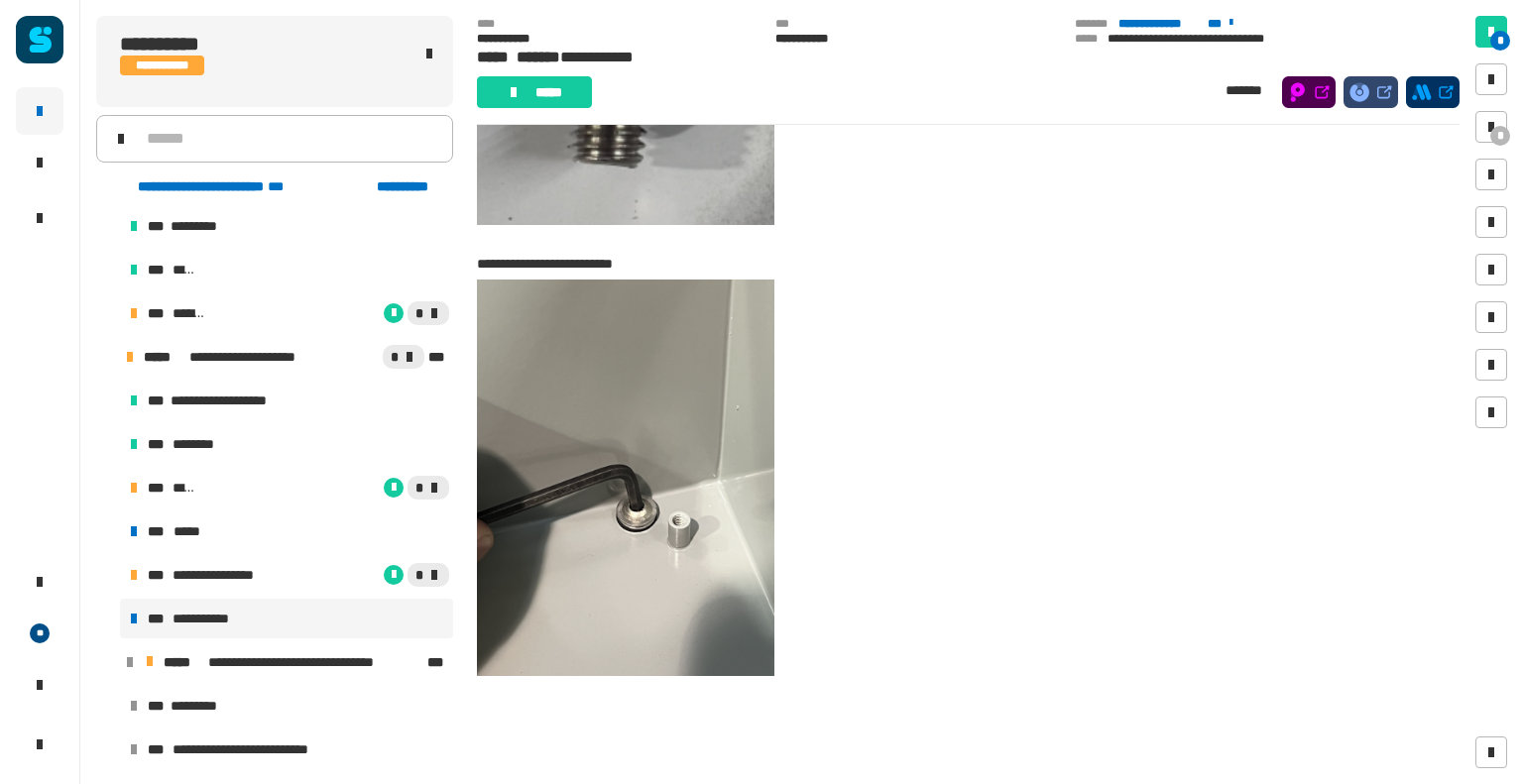scroll, scrollTop: 261, scrollLeft: 0, axis: vertical 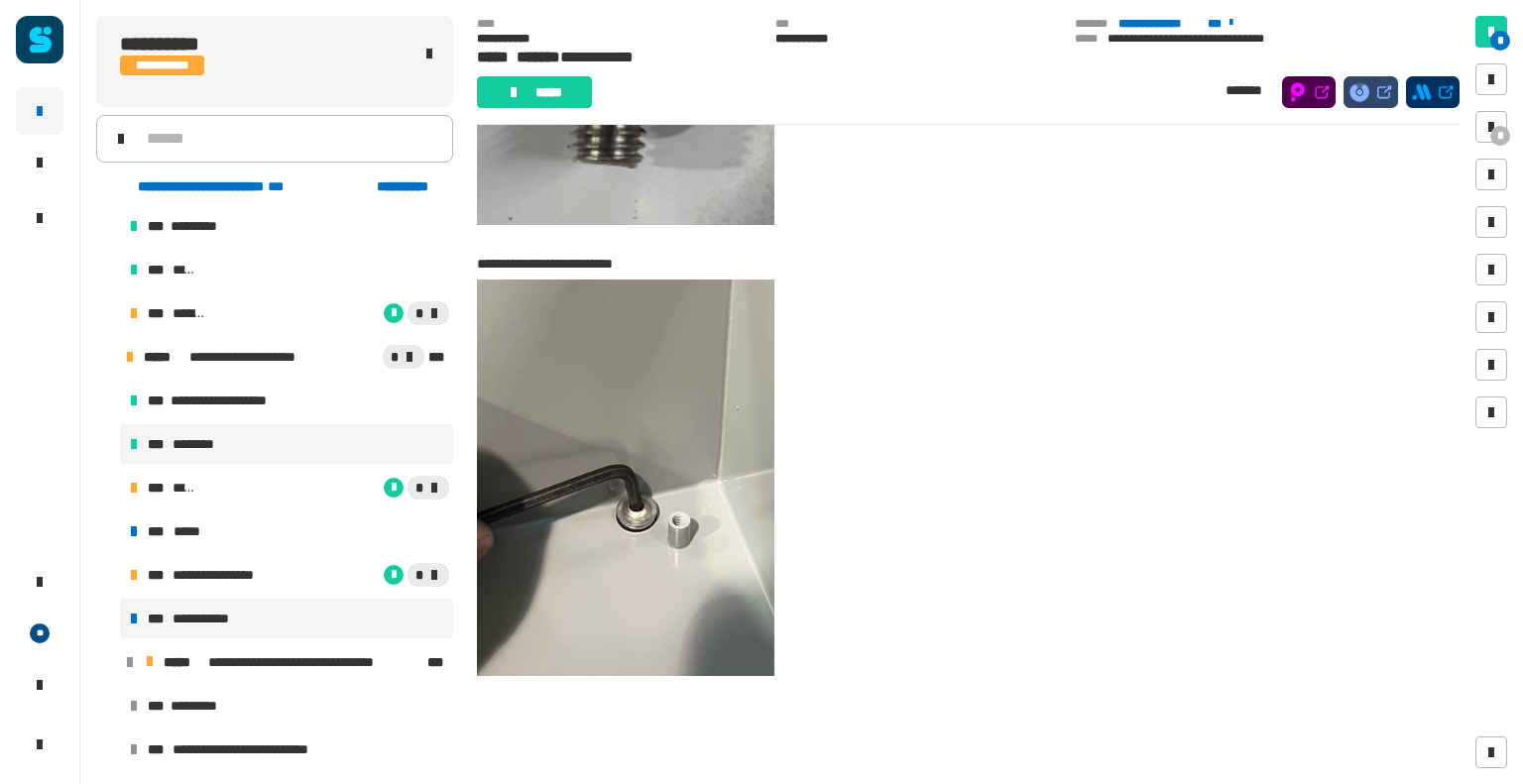 click on "********" at bounding box center [200, 444] 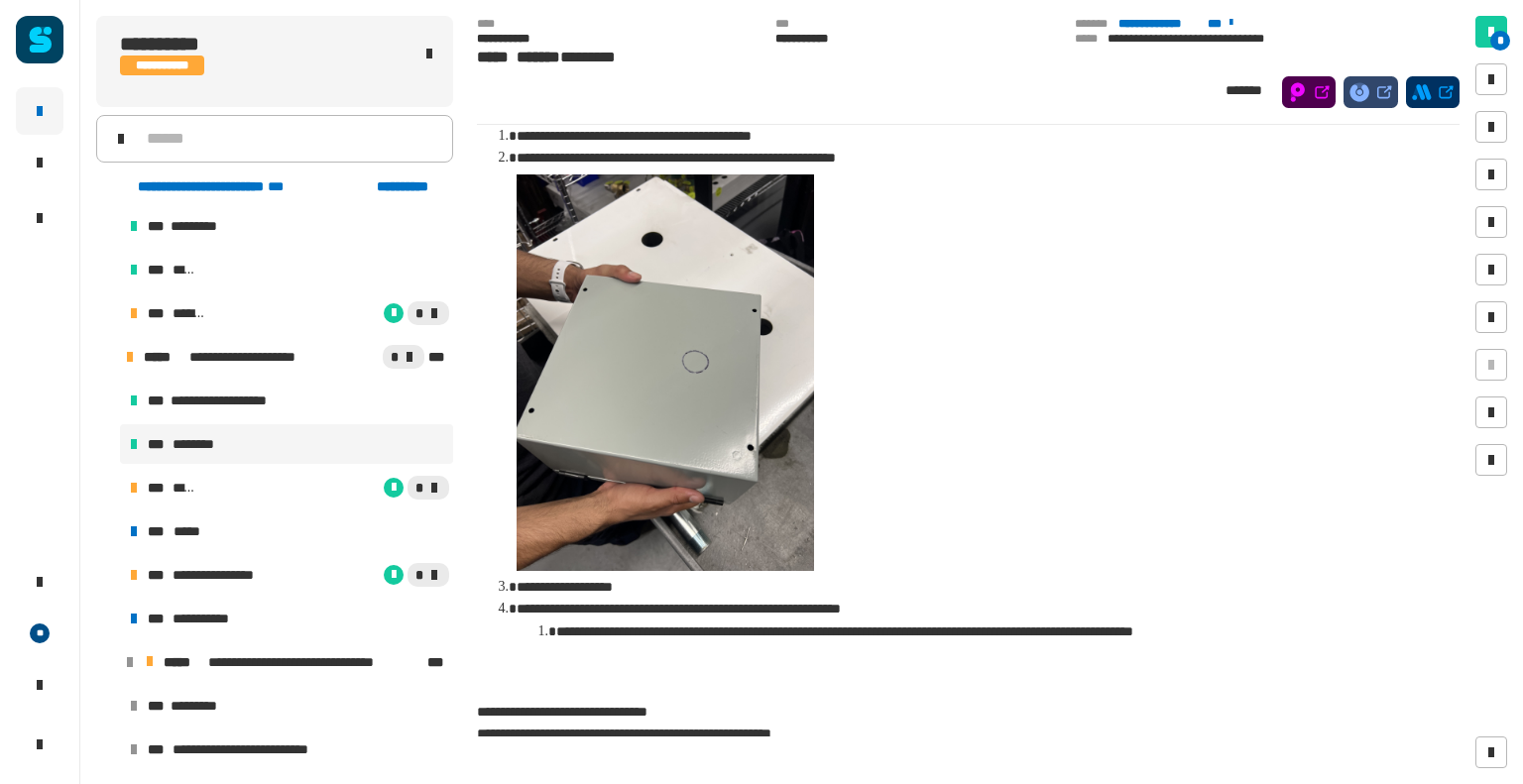 scroll, scrollTop: 0, scrollLeft: 0, axis: both 